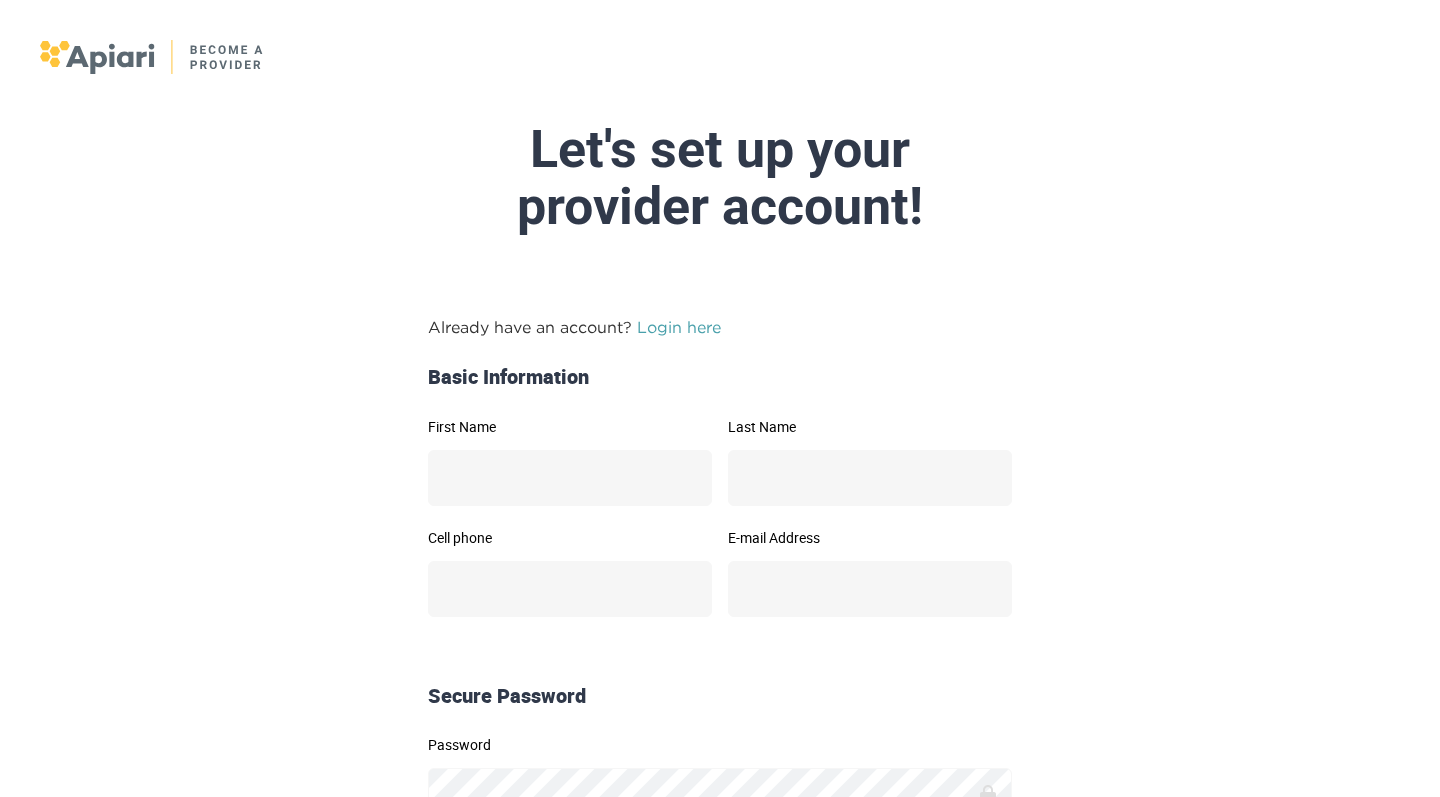scroll, scrollTop: 4, scrollLeft: 0, axis: vertical 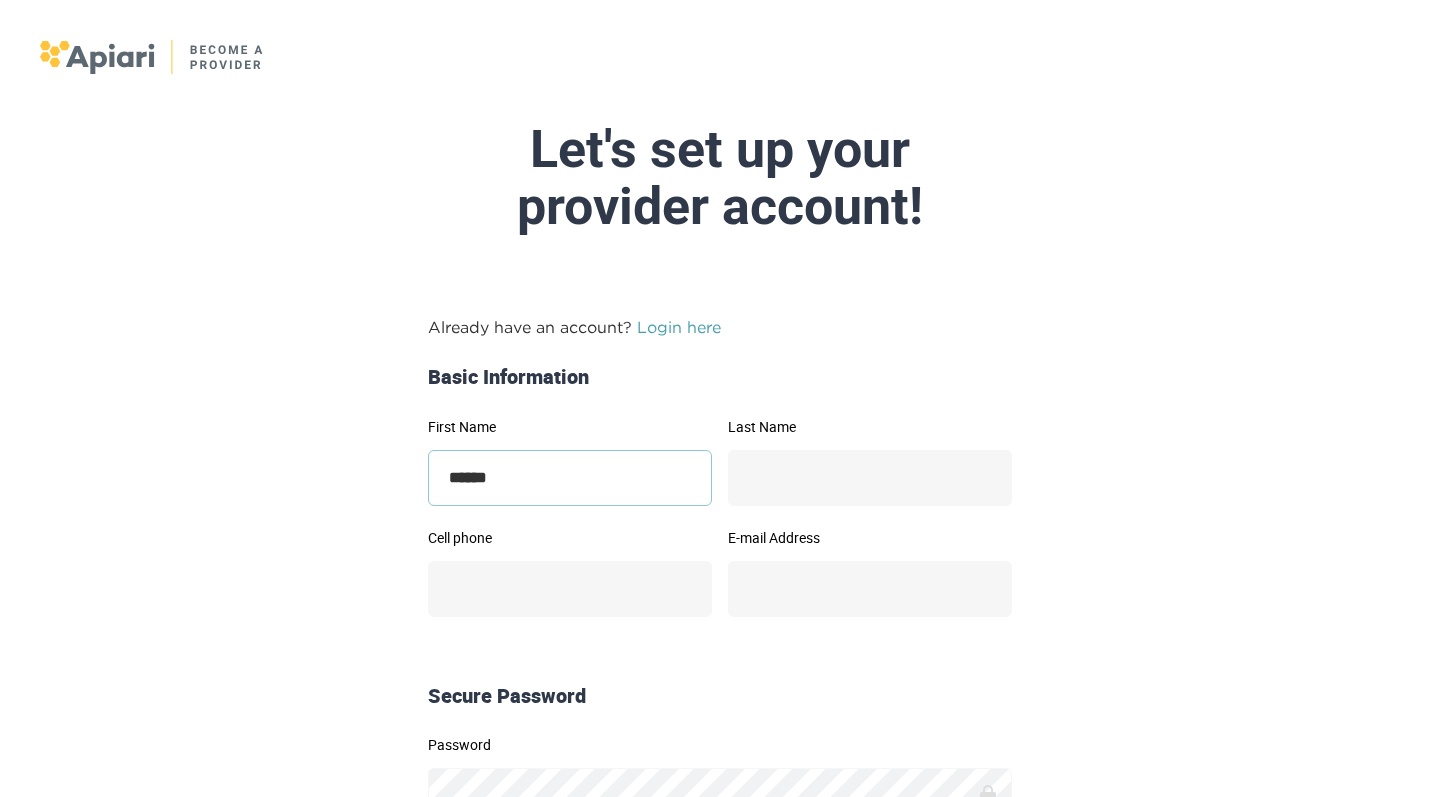 type on "******" 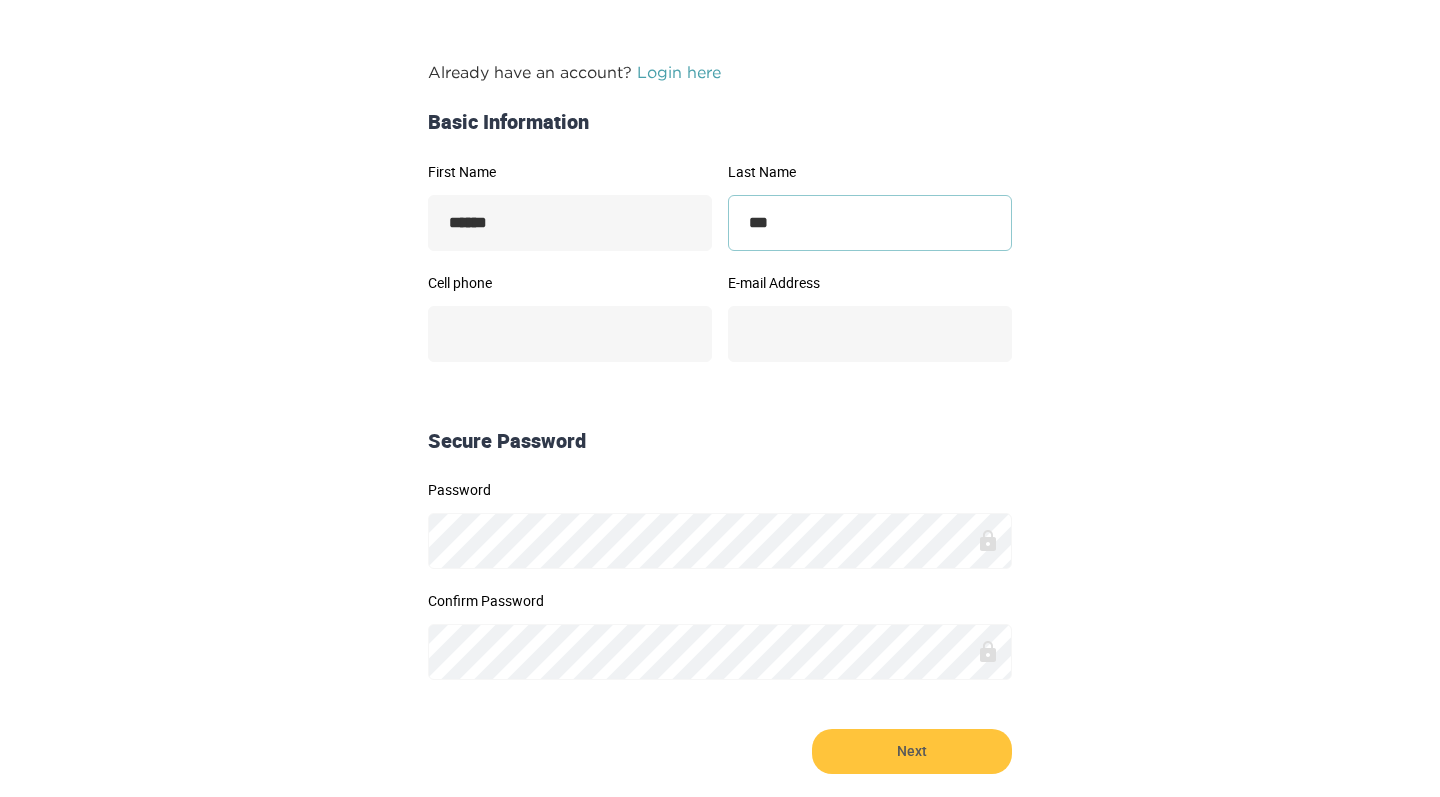 scroll, scrollTop: 278, scrollLeft: 0, axis: vertical 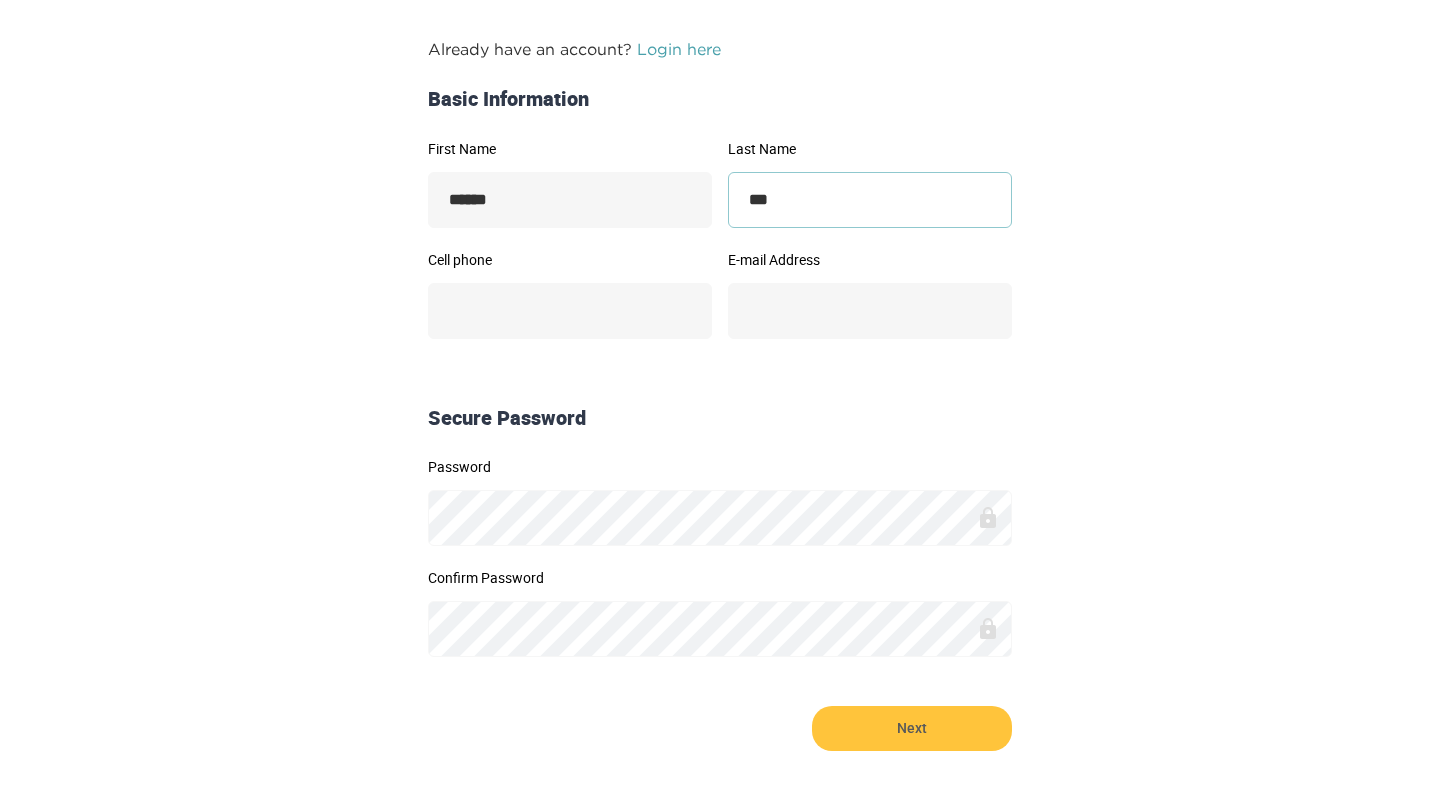 type on "***" 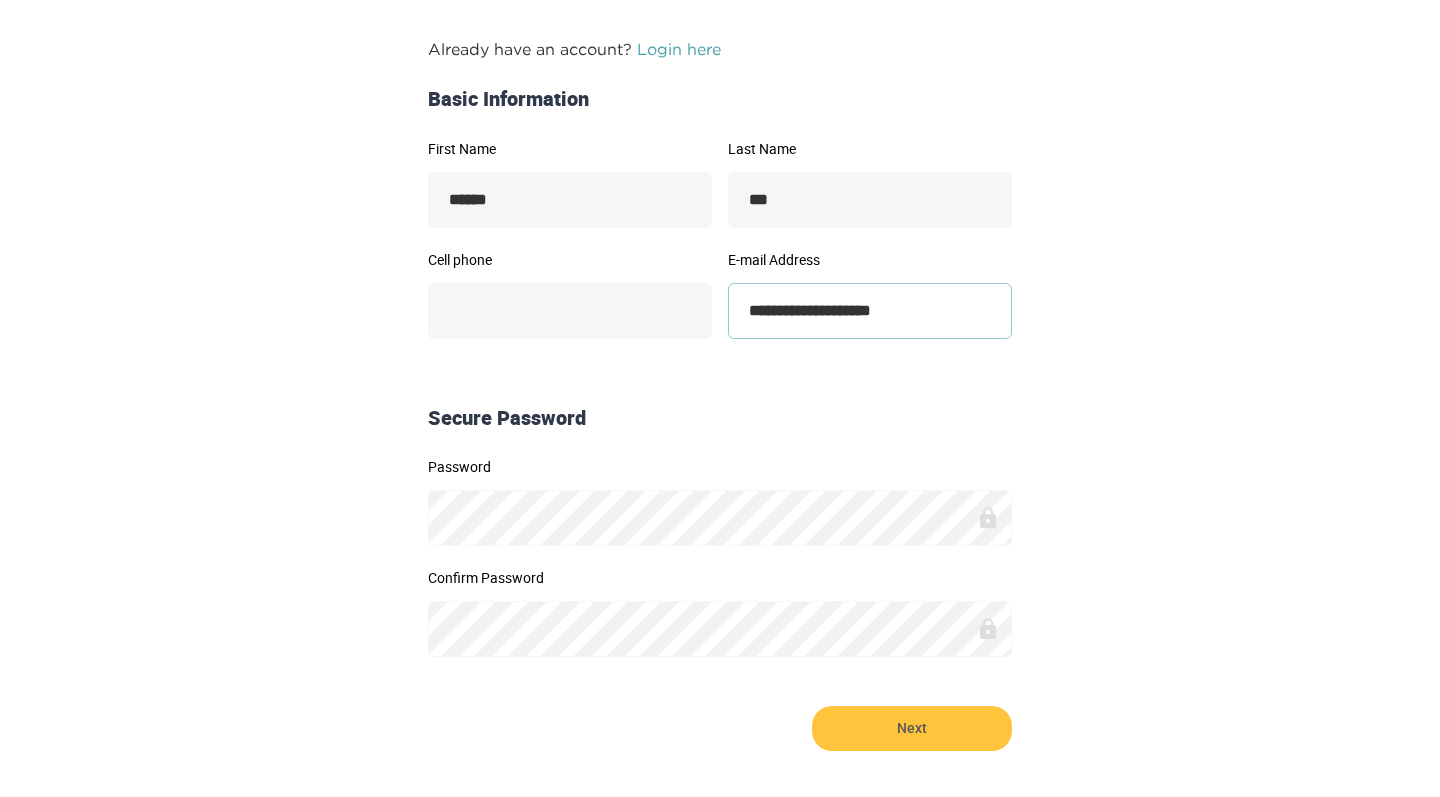 type on "**********" 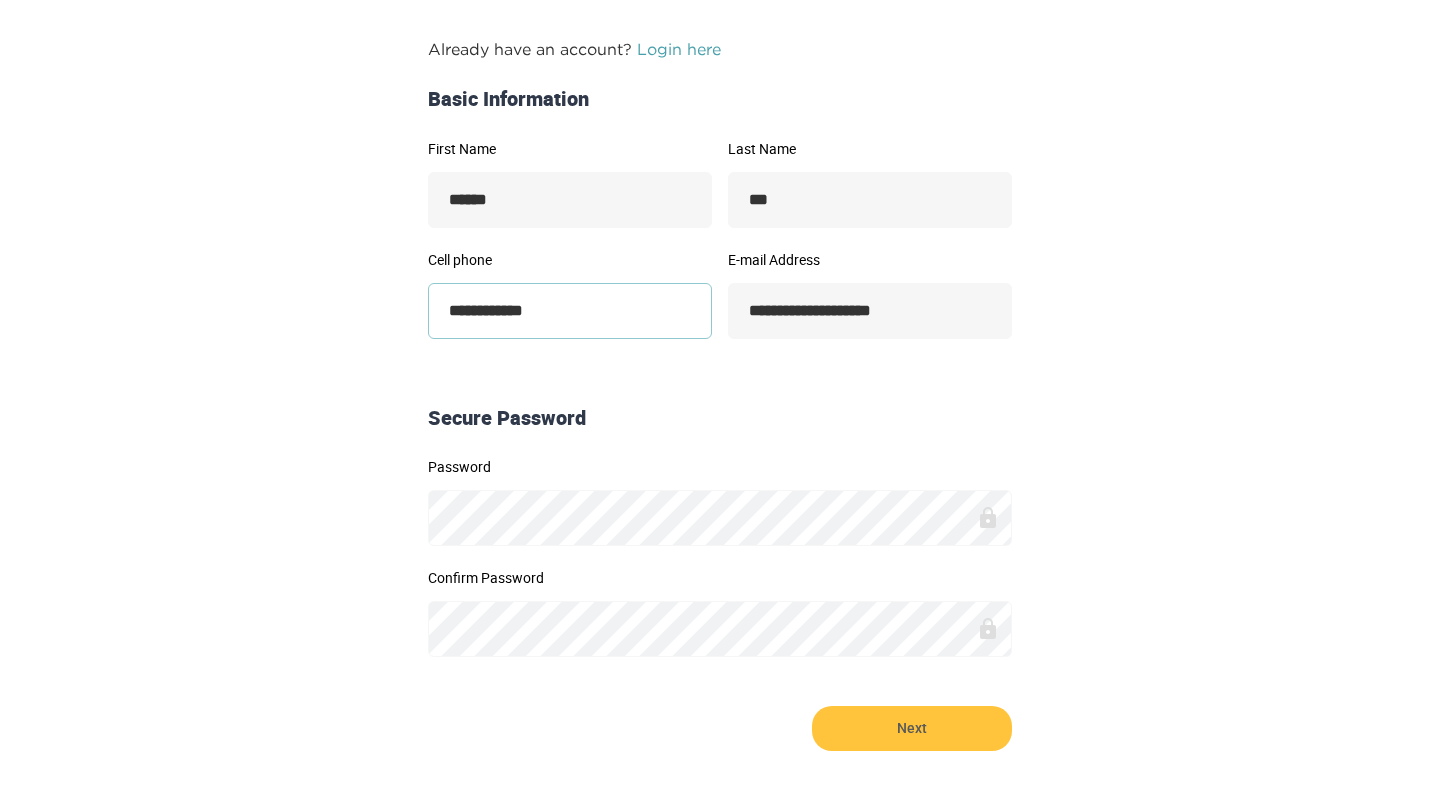 type on "**********" 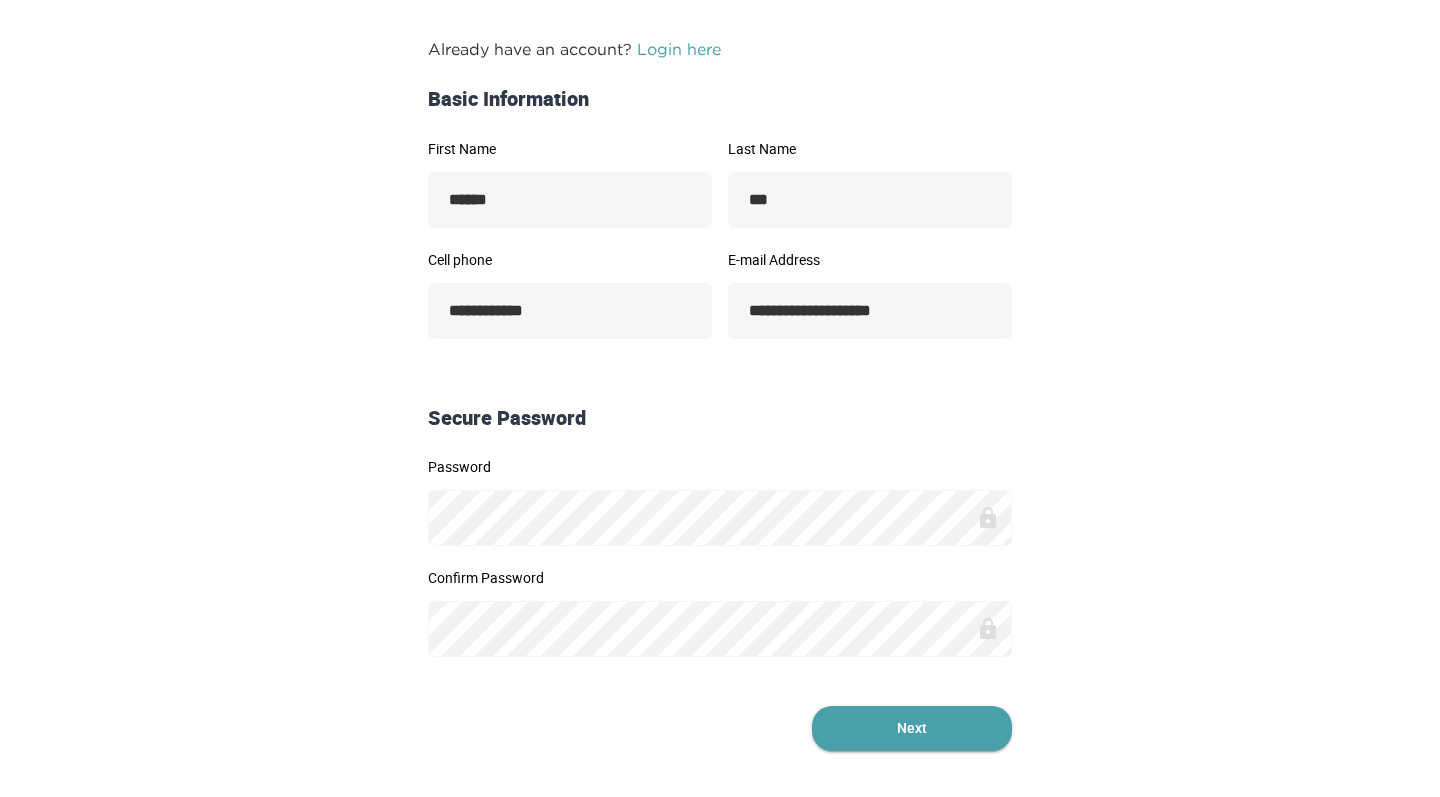 click on "Next" at bounding box center [912, 728] 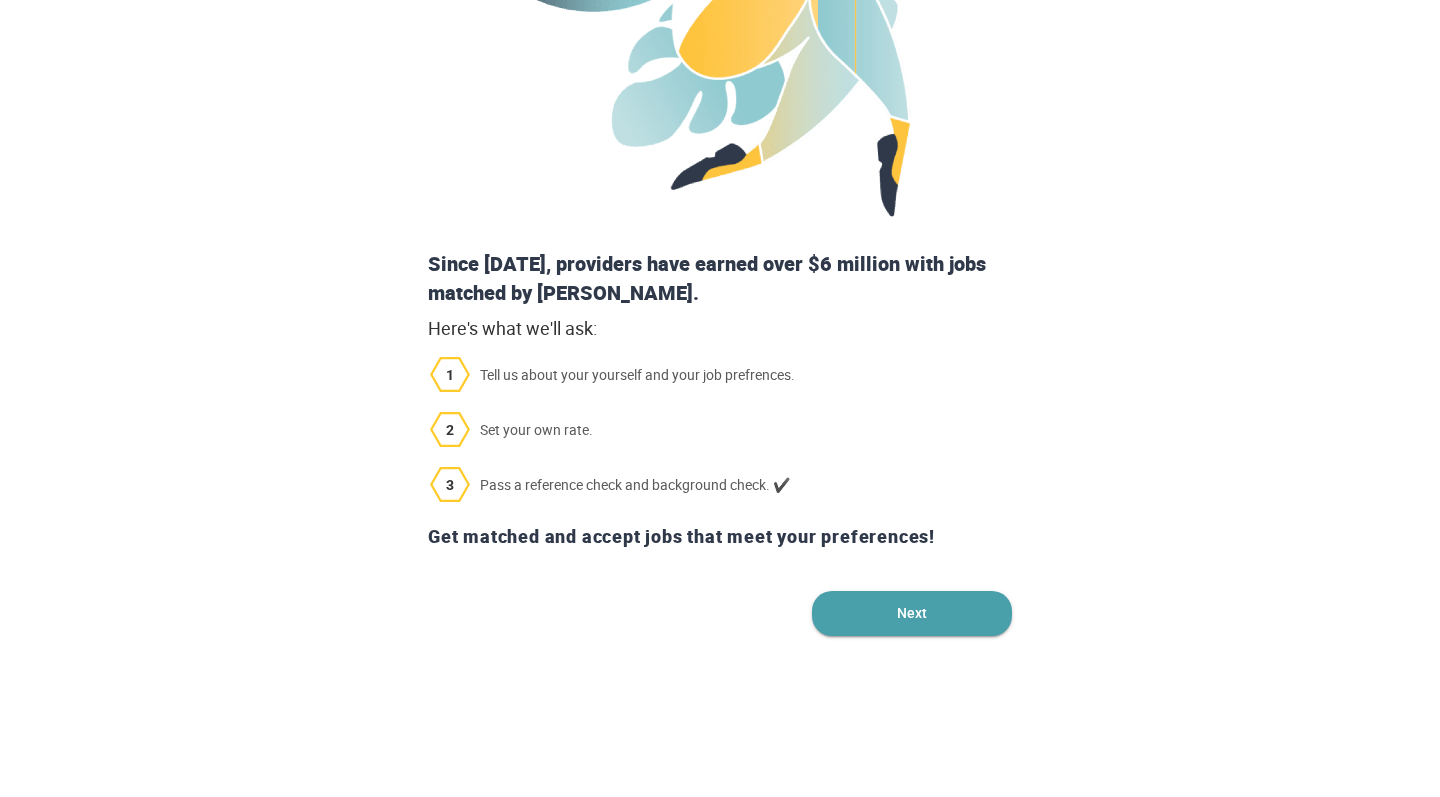 scroll, scrollTop: 485, scrollLeft: 0, axis: vertical 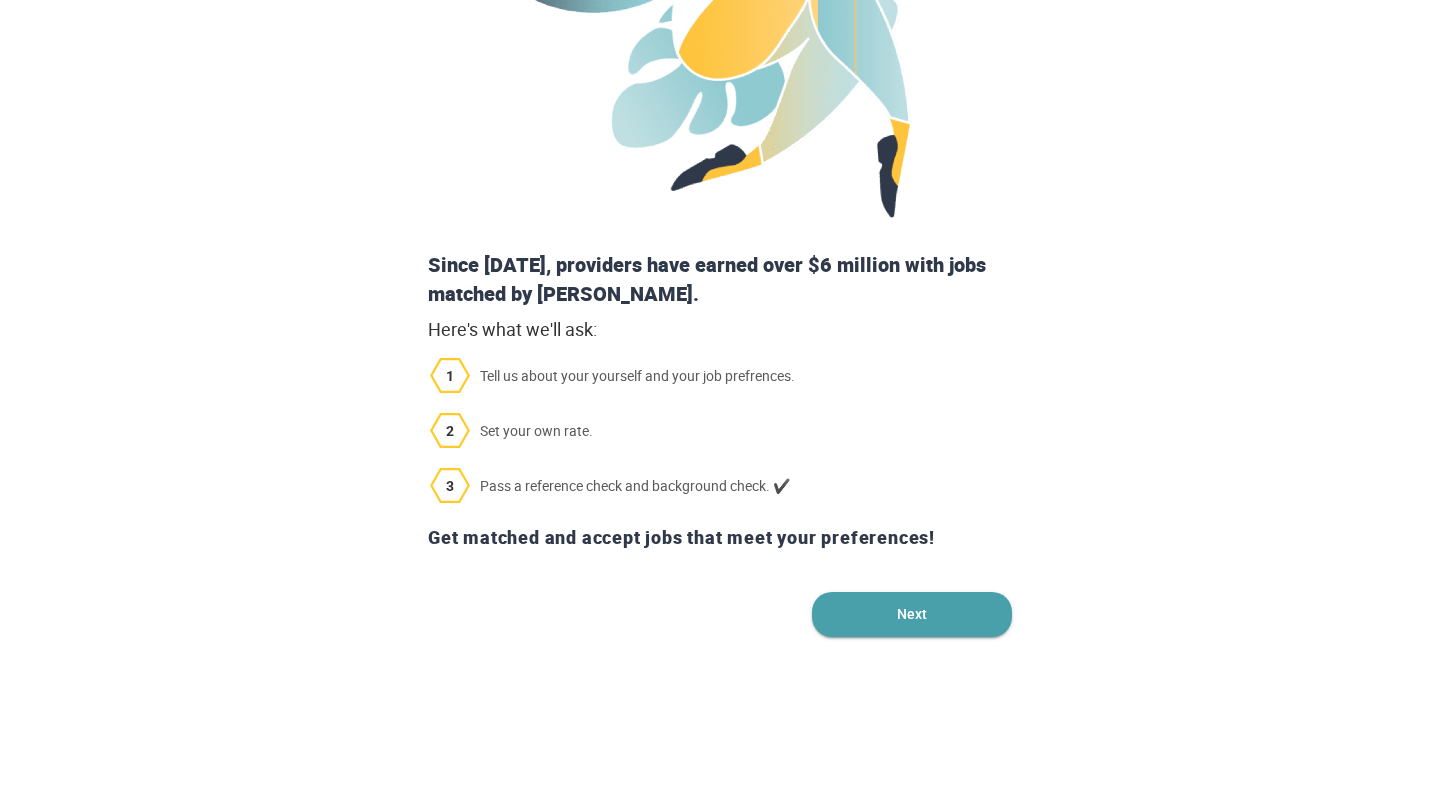 click on "Next" at bounding box center (912, 614) 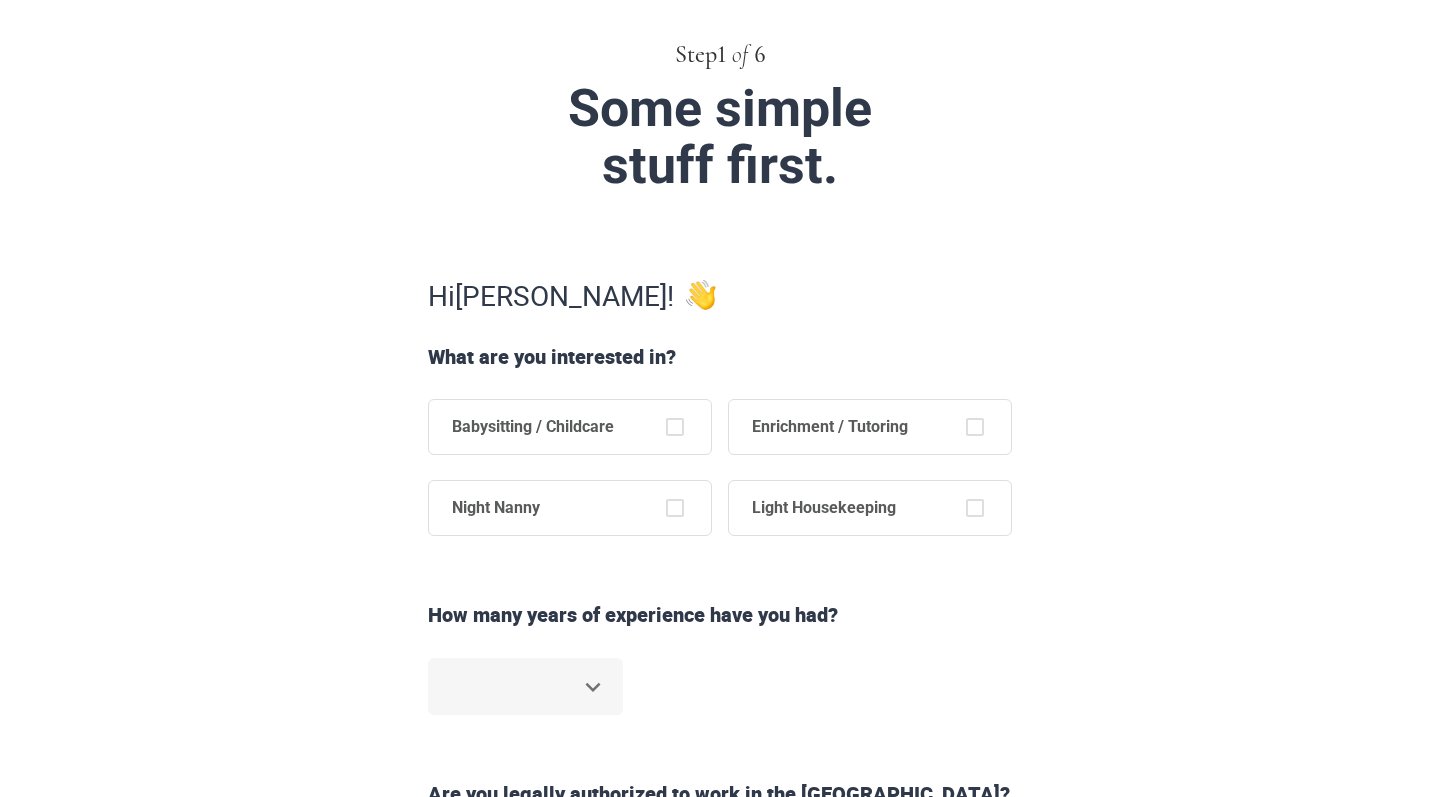 scroll, scrollTop: 289, scrollLeft: 0, axis: vertical 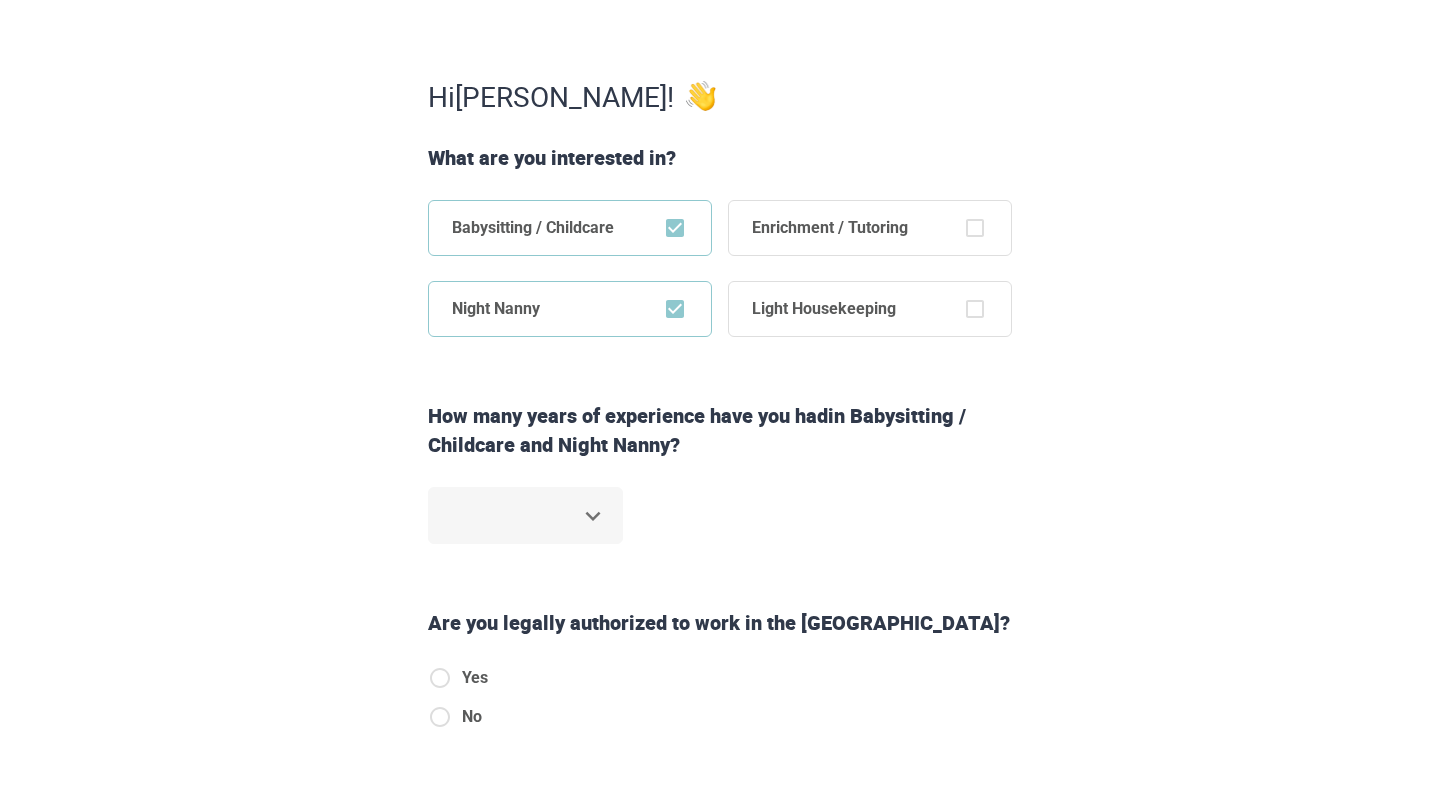 click on "Step  1   of   6 Some simple  stuff first. Hi  [PERSON_NAME] ! What are you interested in? Babysitting / Childcare Enrichment / Tutoring Night Nanny Light Housekeeping How many years of experience have you had  in Babysitting / Childcare and Night Nanny ? ​ Are you legally authorized to work in the [GEOGRAPHIC_DATA]? Yes No Back Next Copyright  2025 [EMAIL_ADDRESS][DOMAIN_NAME] [PHONE_NUMBER] Jobs Signup Terms of service Privacy The Sweet Life" at bounding box center [720, 109] 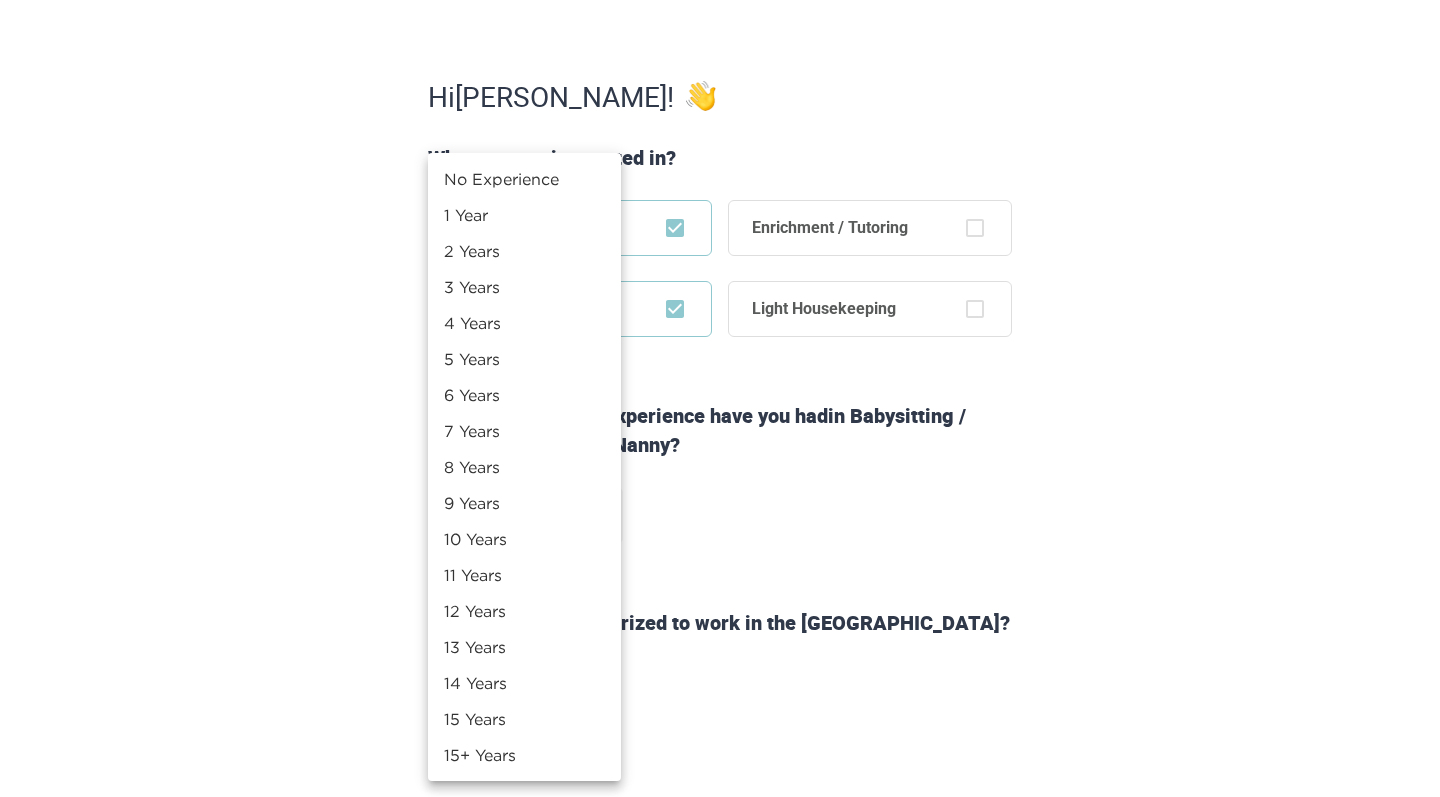 click on "6 Years" at bounding box center [524, 395] 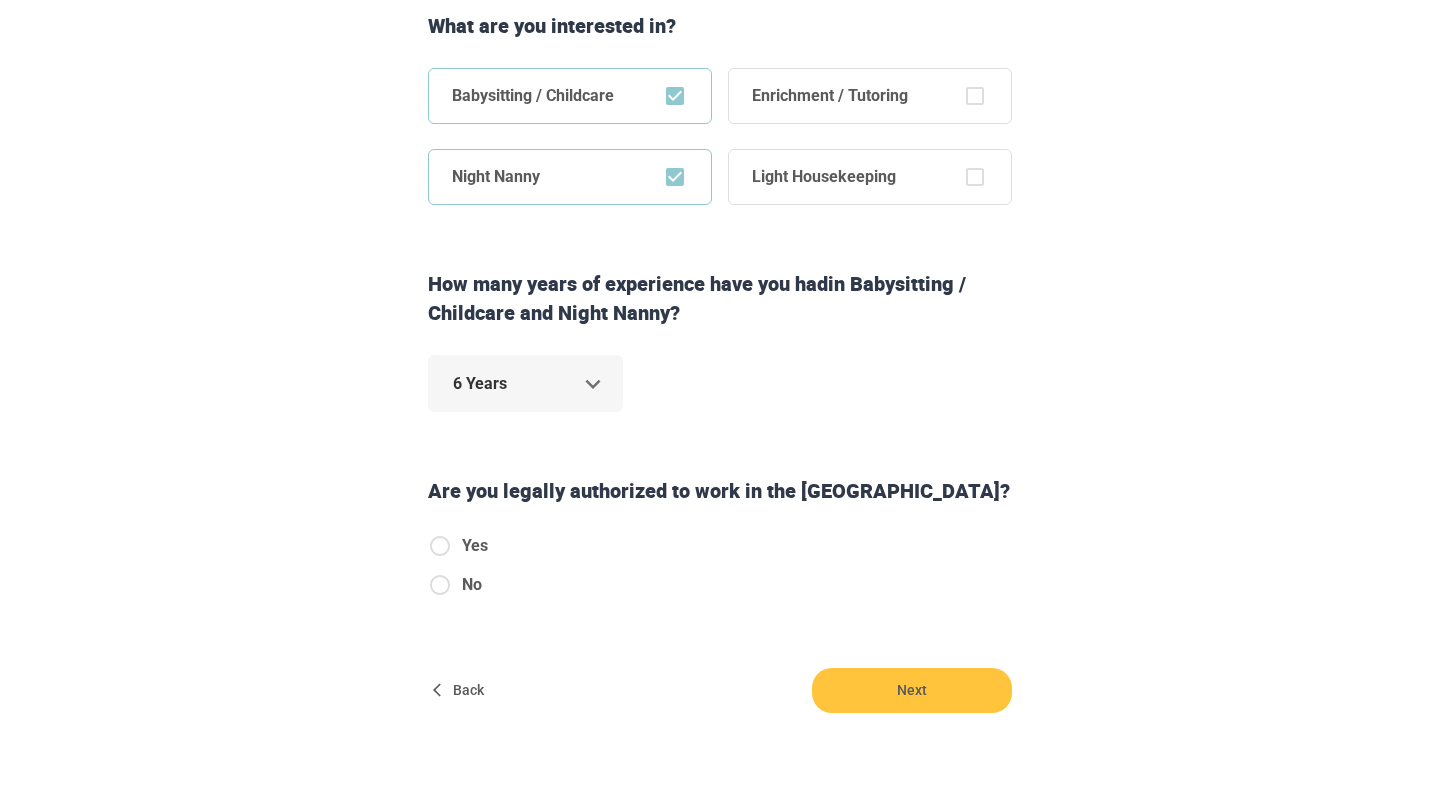 scroll, scrollTop: 496, scrollLeft: 0, axis: vertical 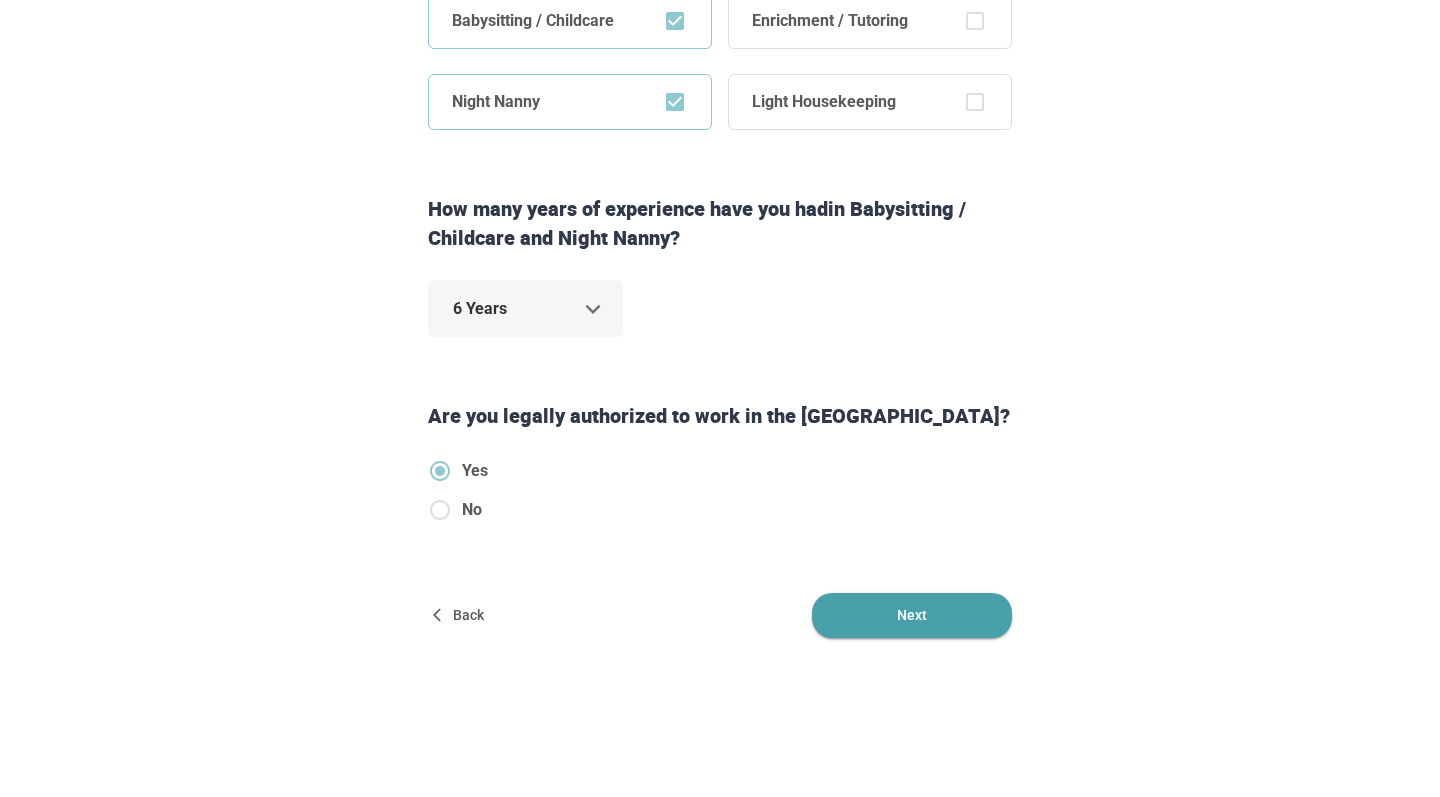 click on "Next" at bounding box center [912, 615] 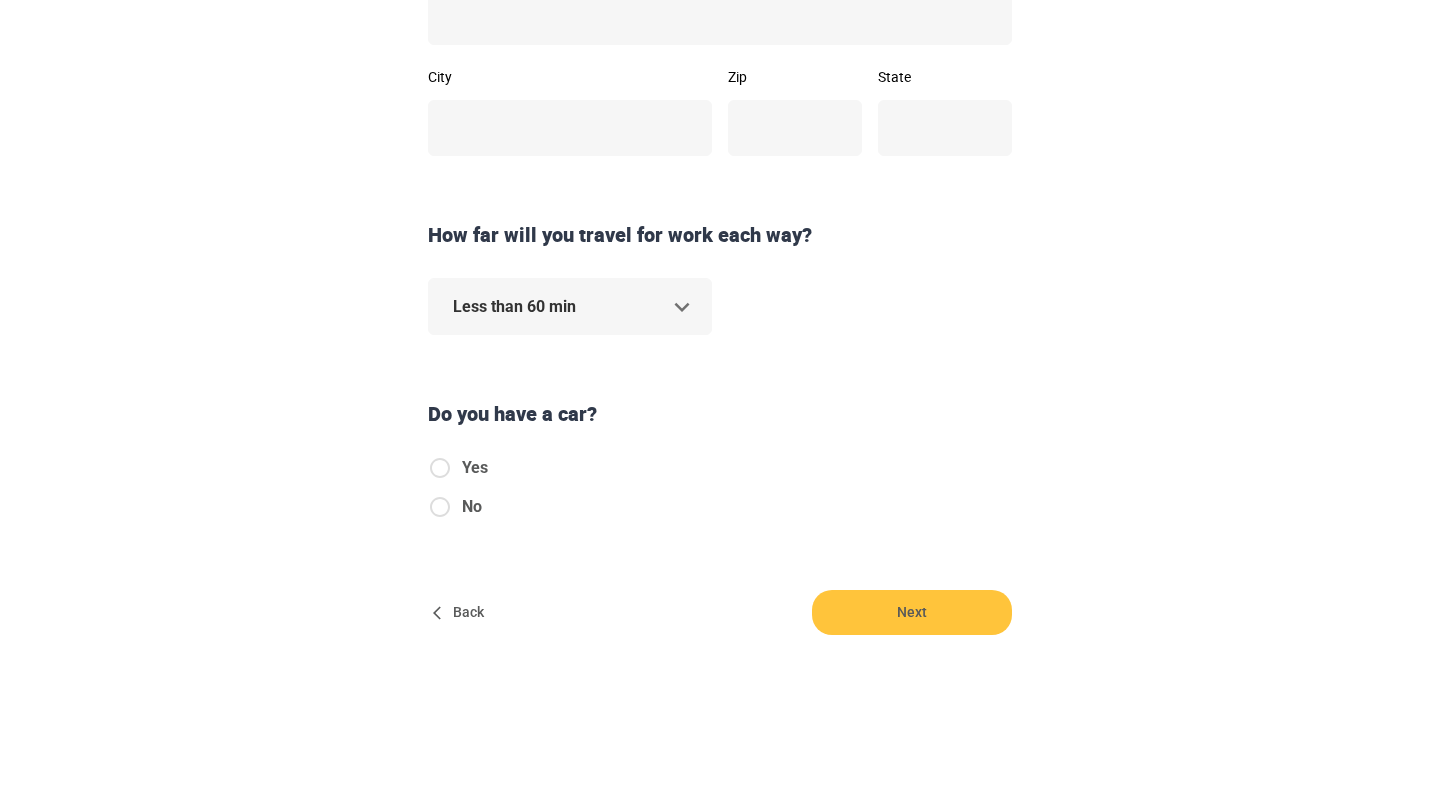 scroll, scrollTop: 0, scrollLeft: 0, axis: both 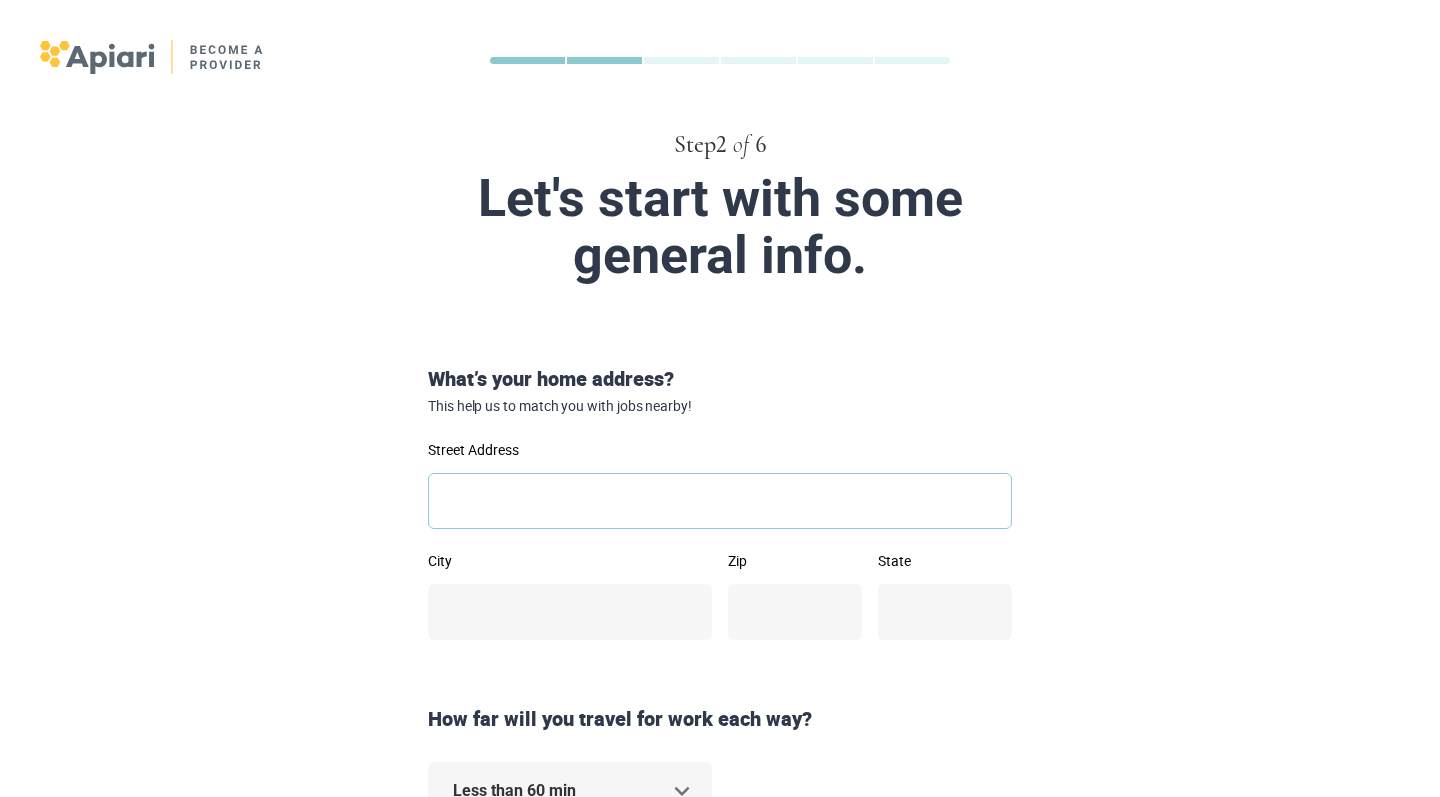 type on "**********" 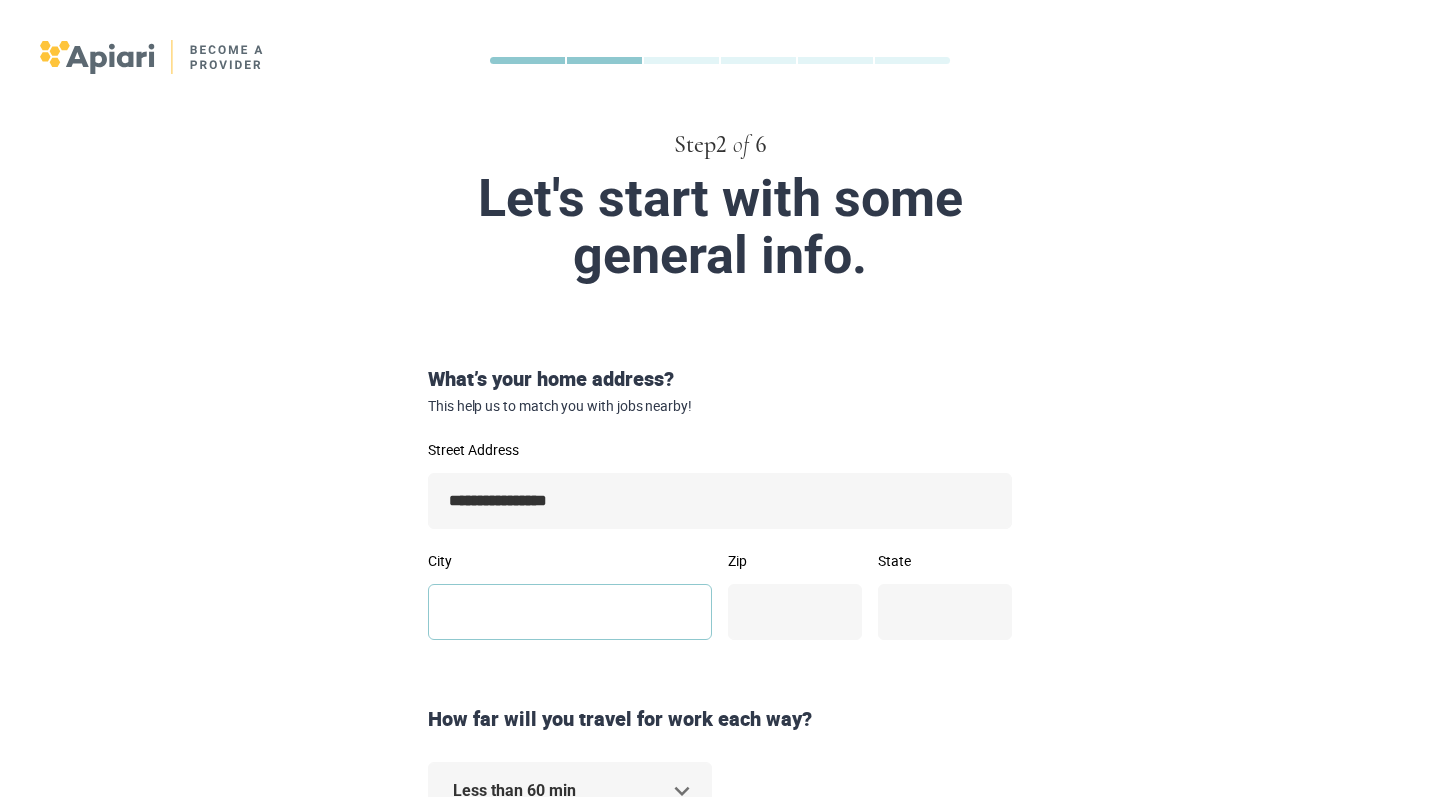 type on "********" 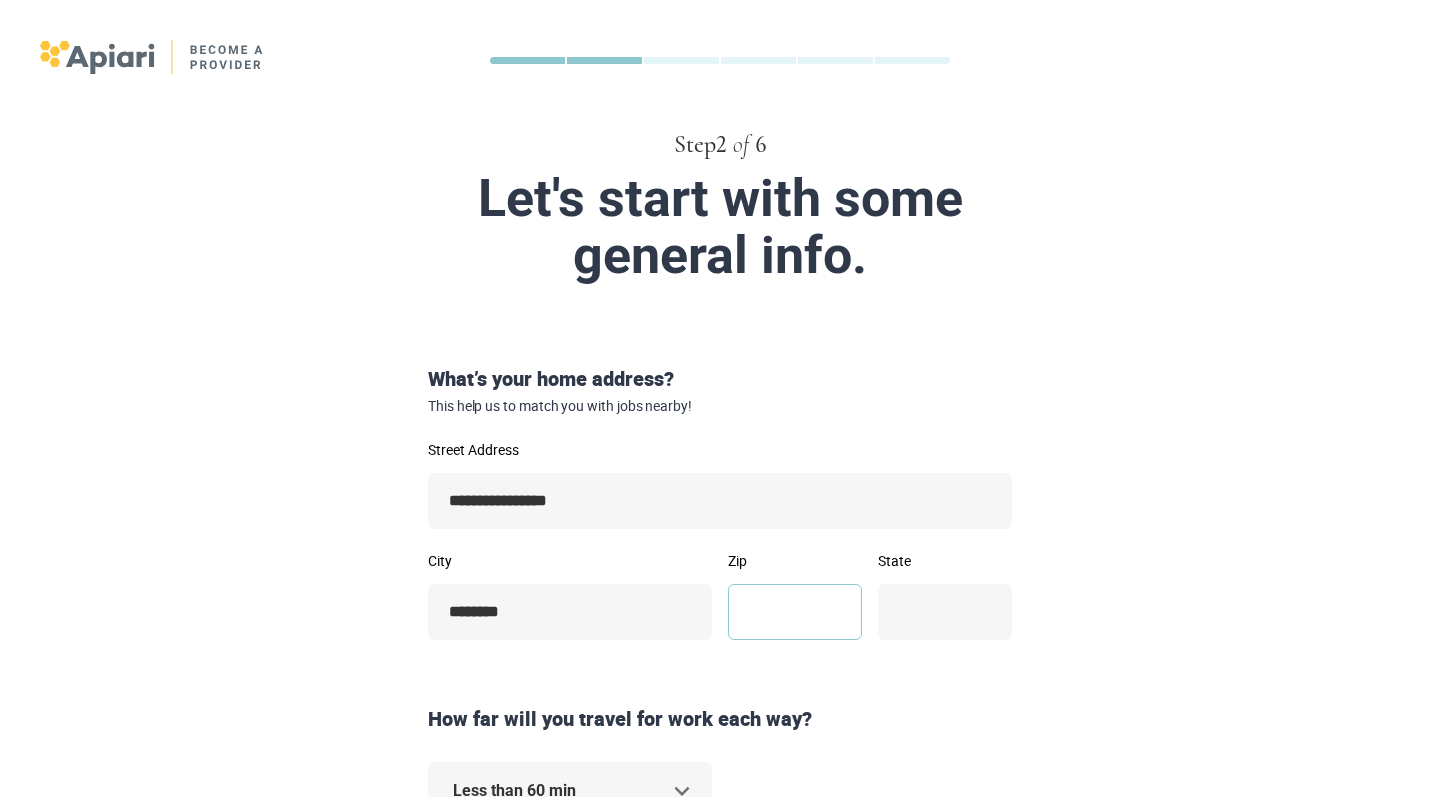 type on "*****" 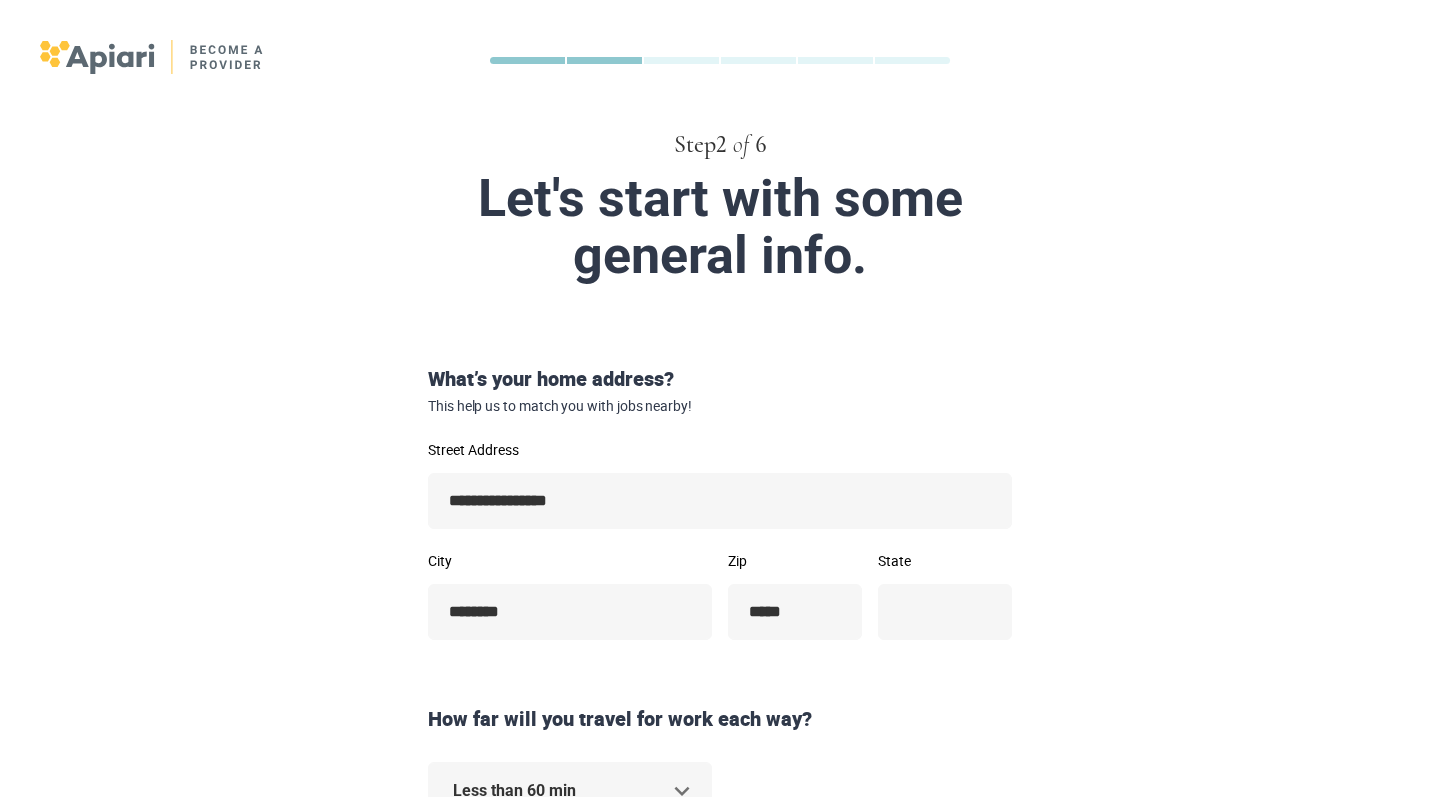 type on "**" 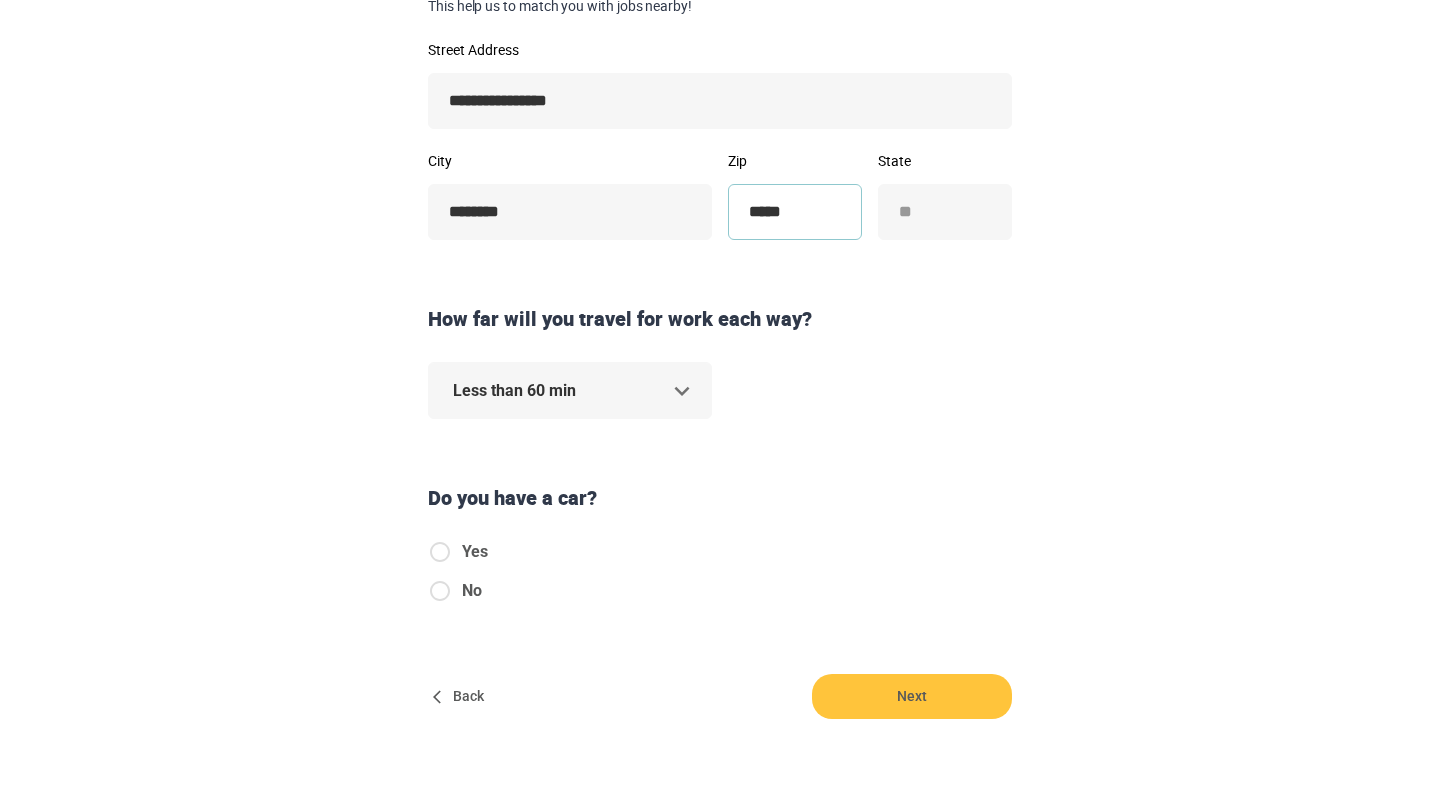 scroll, scrollTop: 403, scrollLeft: 0, axis: vertical 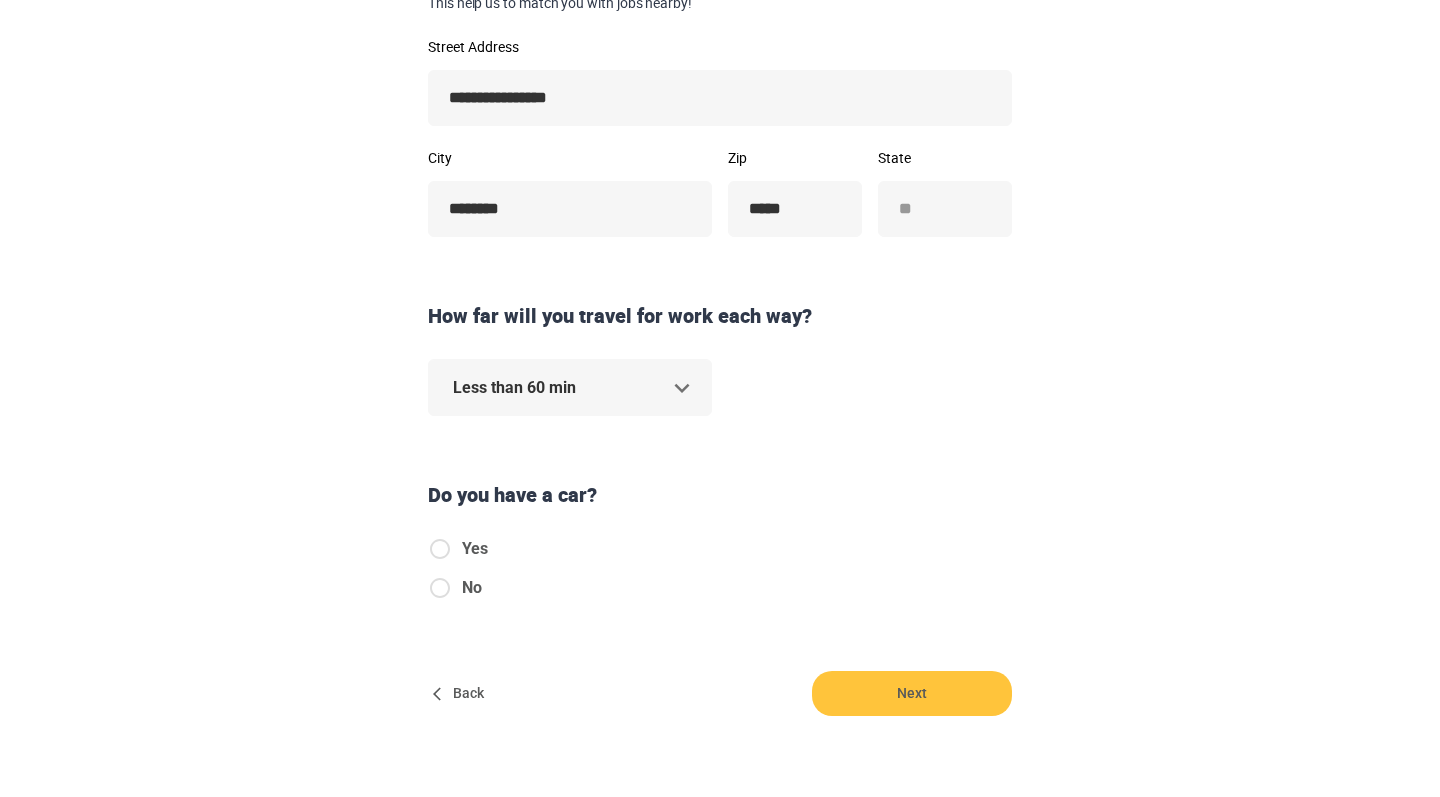click on "**********" at bounding box center (720, -5) 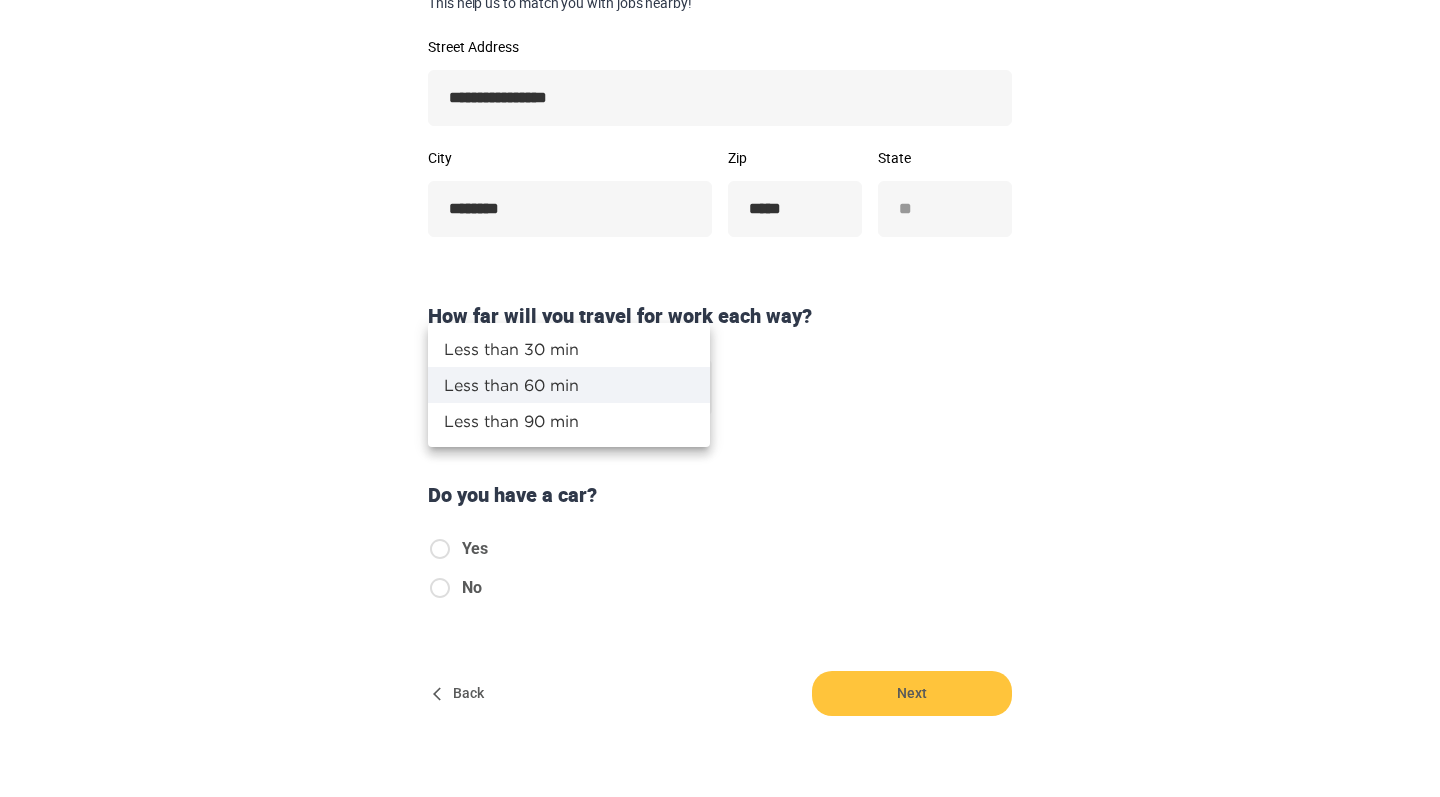 click on "Less than 90 min" at bounding box center [569, 421] 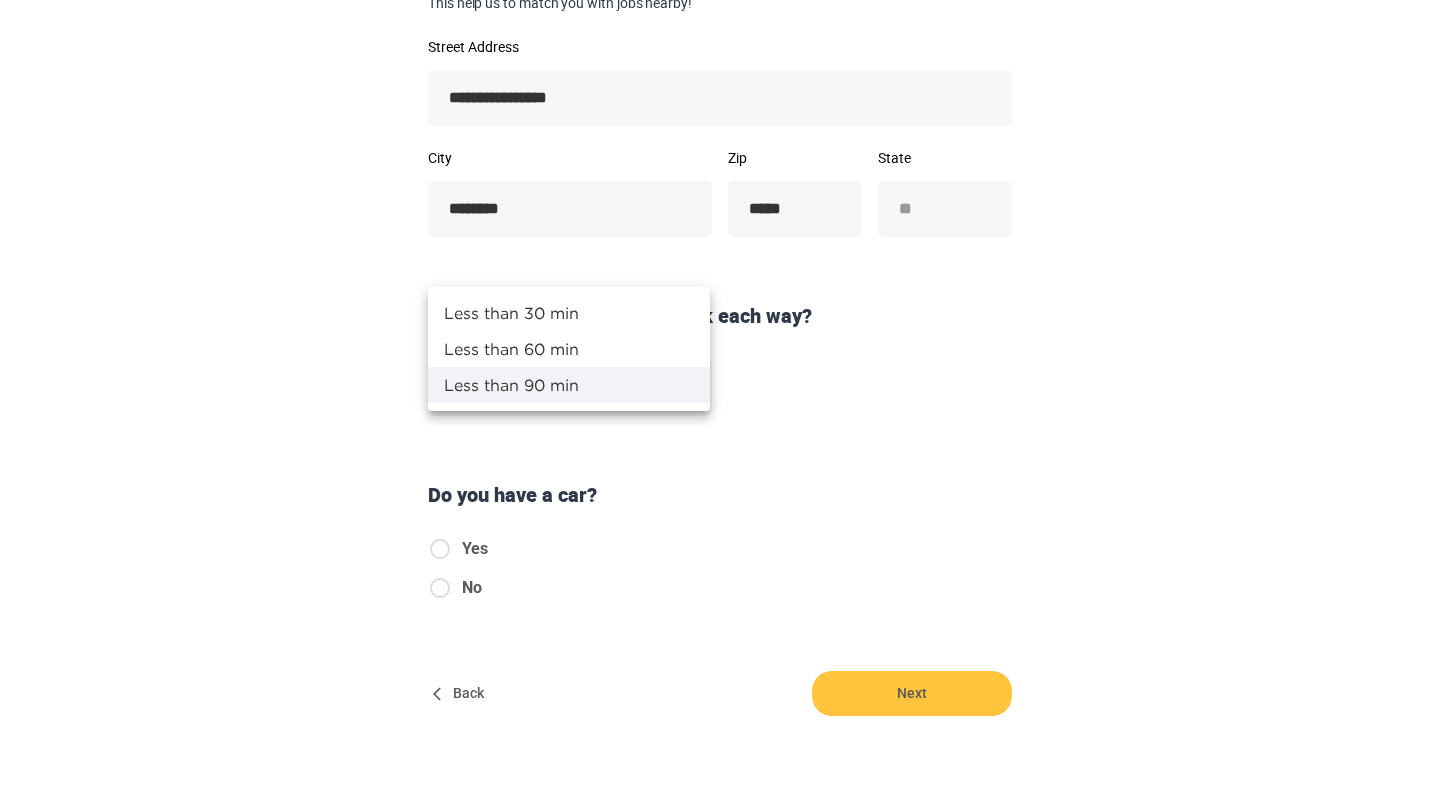 click on "**********" at bounding box center (720, -5) 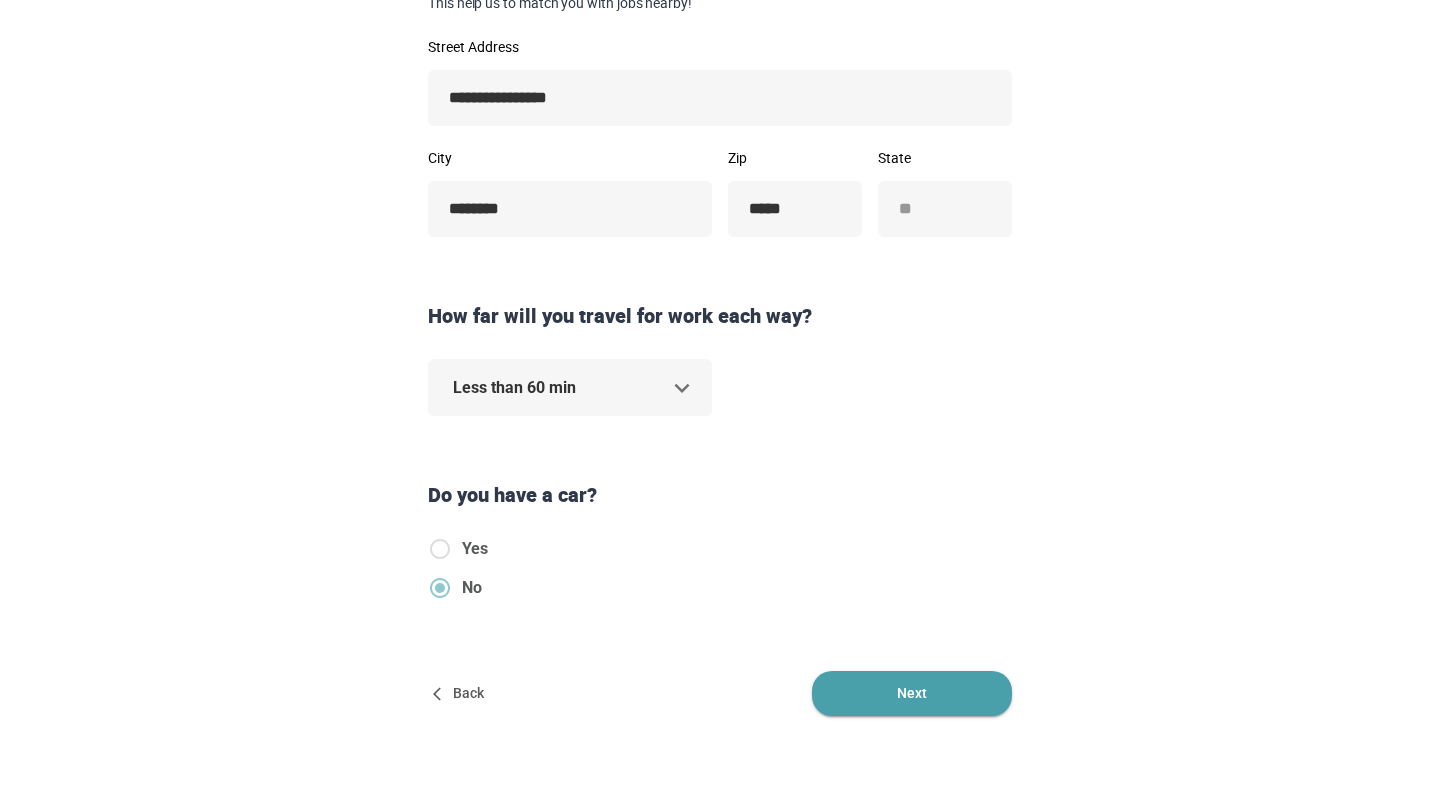 click on "Next" at bounding box center [912, 693] 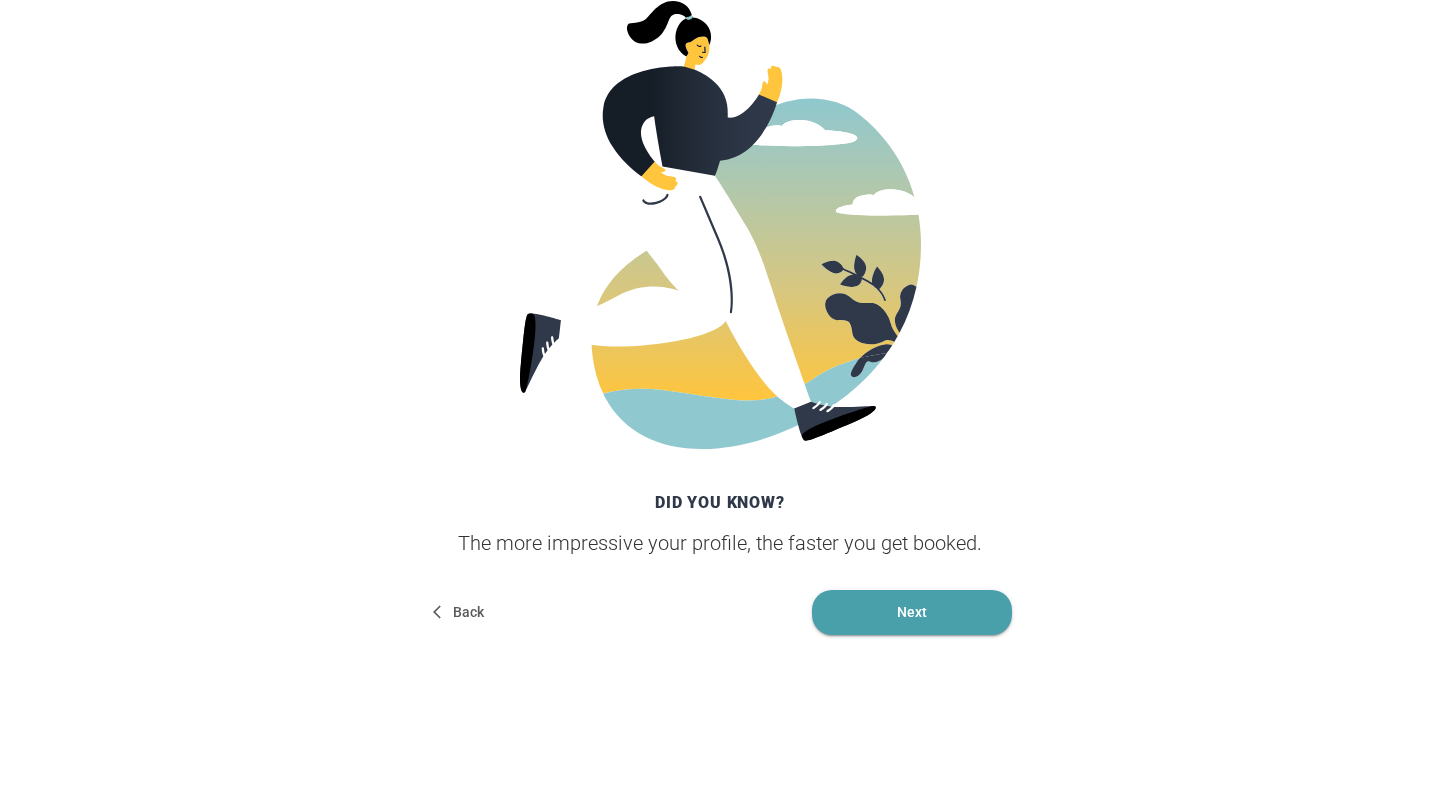 scroll, scrollTop: 363, scrollLeft: 0, axis: vertical 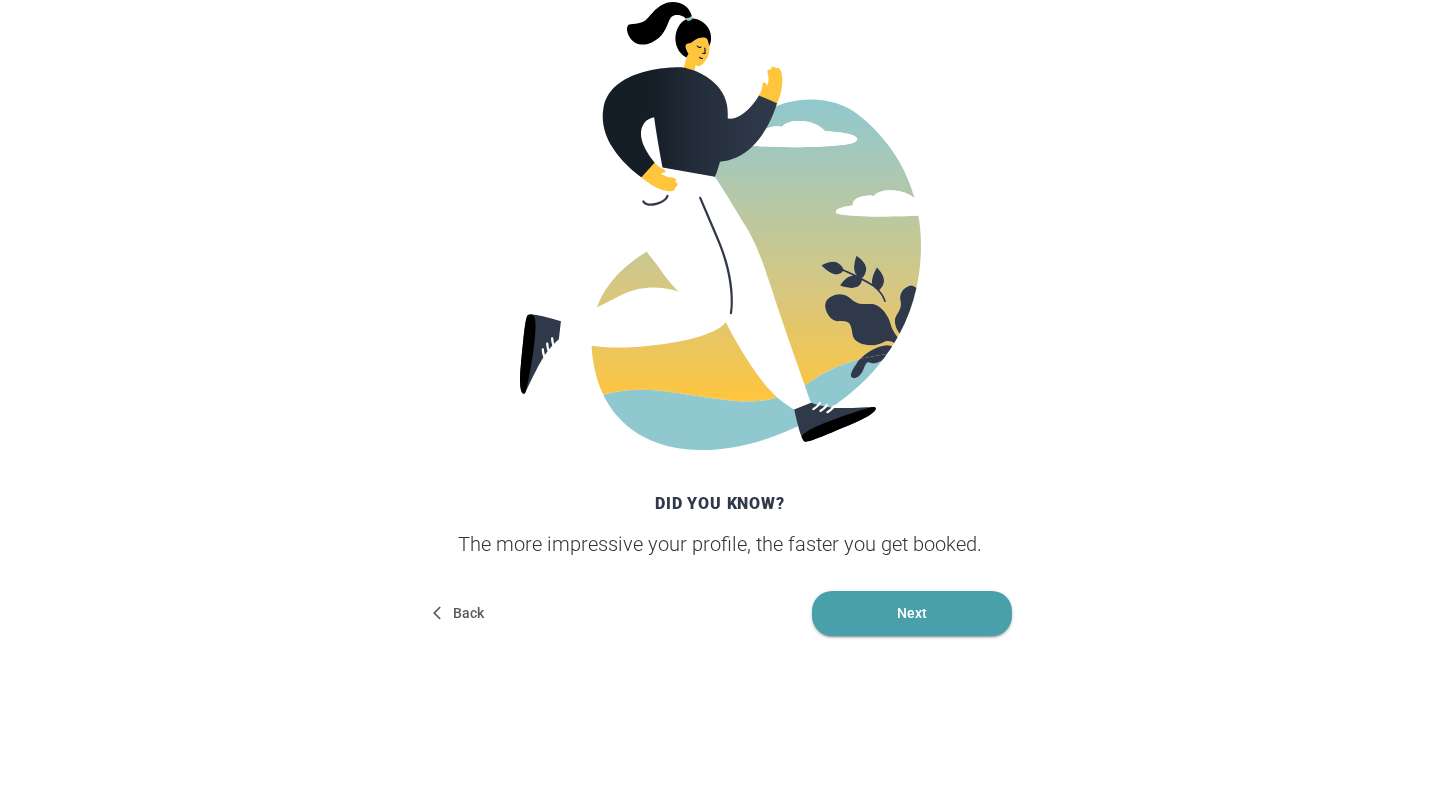 click on "Next" at bounding box center (912, 613) 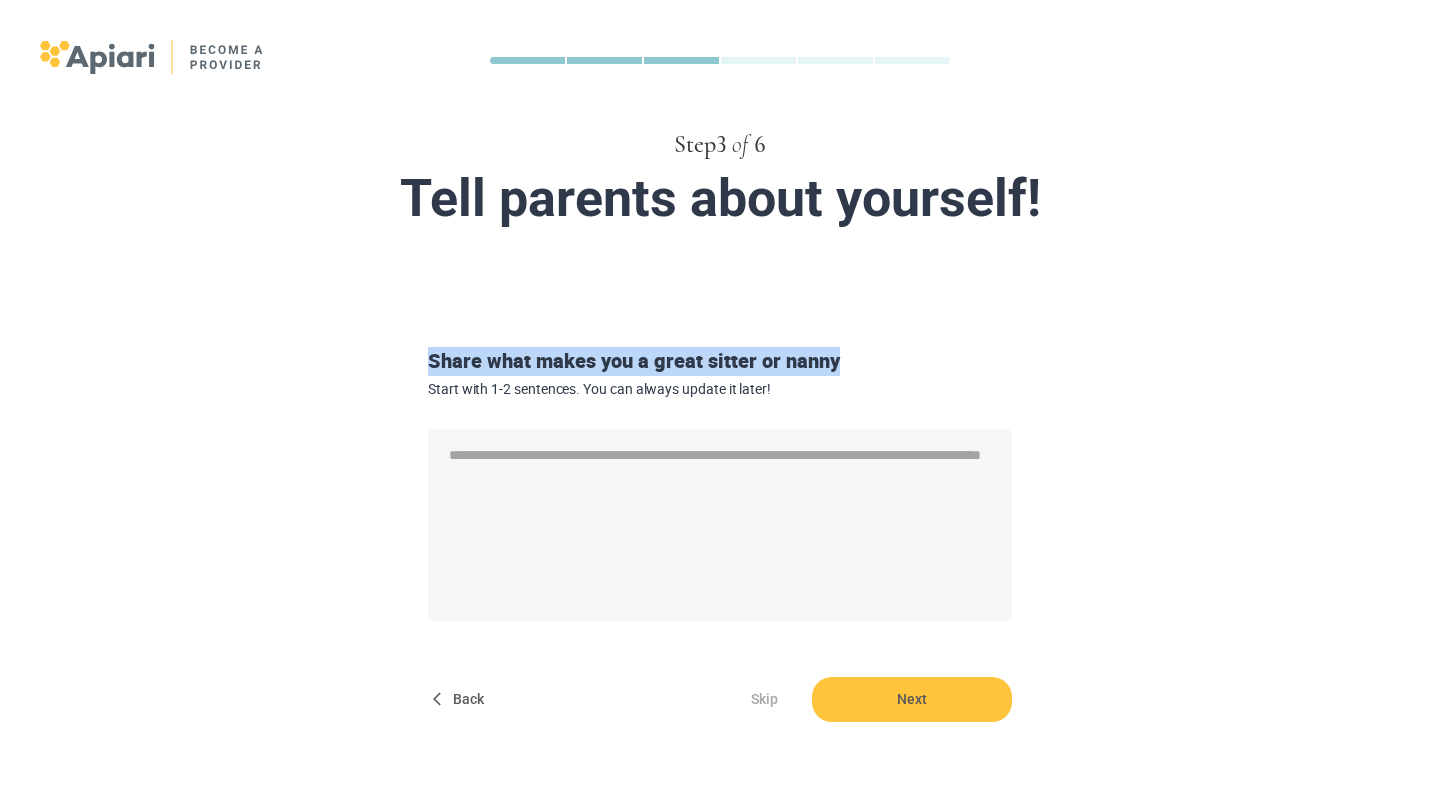 drag, startPoint x: 853, startPoint y: 359, endPoint x: 363, endPoint y: 333, distance: 490.6893 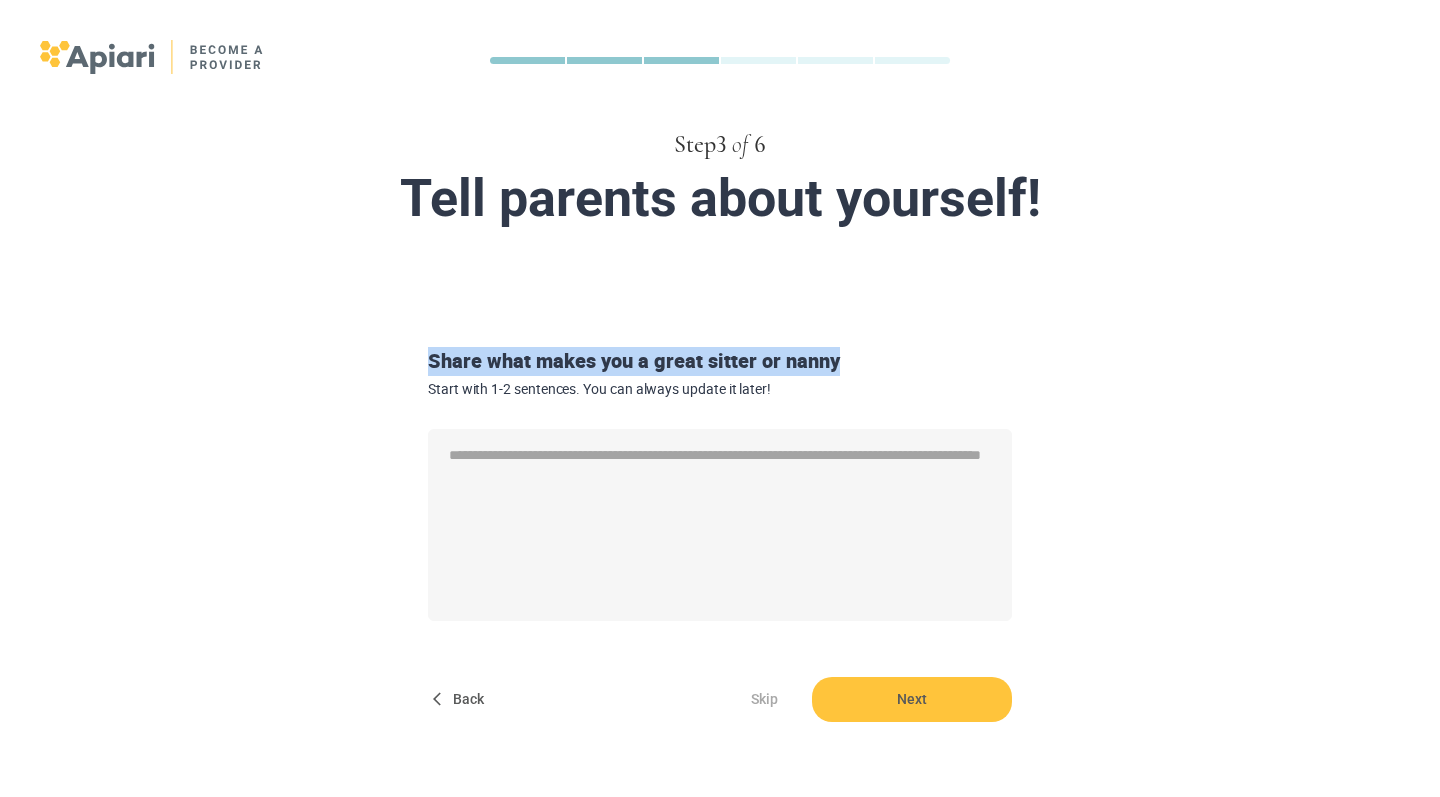 click on "Share what makes you a great sitter or nanny Start with 1-2 sentences. You can always update it later!   * Back Skip Next" at bounding box center [720, 514] 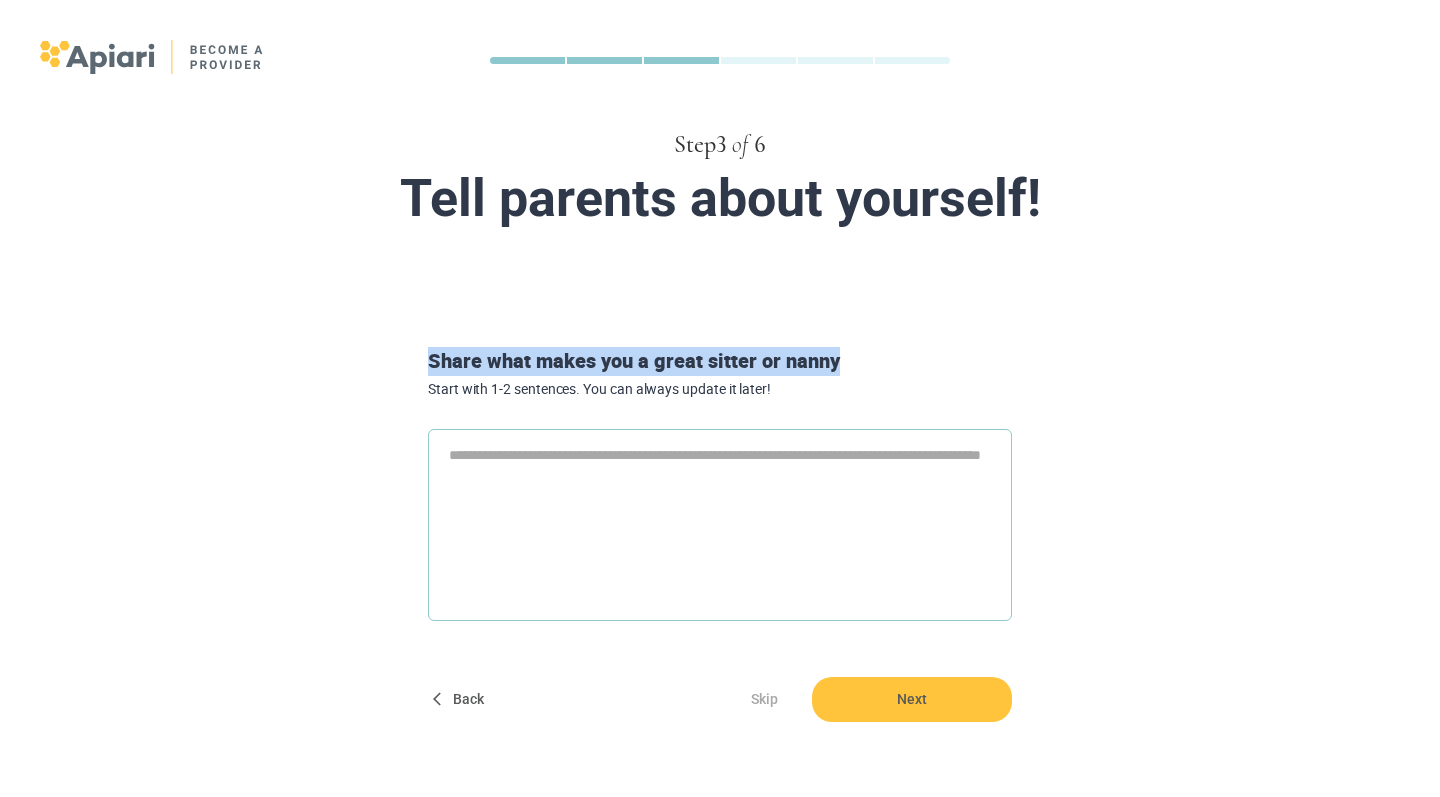 type on "*" 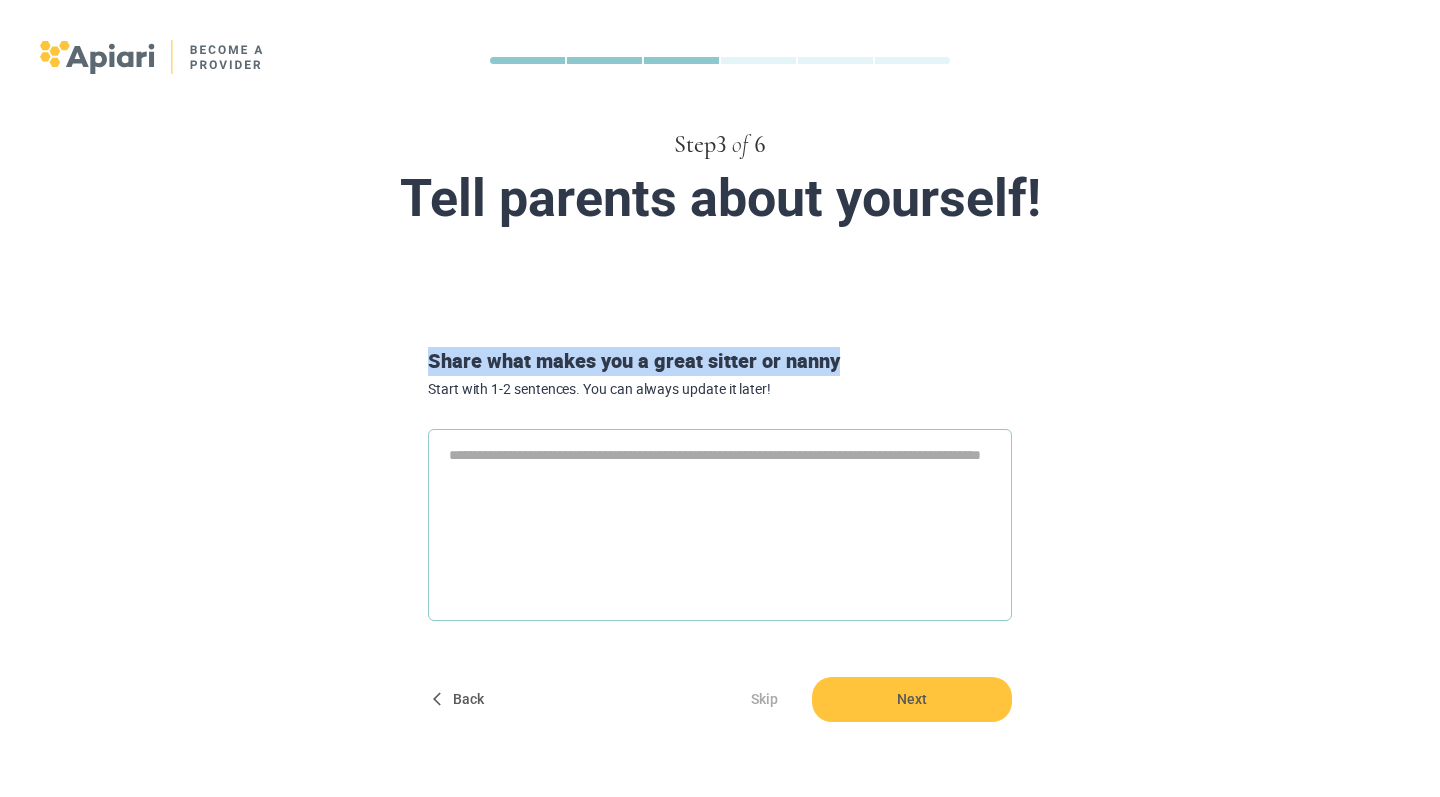 click at bounding box center (720, 525) 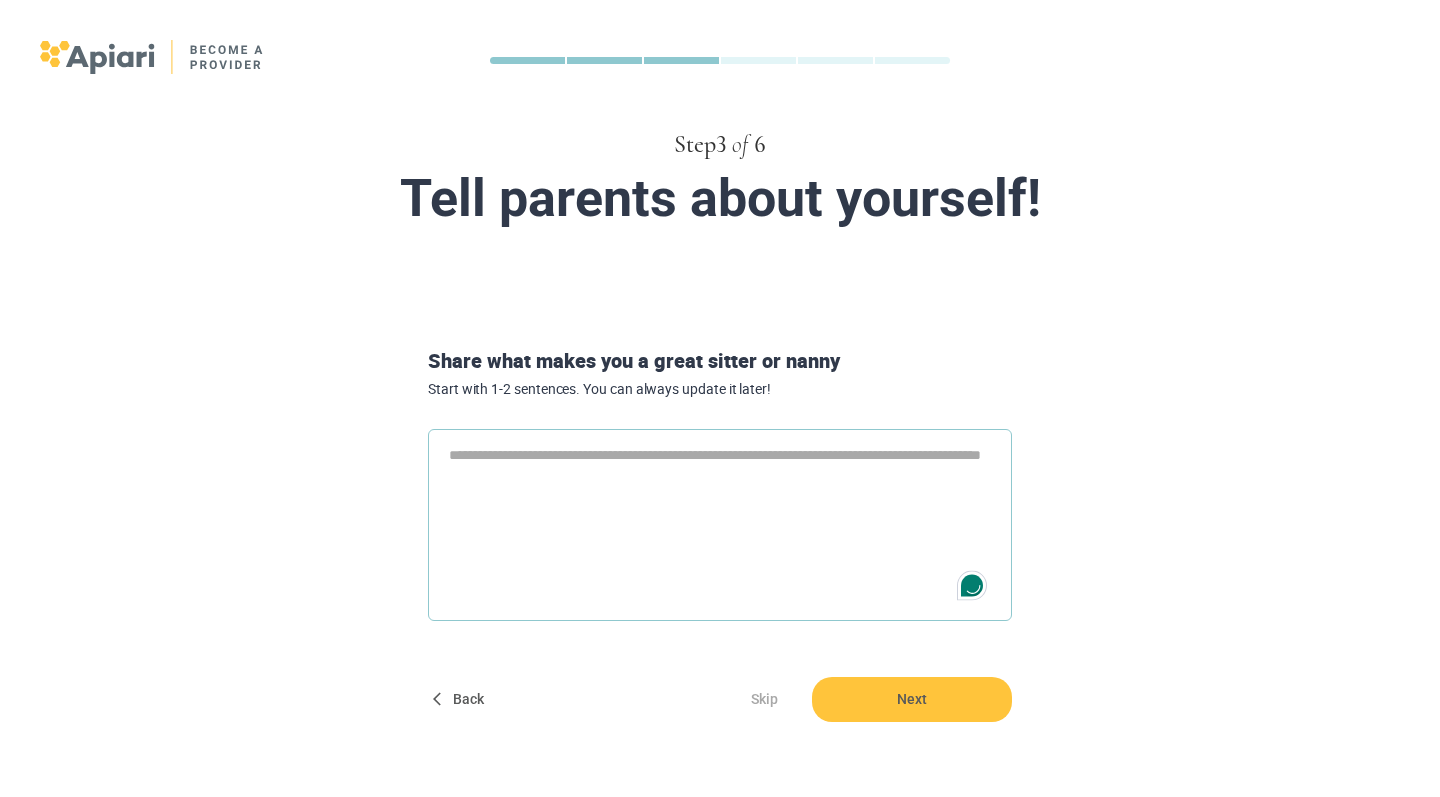 paste on "**********" 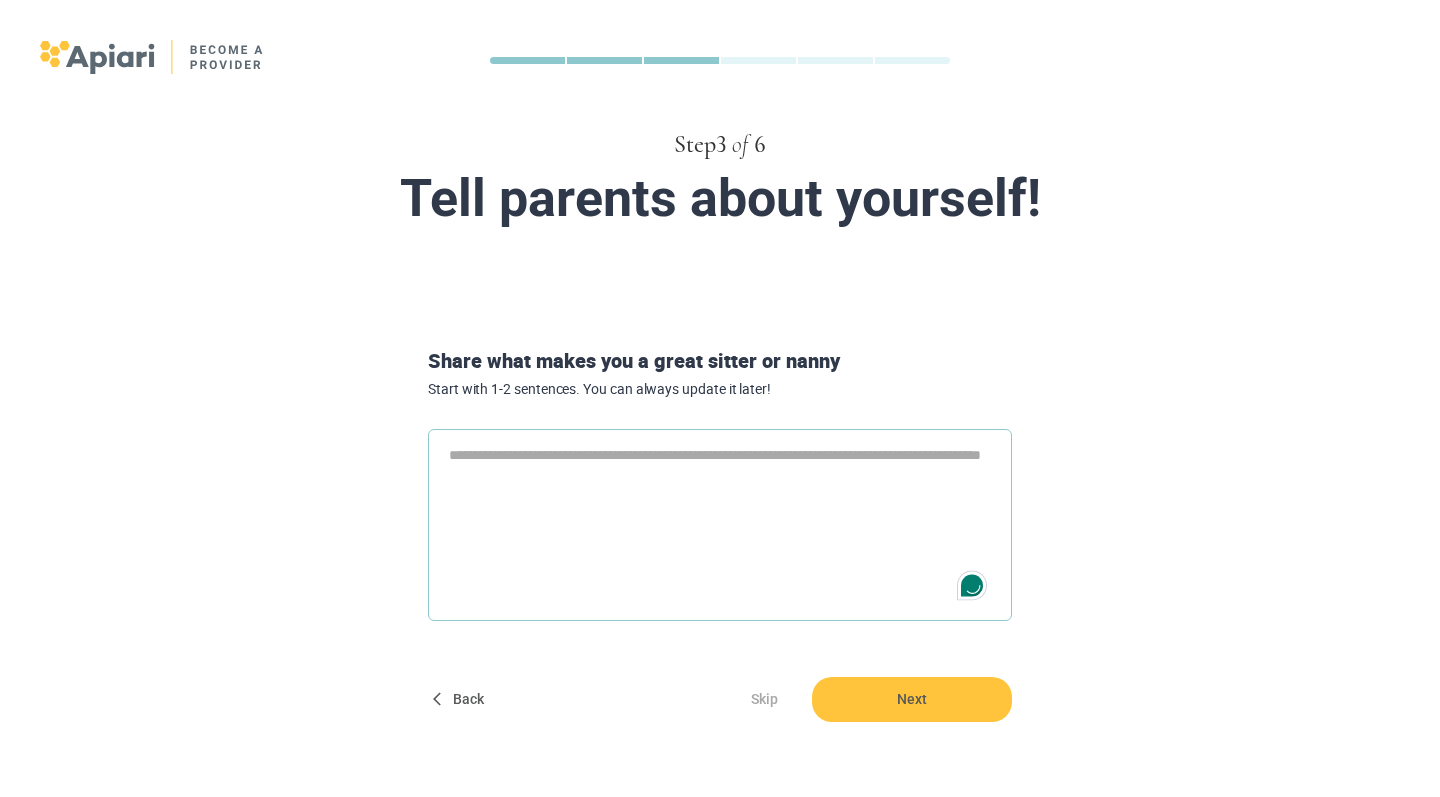 type on "**********" 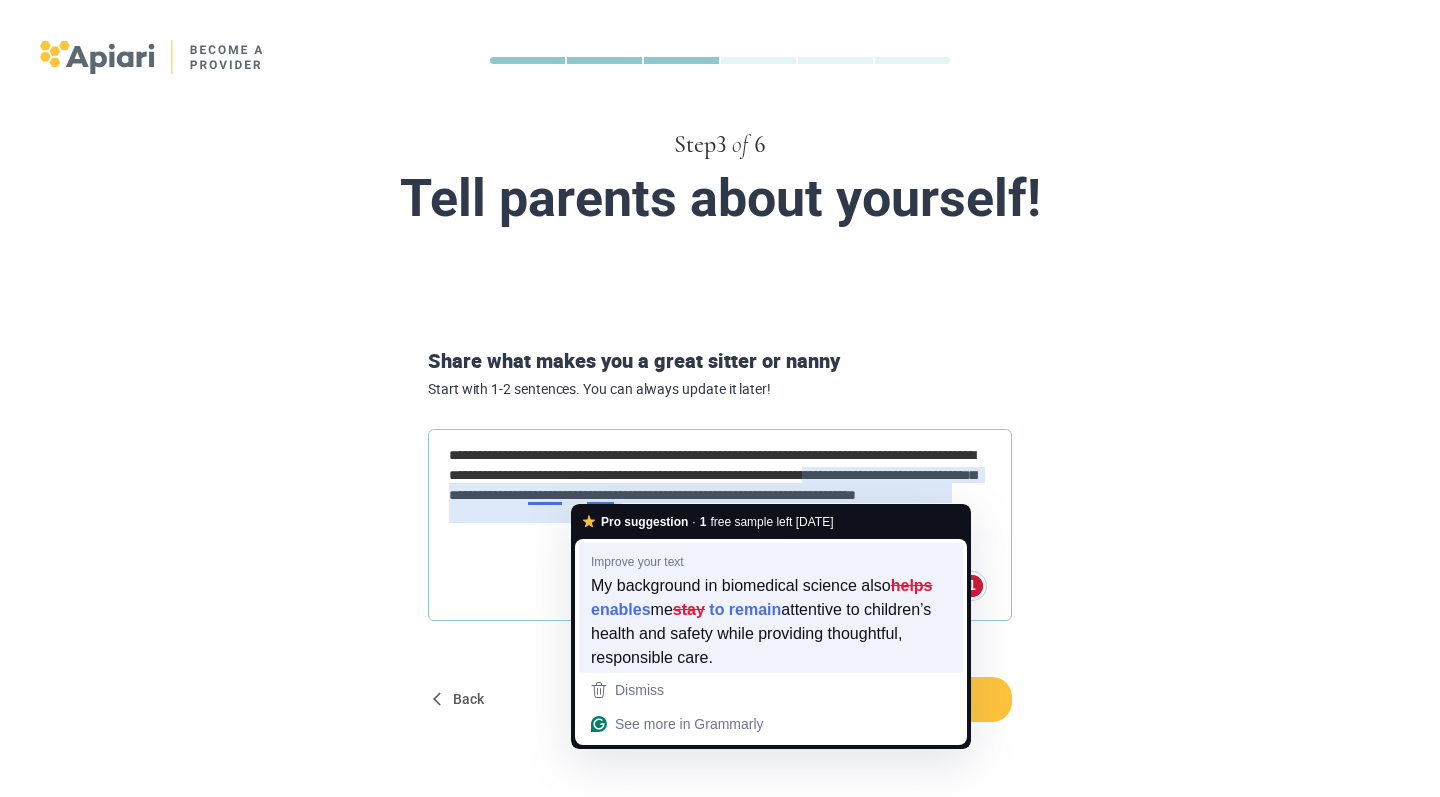 type on "**********" 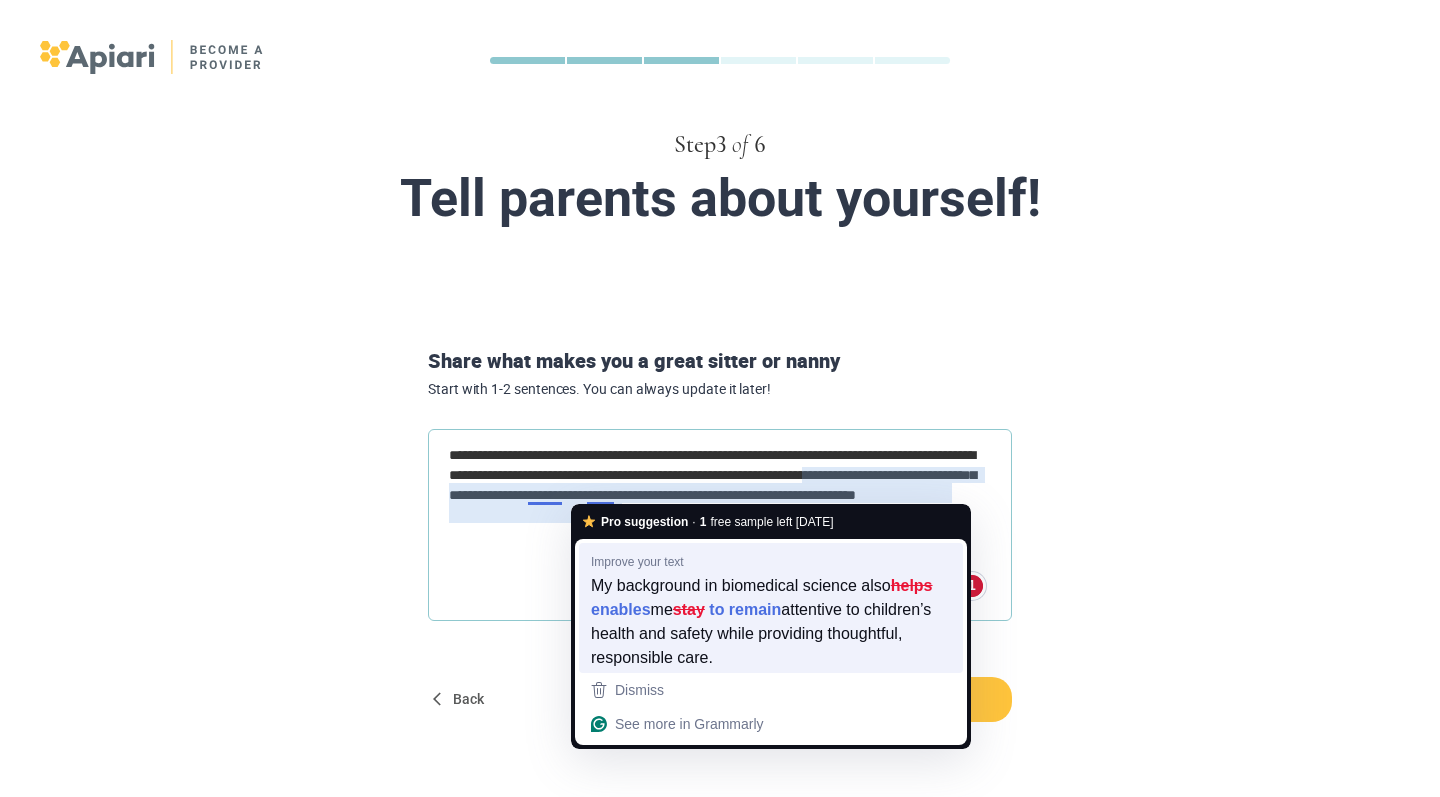 type on "*" 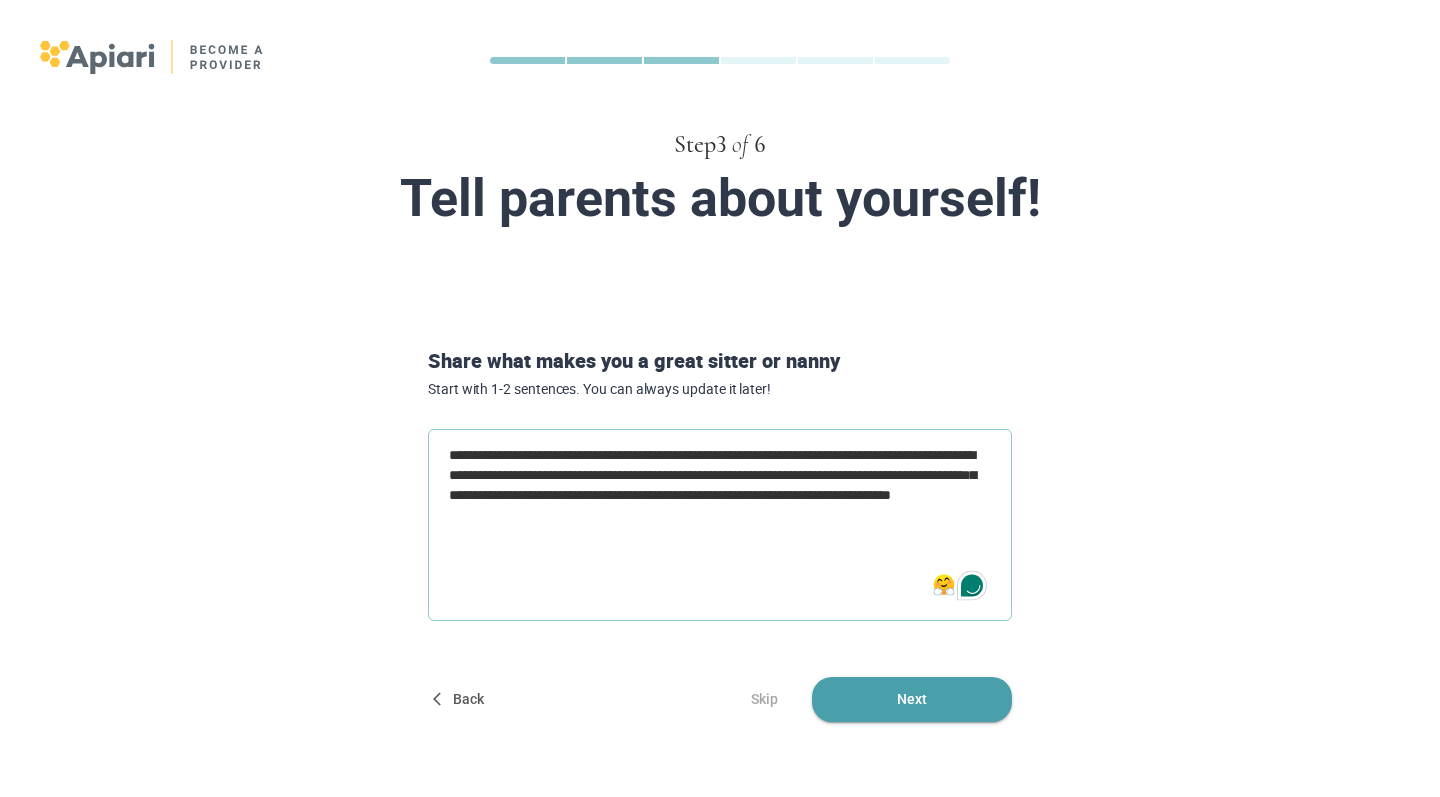 type on "**********" 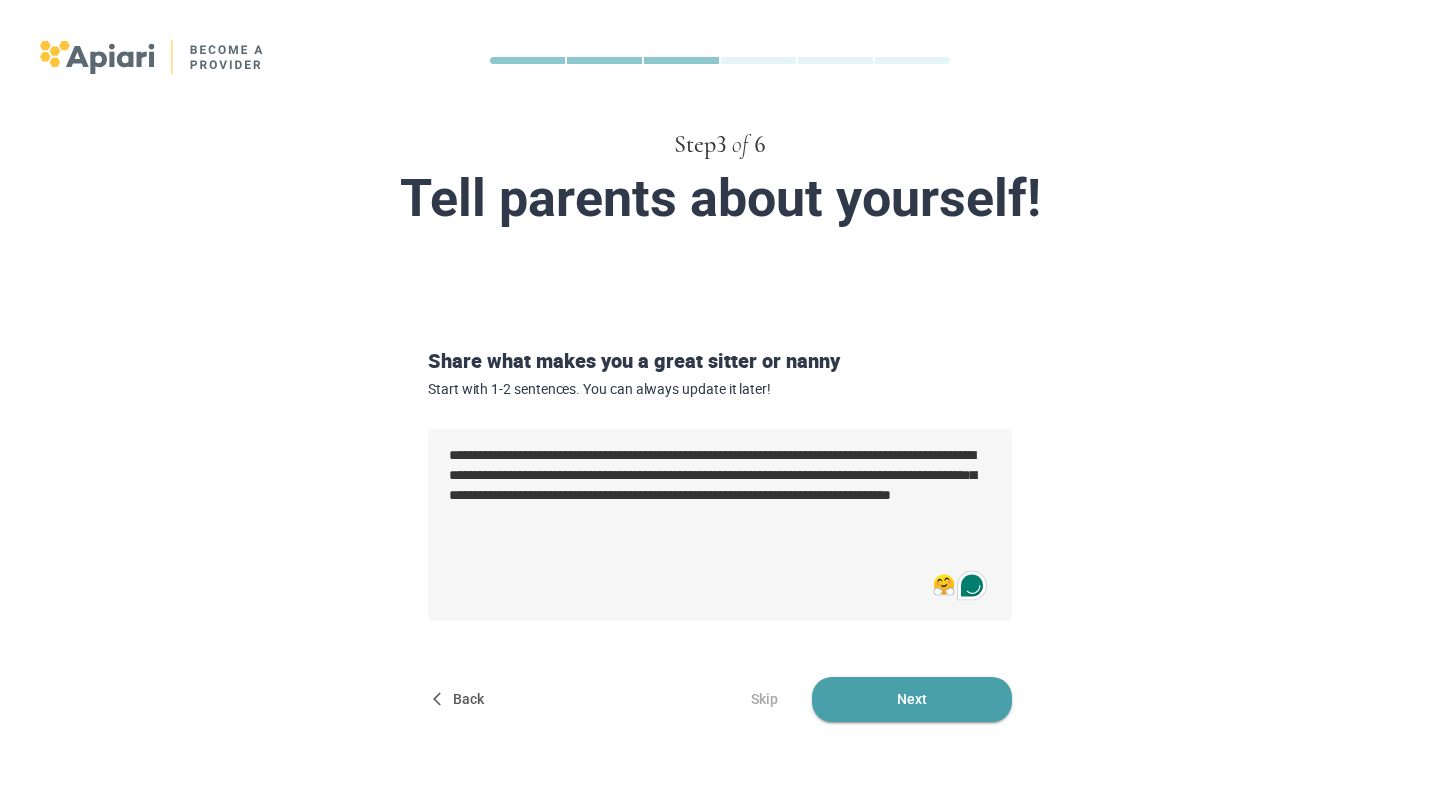 click on "Next" at bounding box center (912, 699) 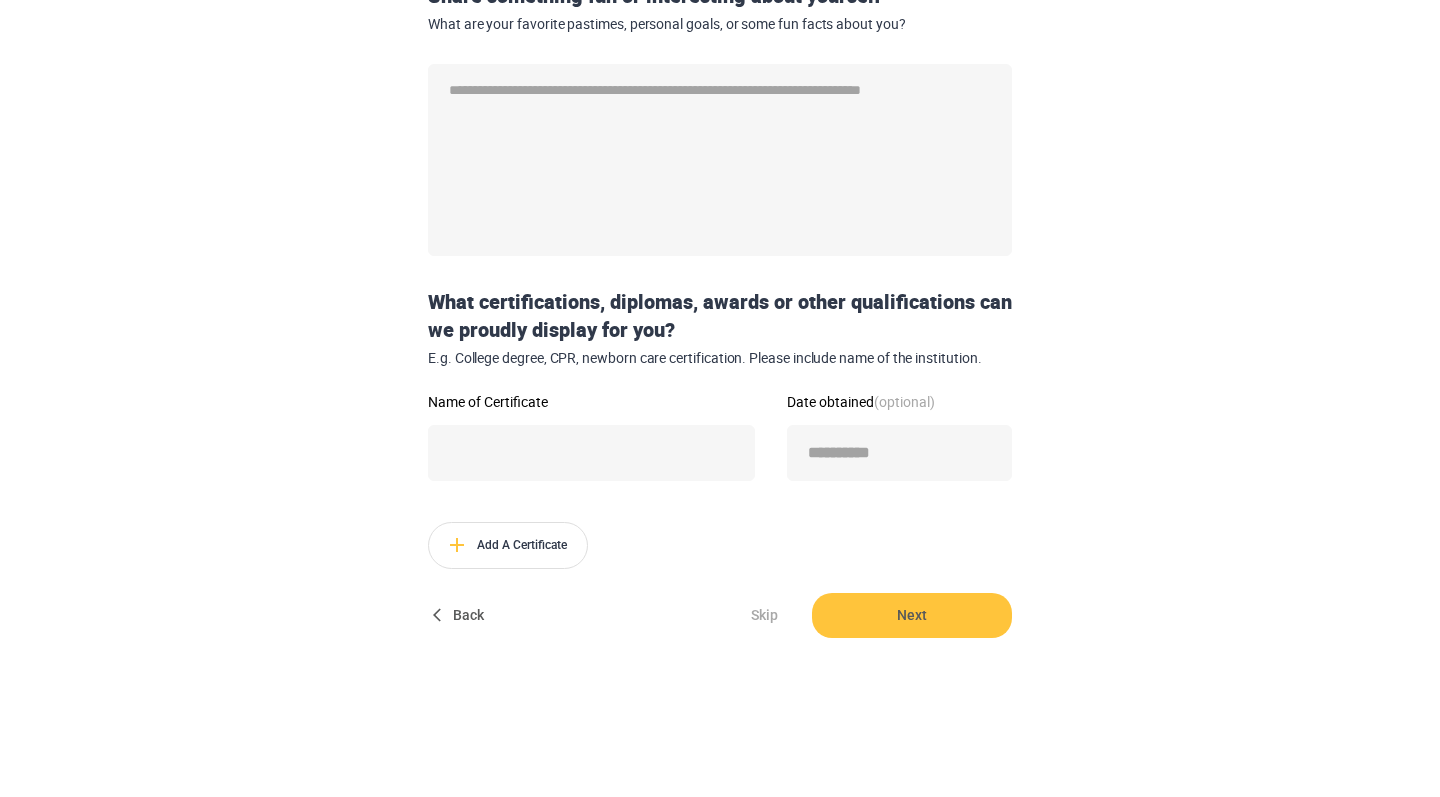 scroll, scrollTop: 324, scrollLeft: 0, axis: vertical 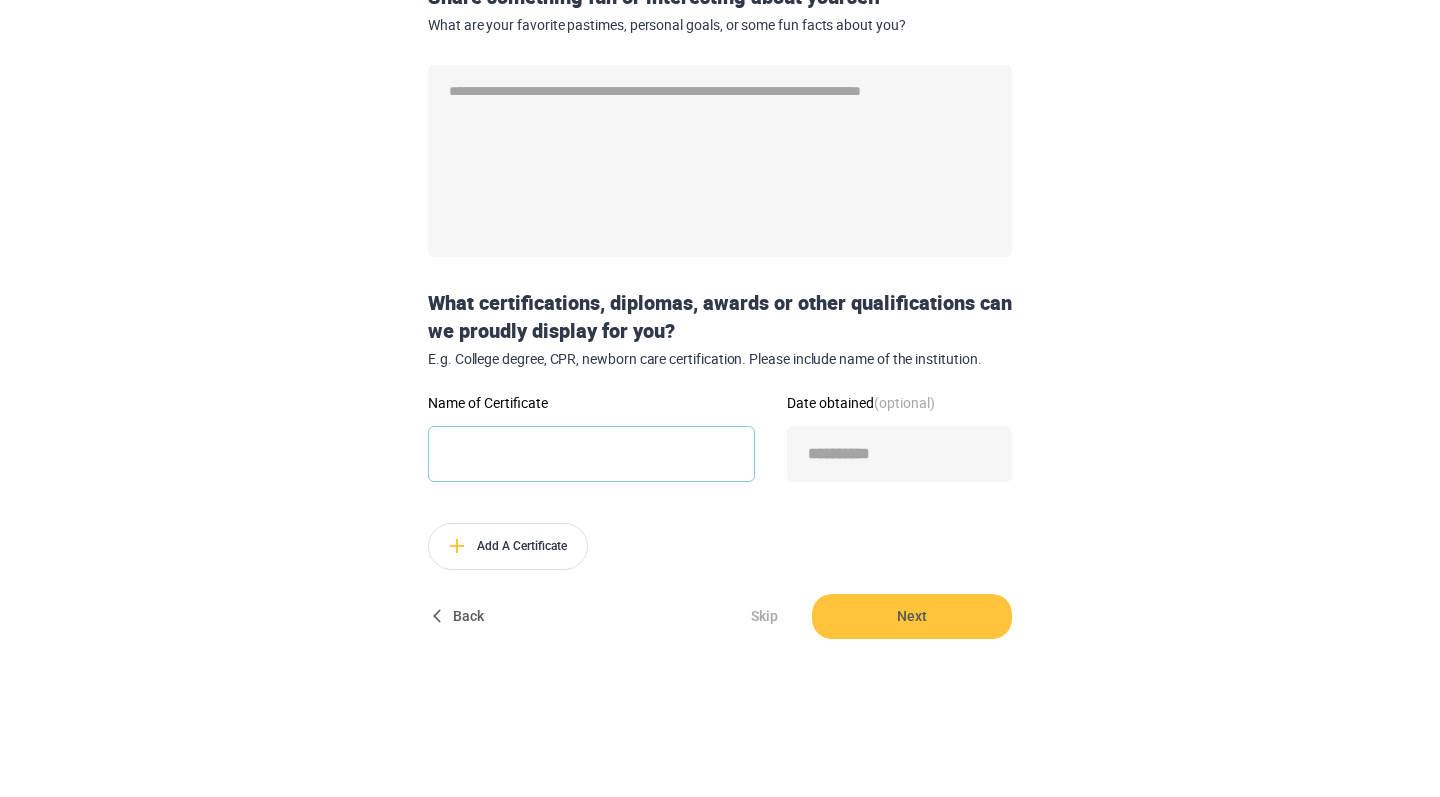 click on "Name of Certificate" at bounding box center (591, 454) 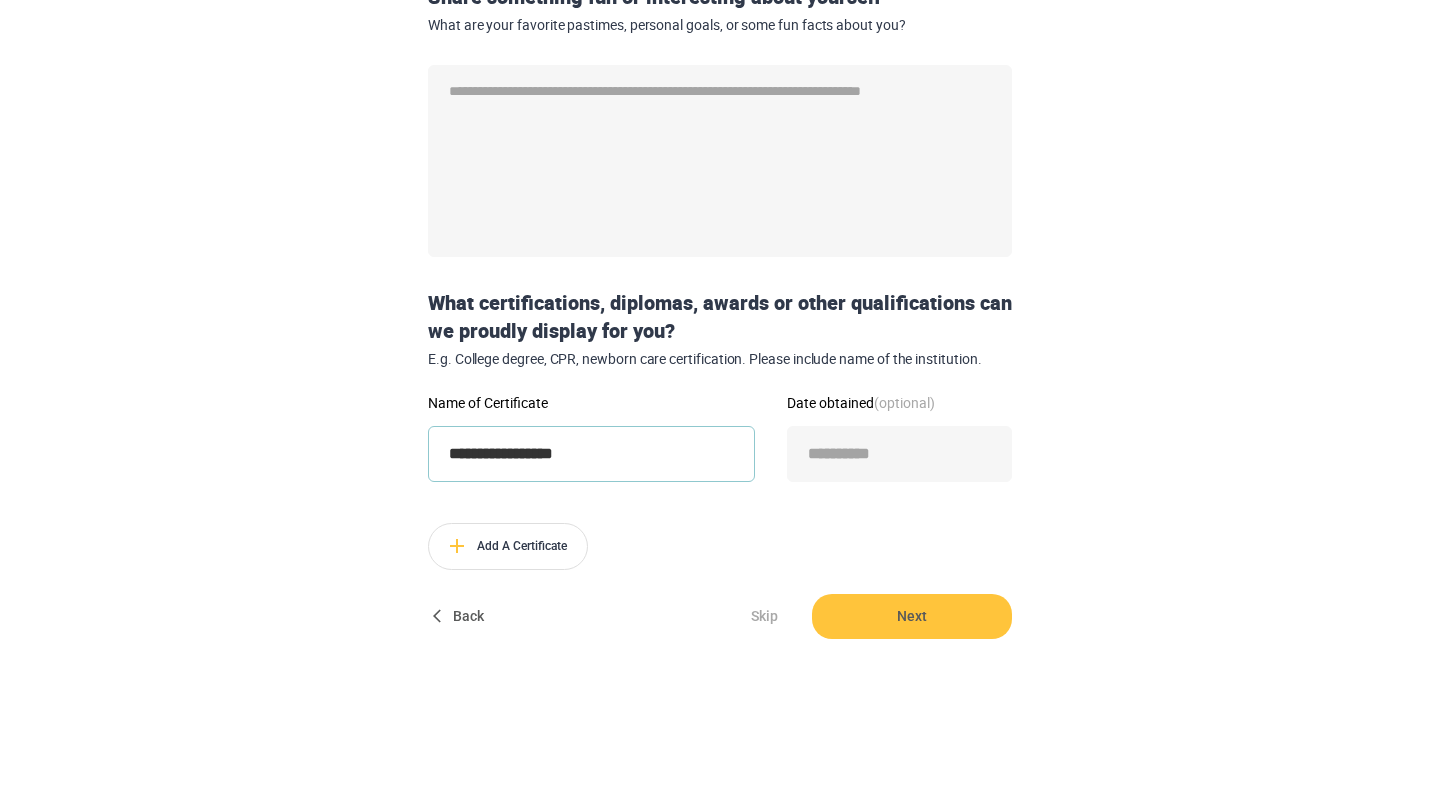 type on "**********" 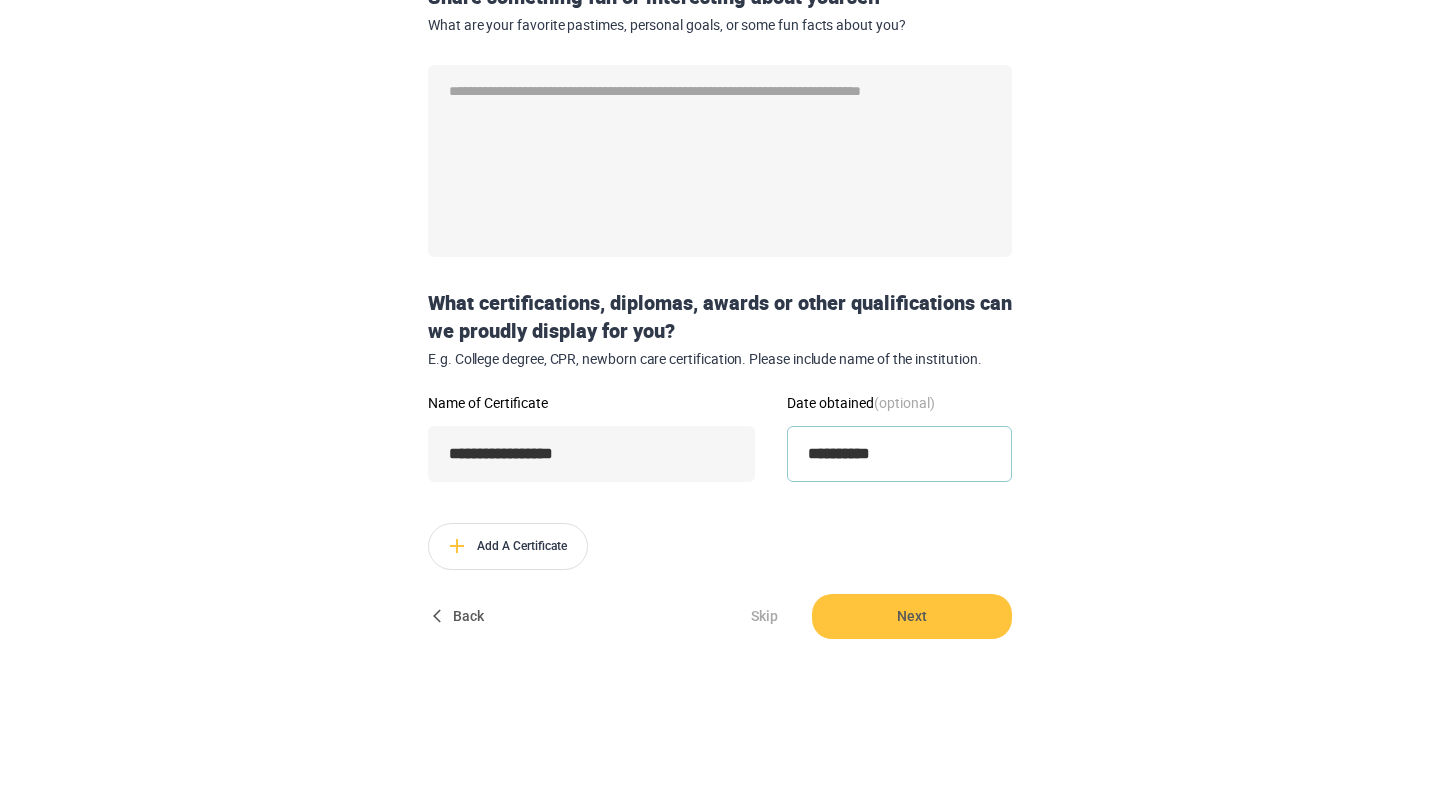 click on "**********" at bounding box center (899, 454) 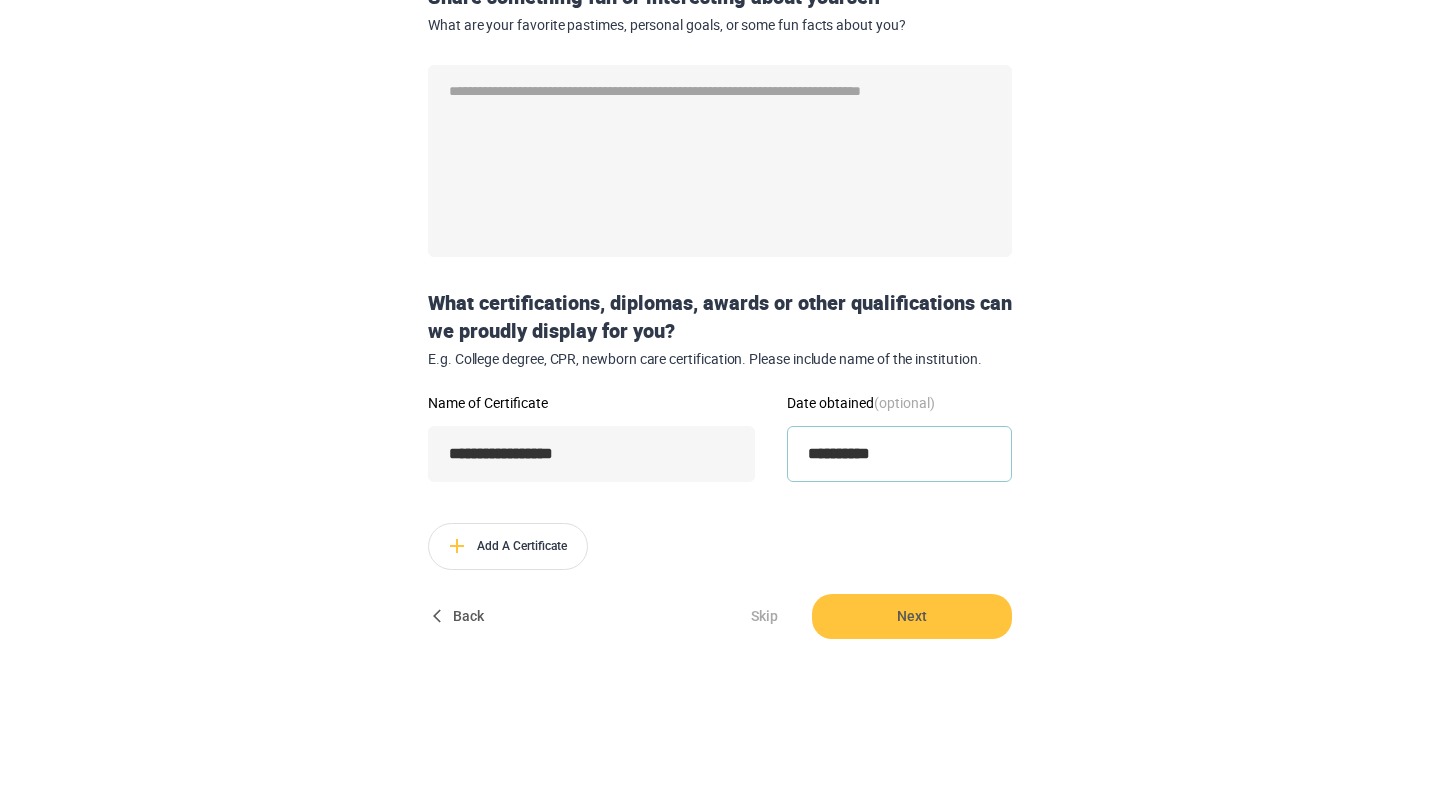 type on "**********" 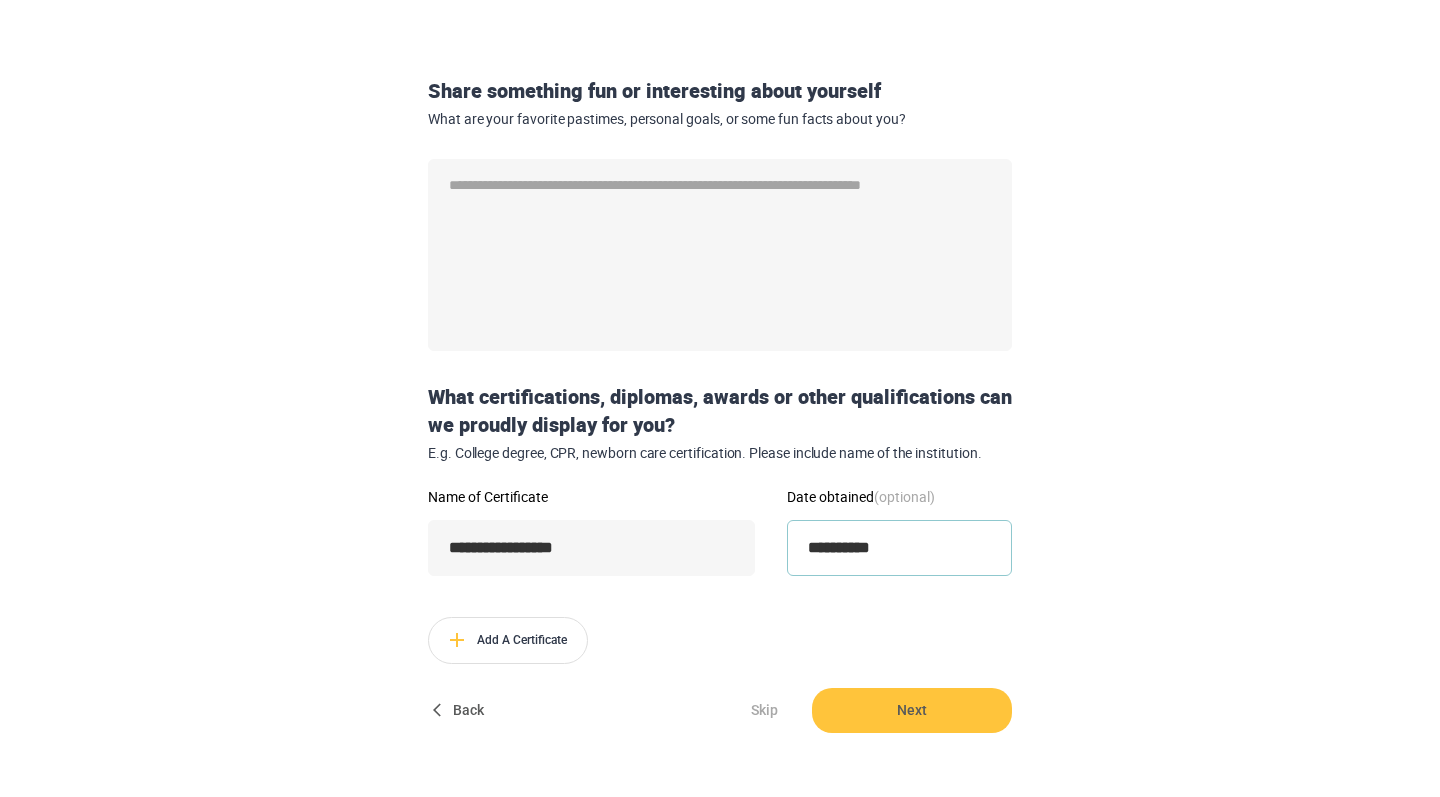 scroll, scrollTop: 169, scrollLeft: 0, axis: vertical 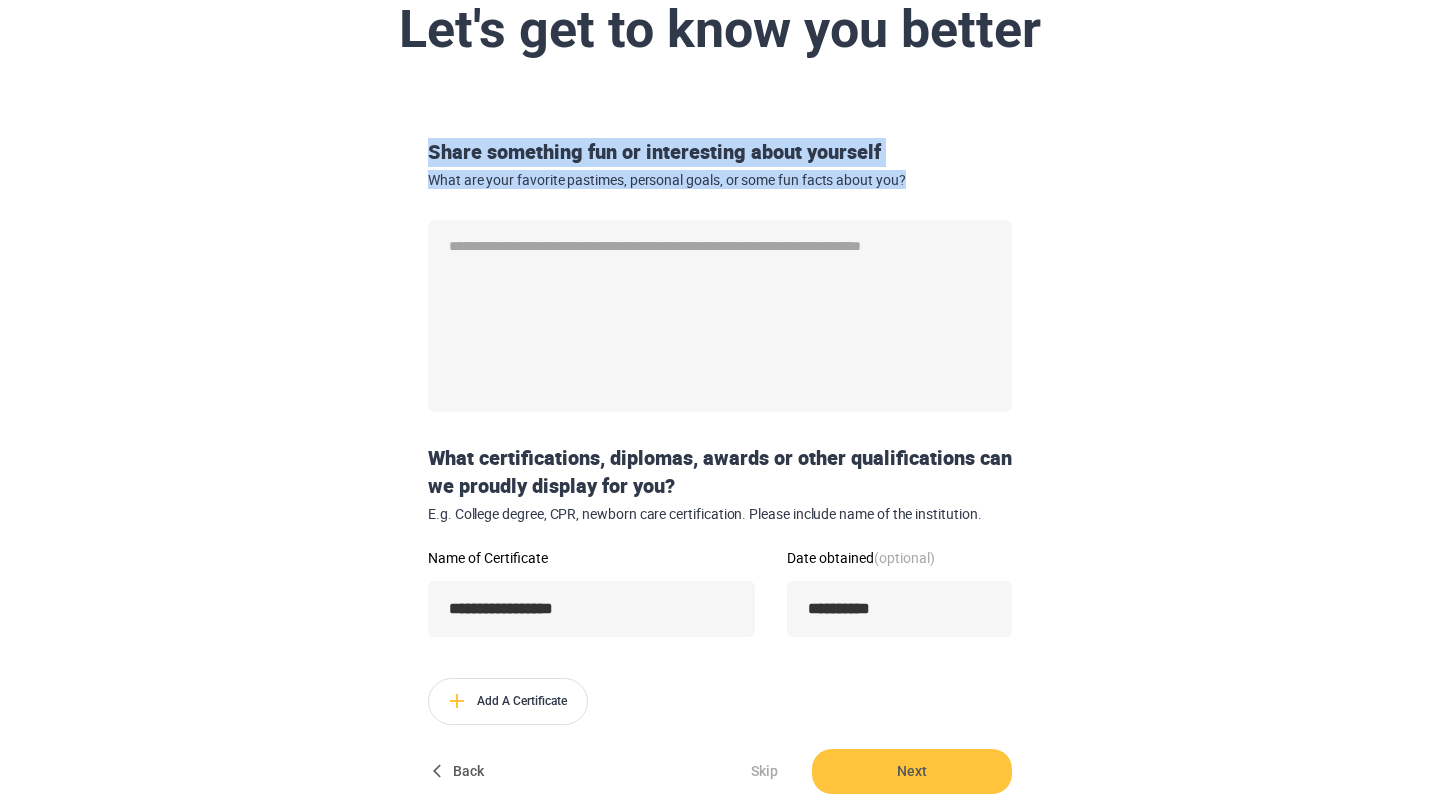 drag, startPoint x: 922, startPoint y: 174, endPoint x: 390, endPoint y: 148, distance: 532.63495 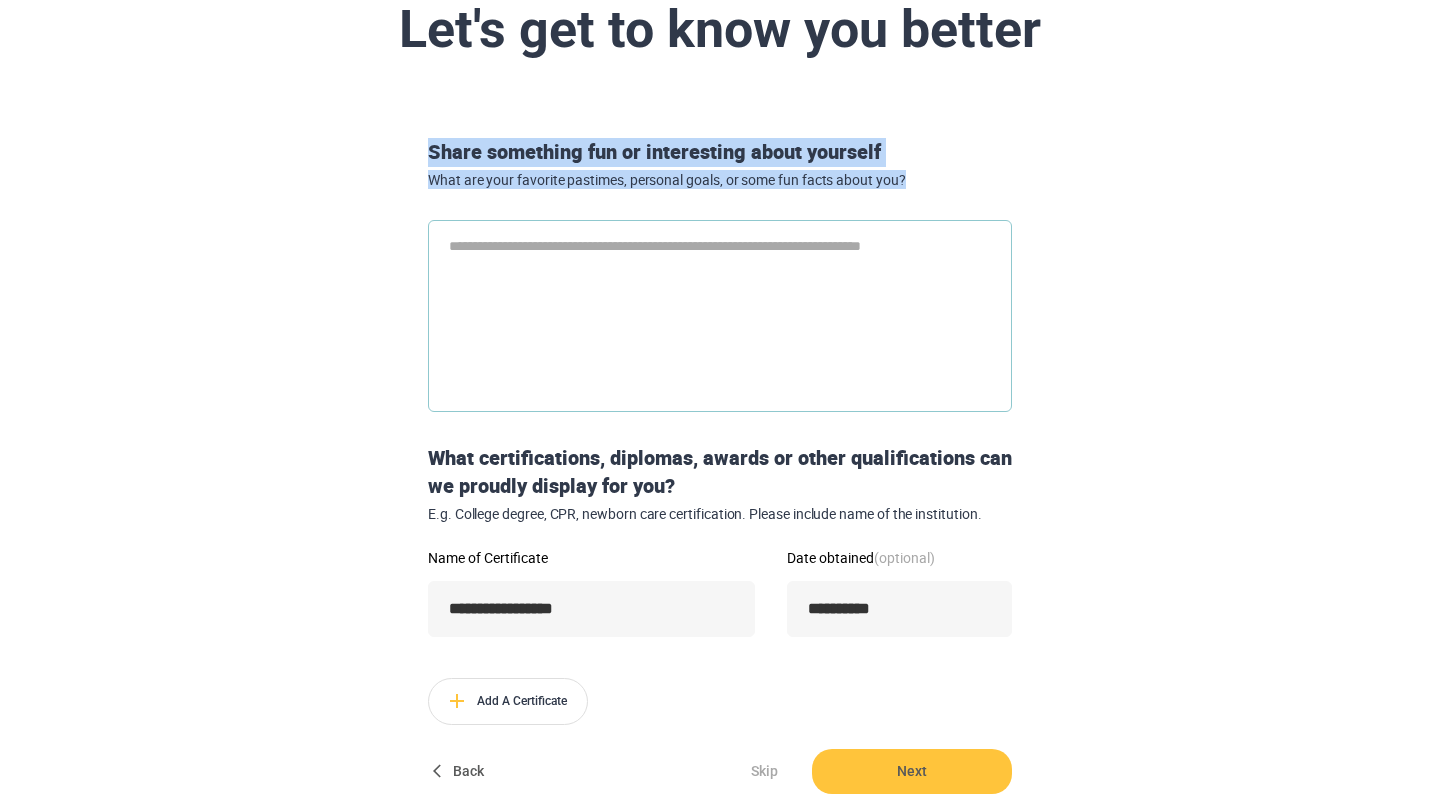 type on "*" 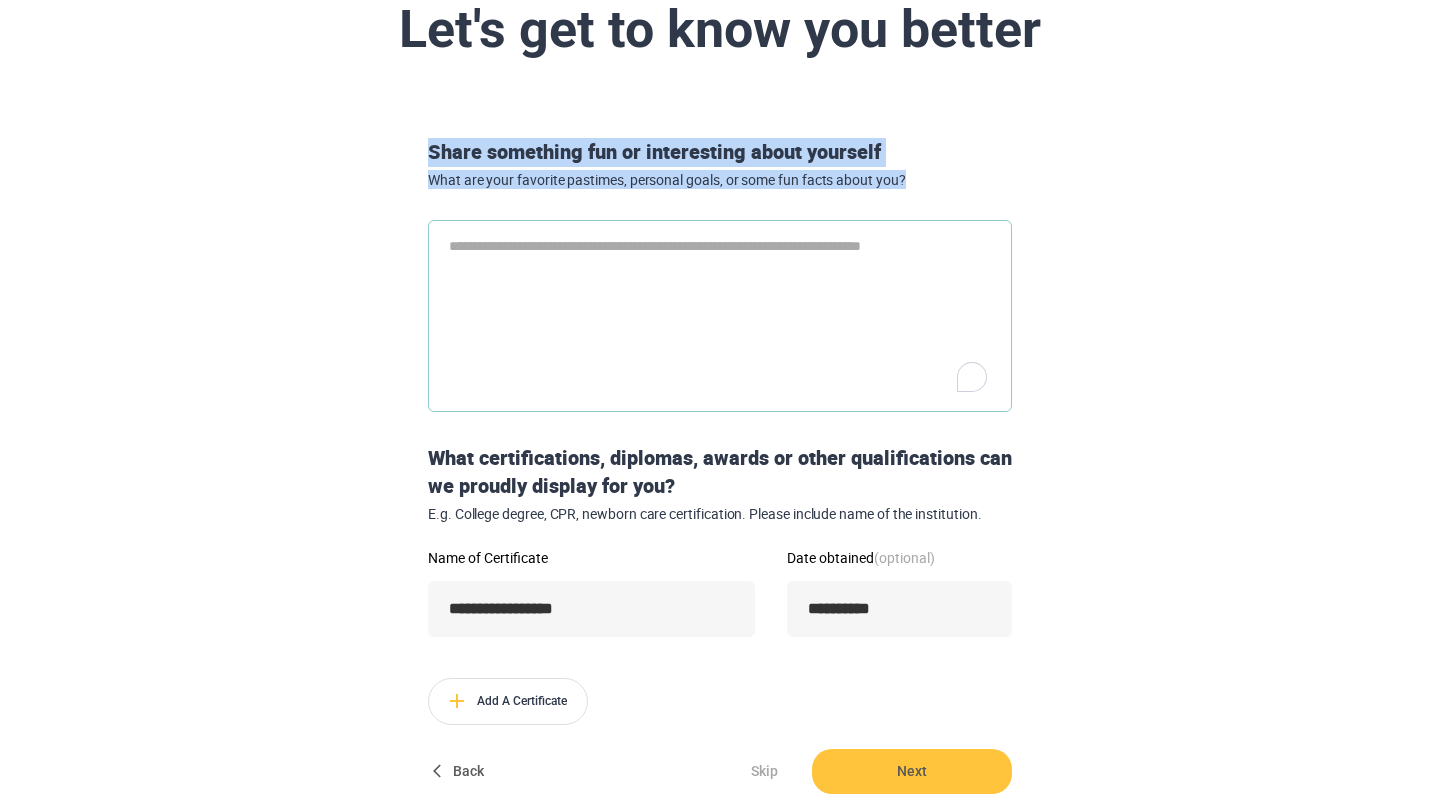 click at bounding box center [720, 316] 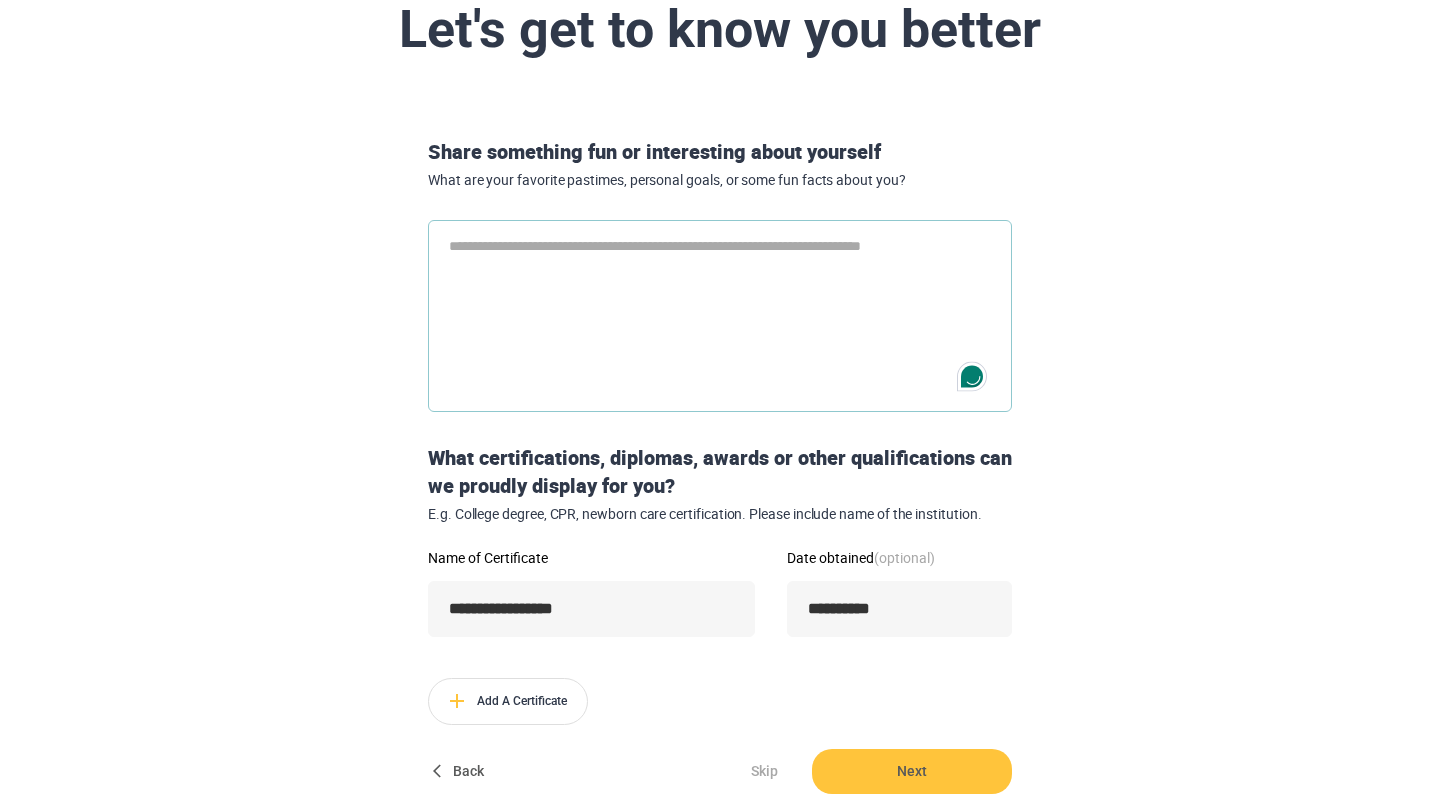 paste on "**********" 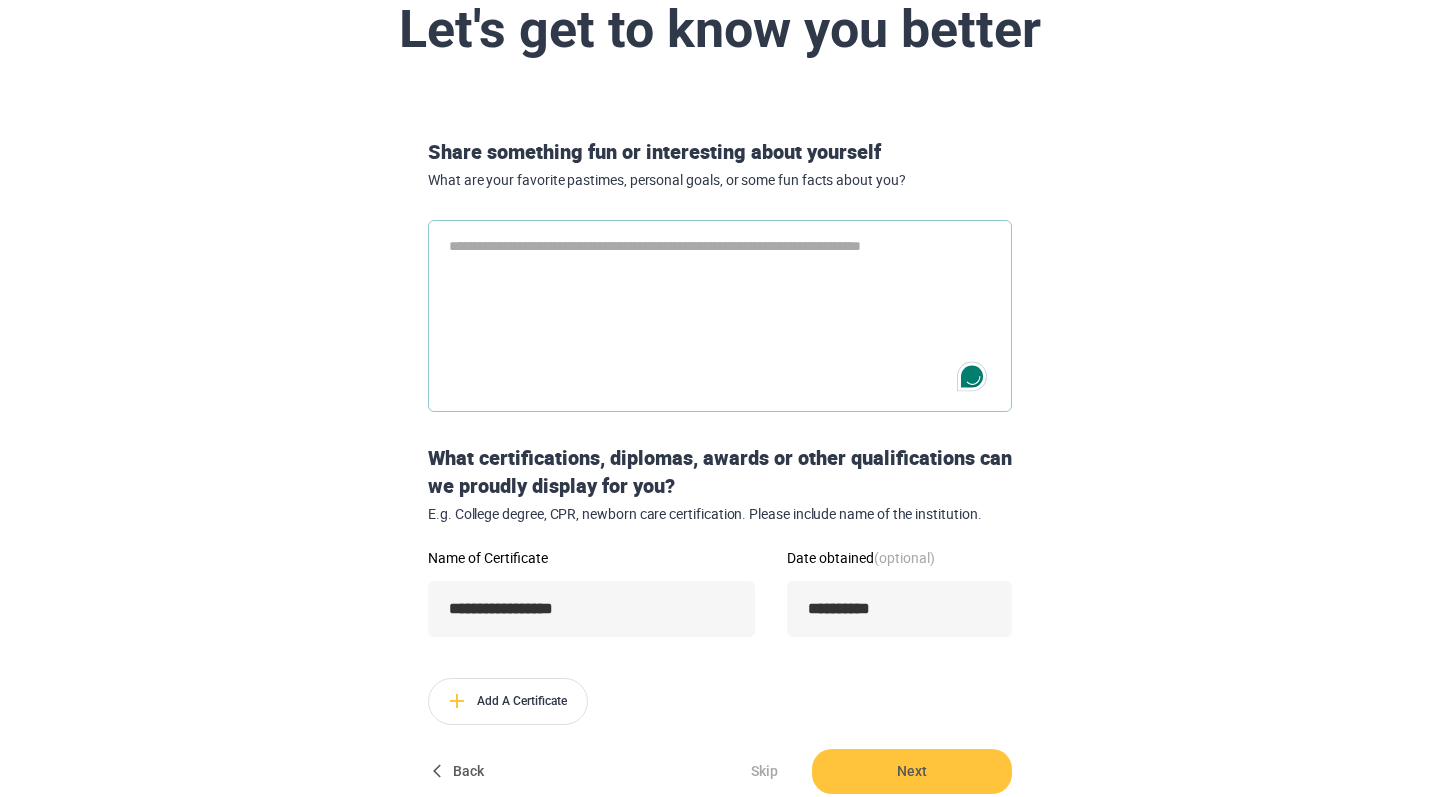 type on "**********" 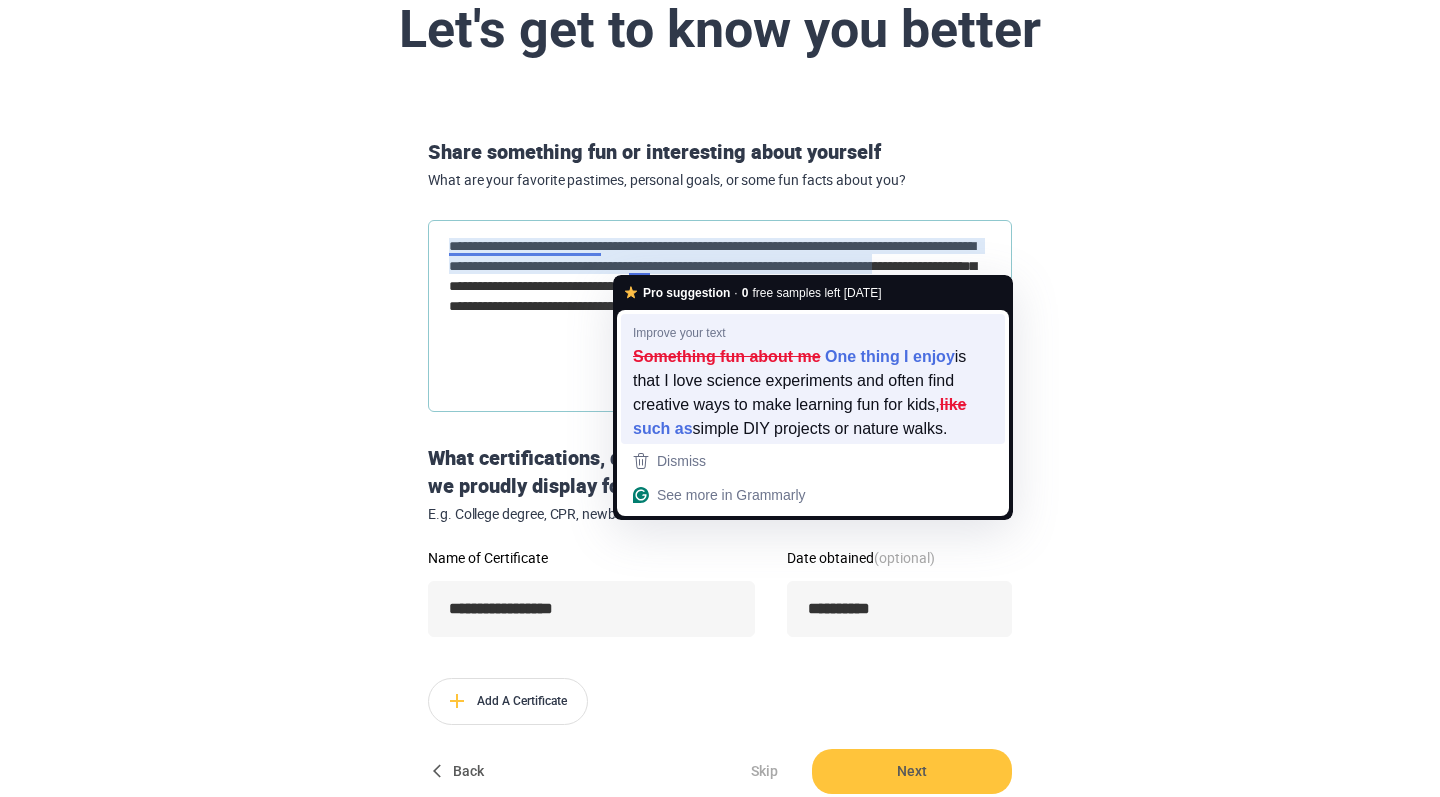type on "**********" 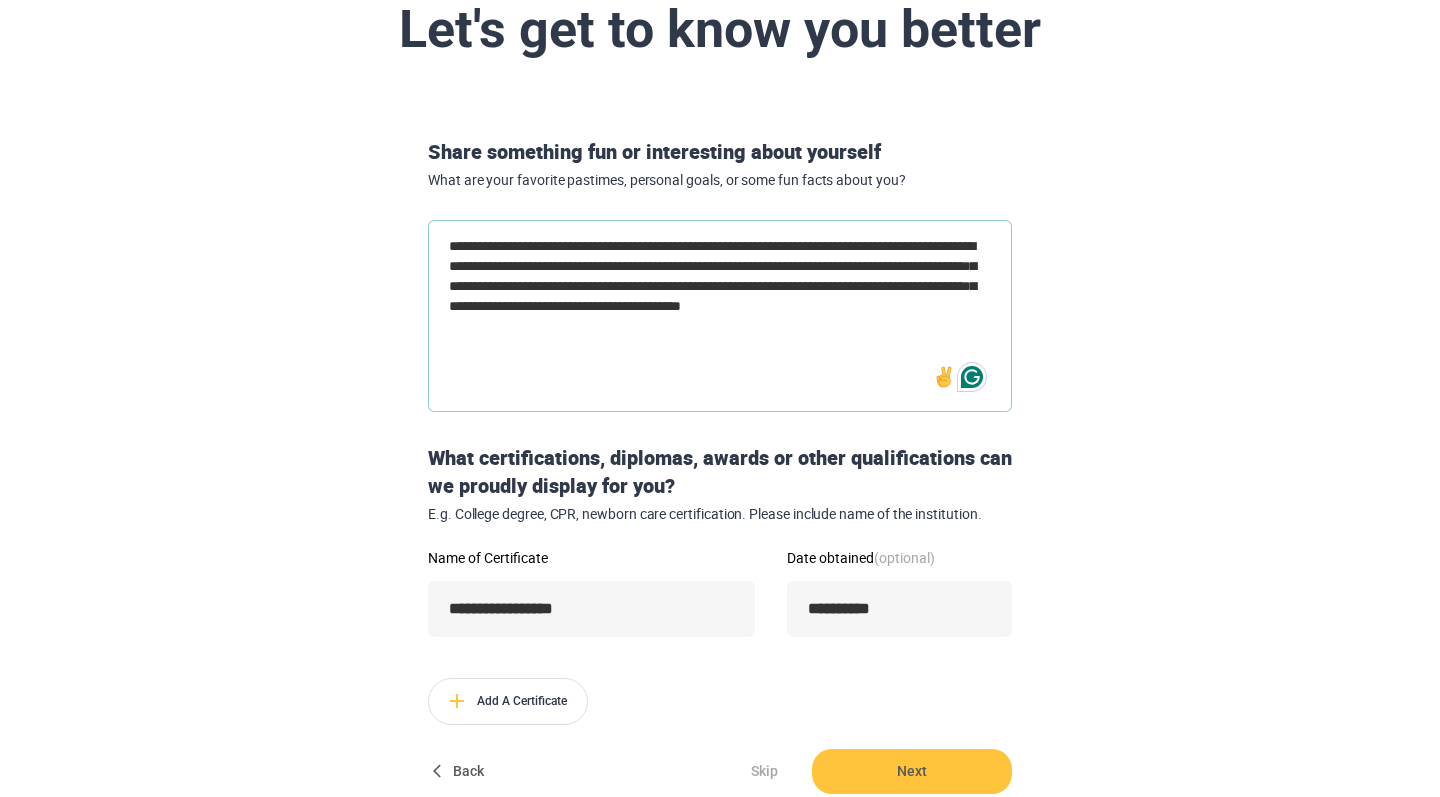 click on "**********" at bounding box center (720, 316) 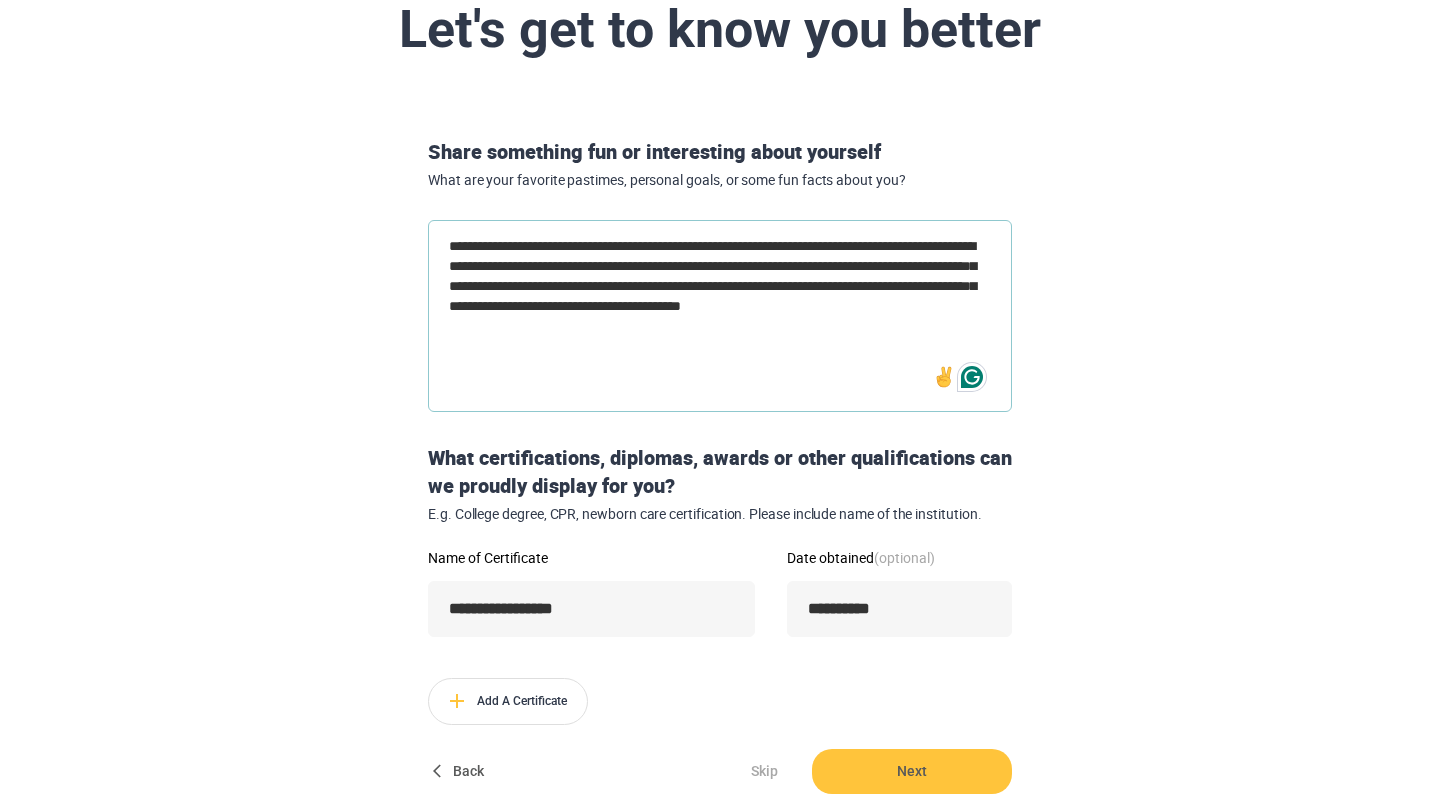 type on "**********" 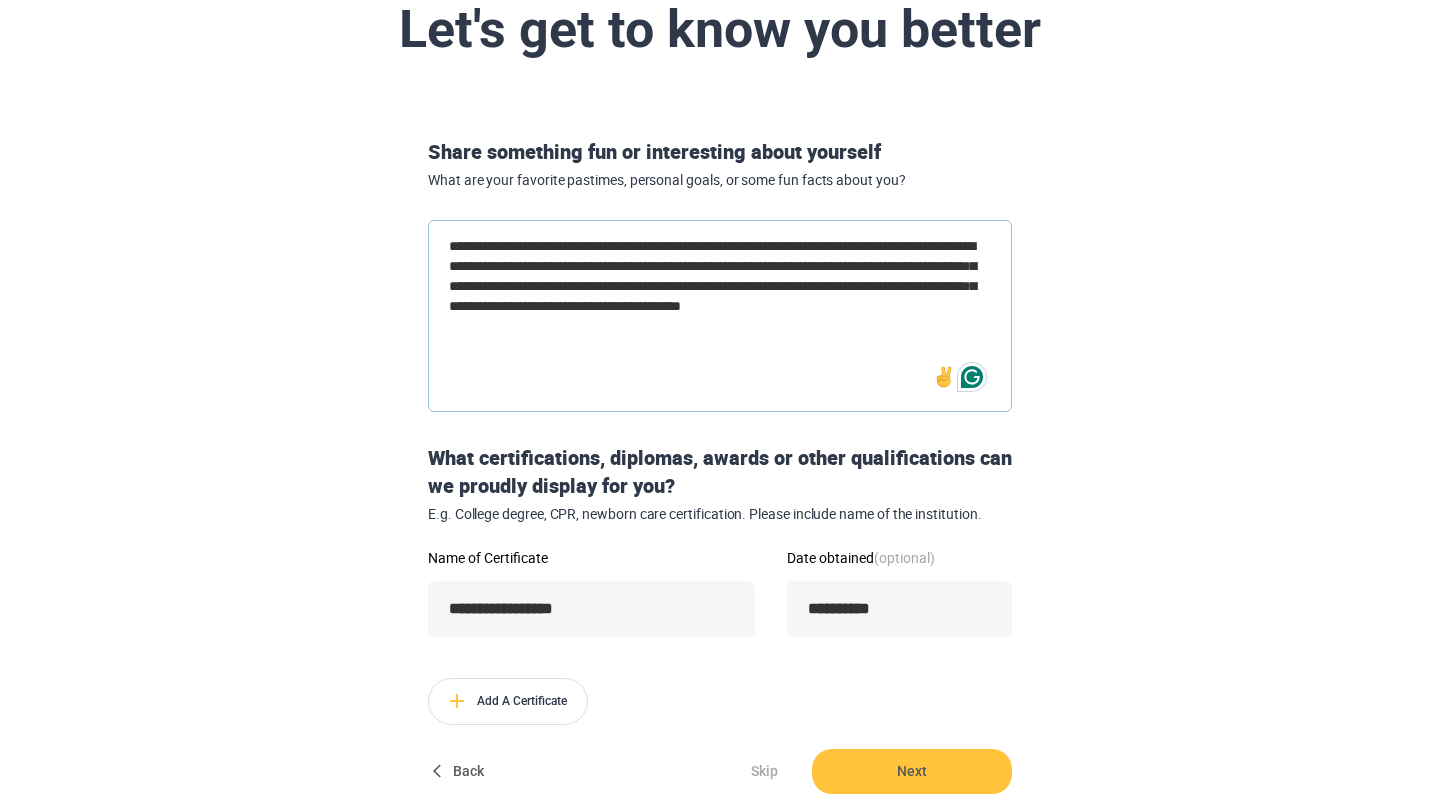 type on "*" 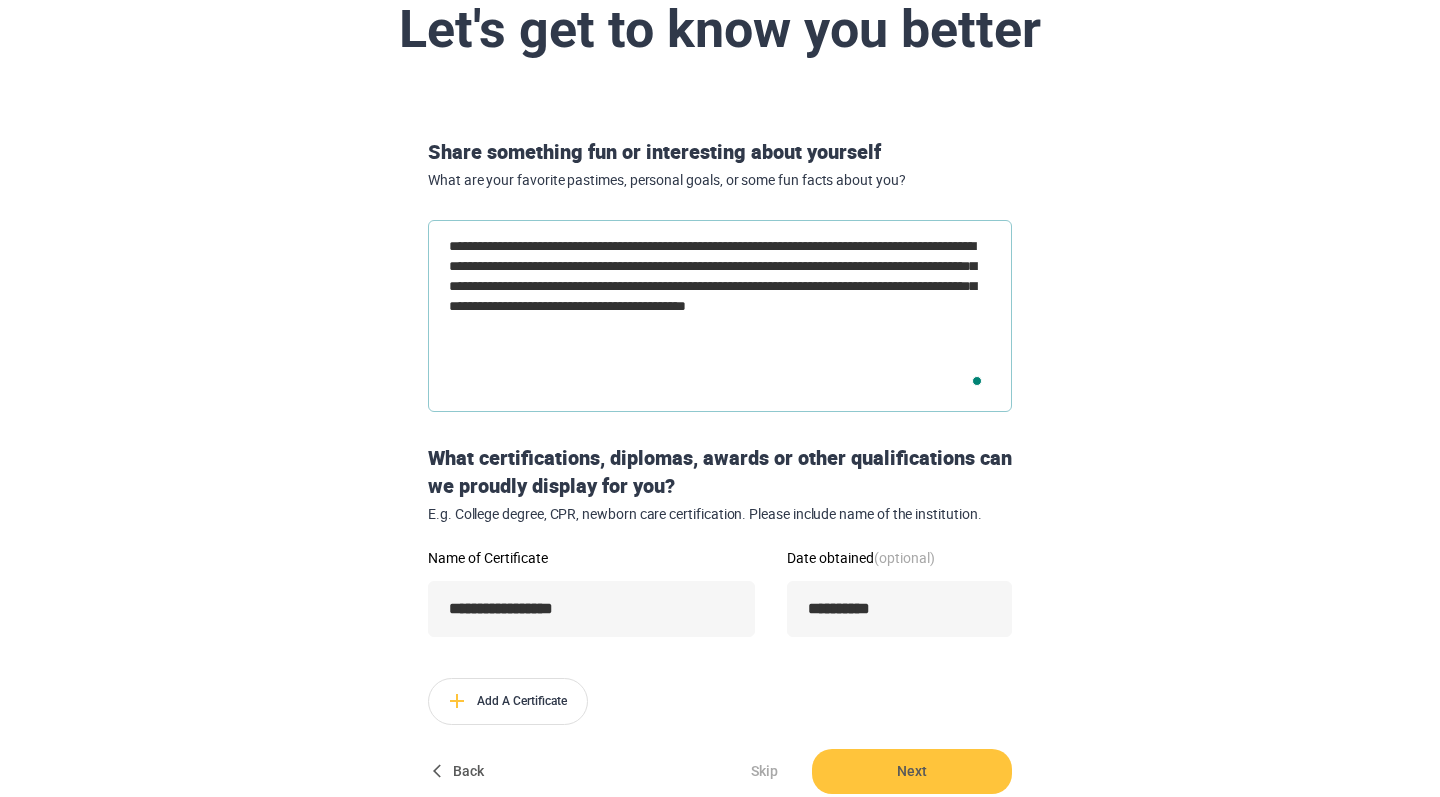 type on "**********" 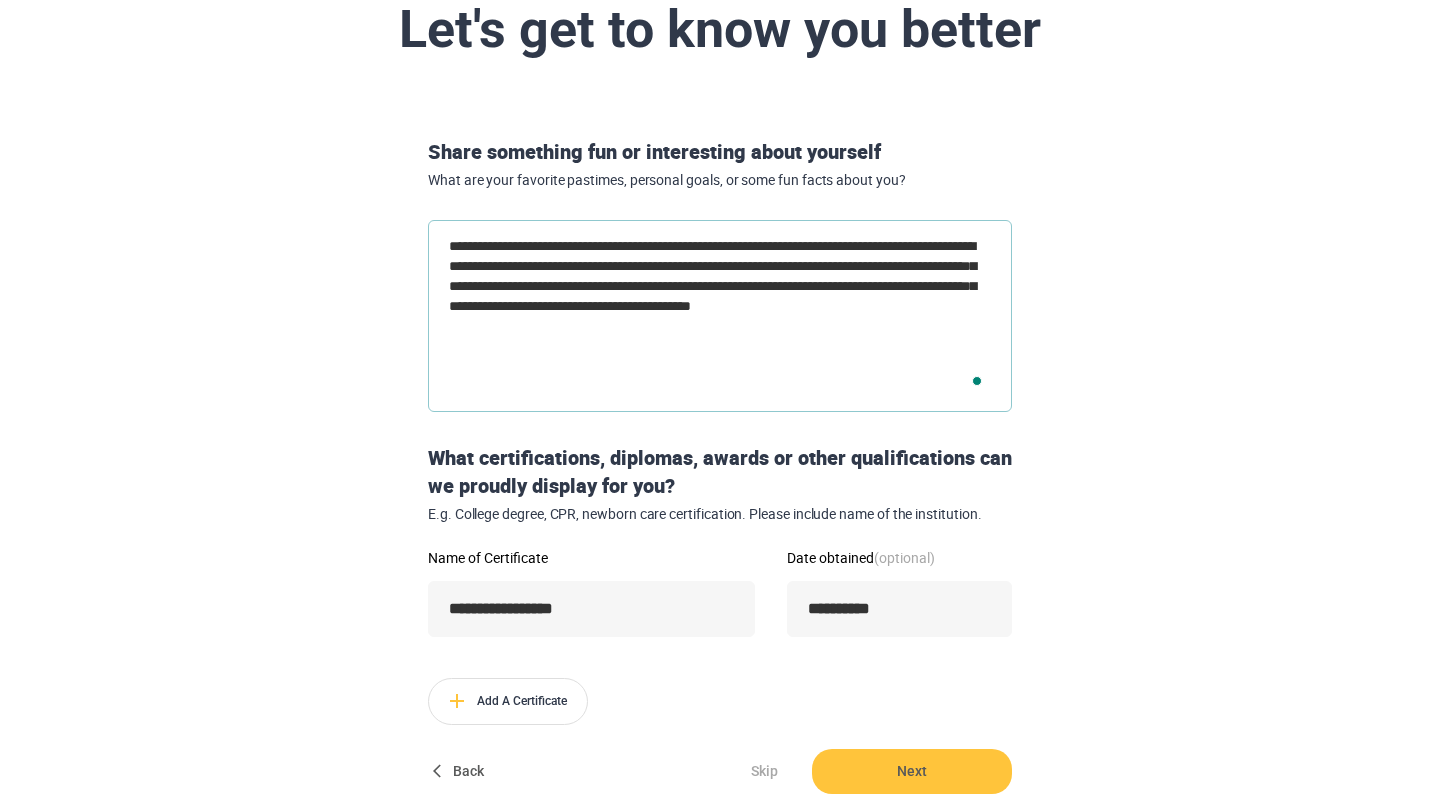 type on "**********" 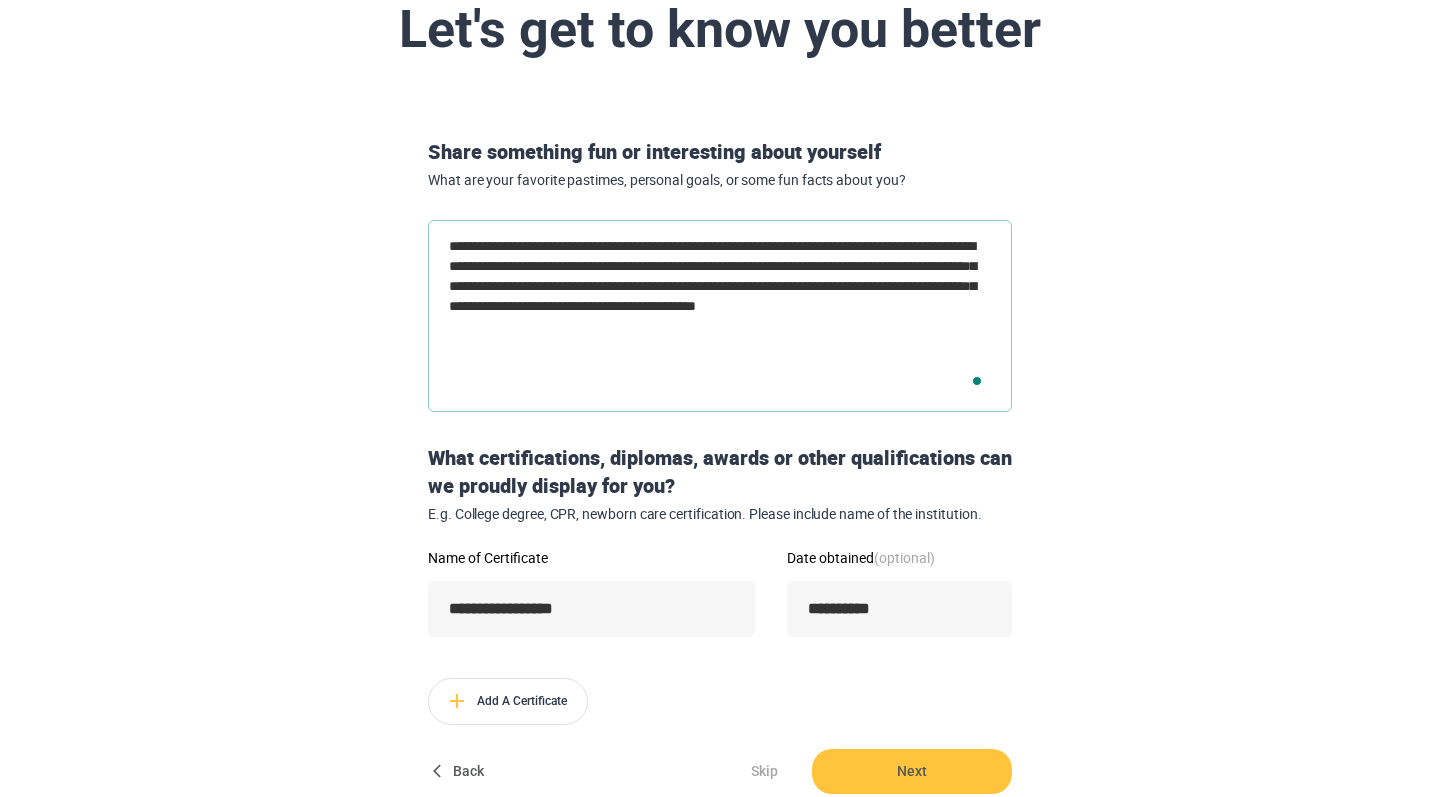 type on "**********" 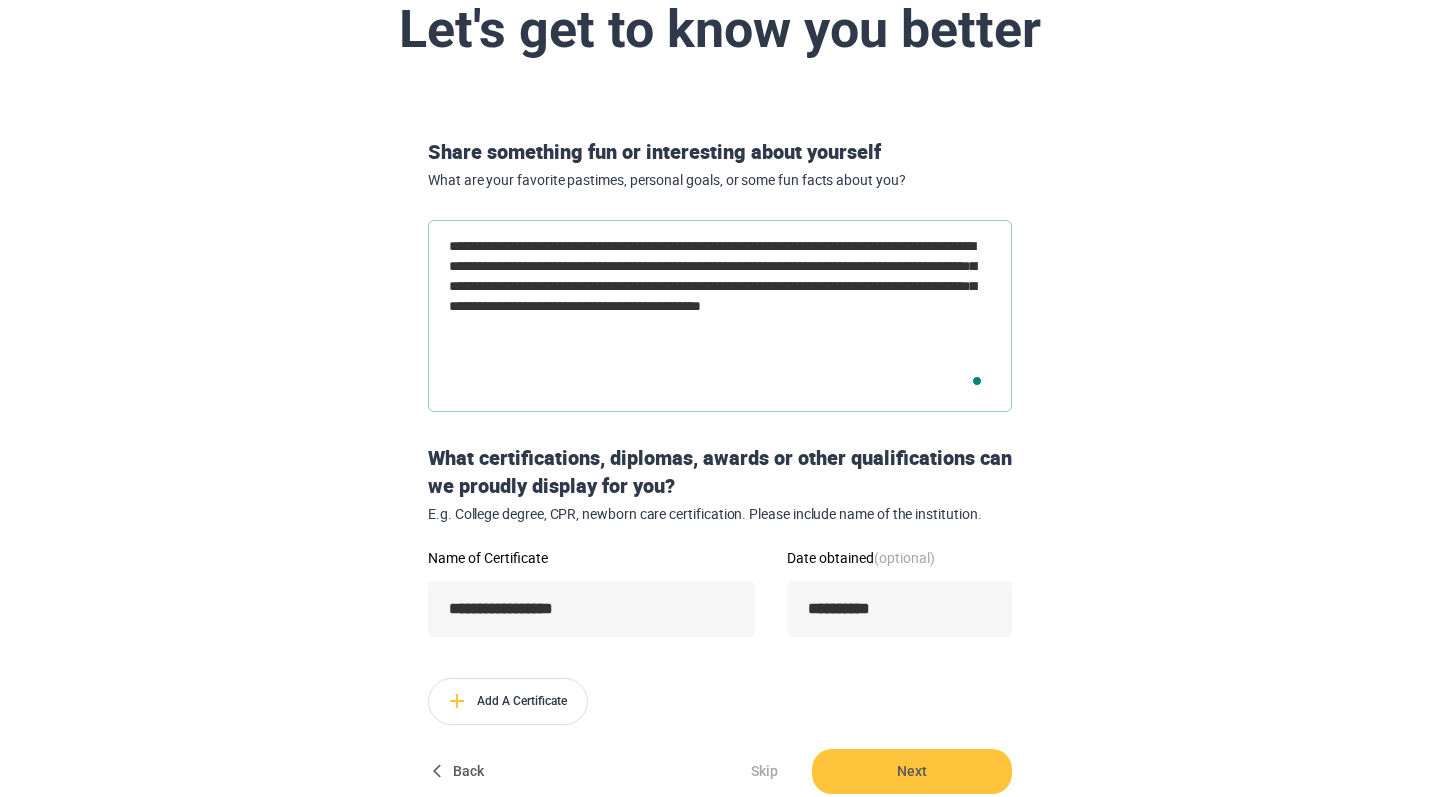 type on "**********" 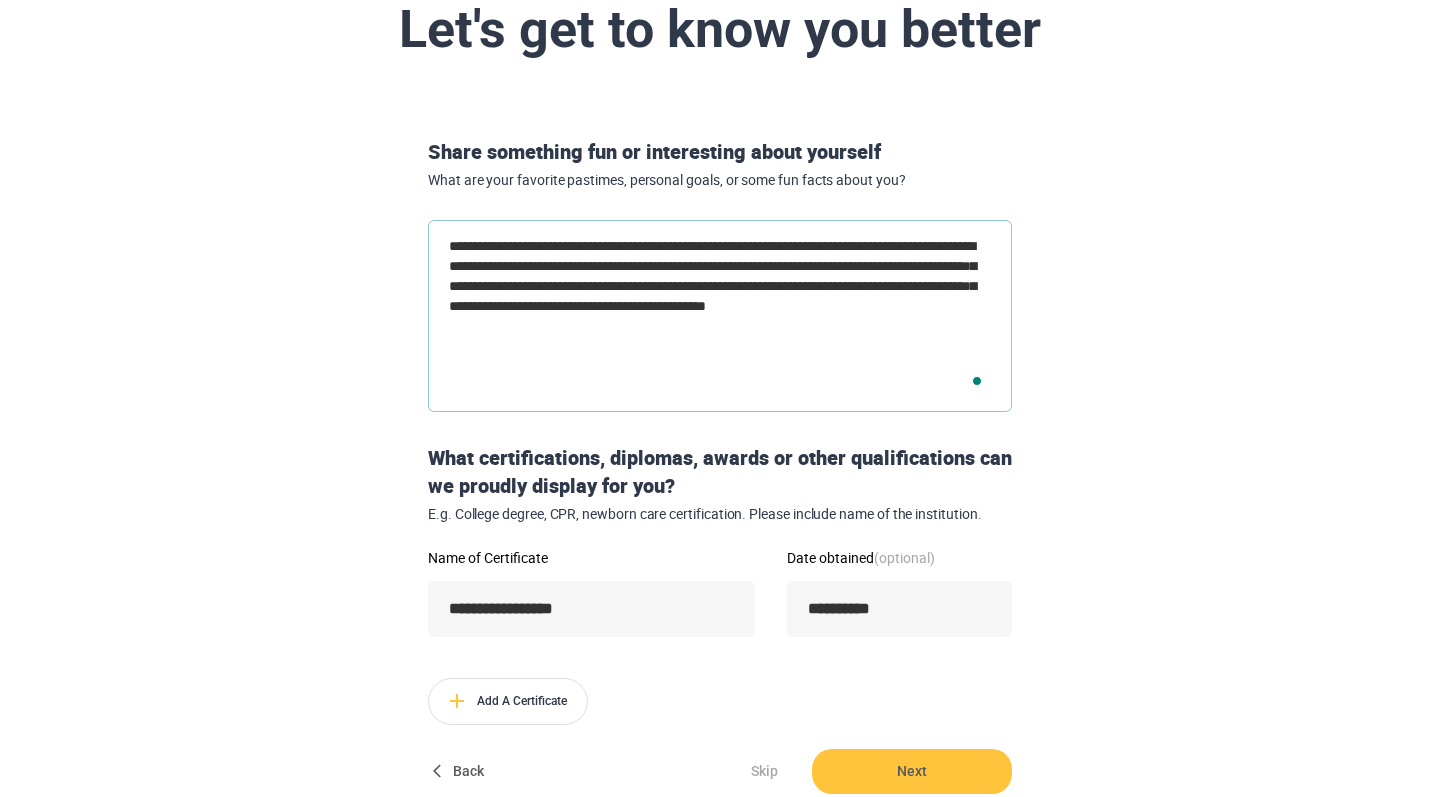 type on "**********" 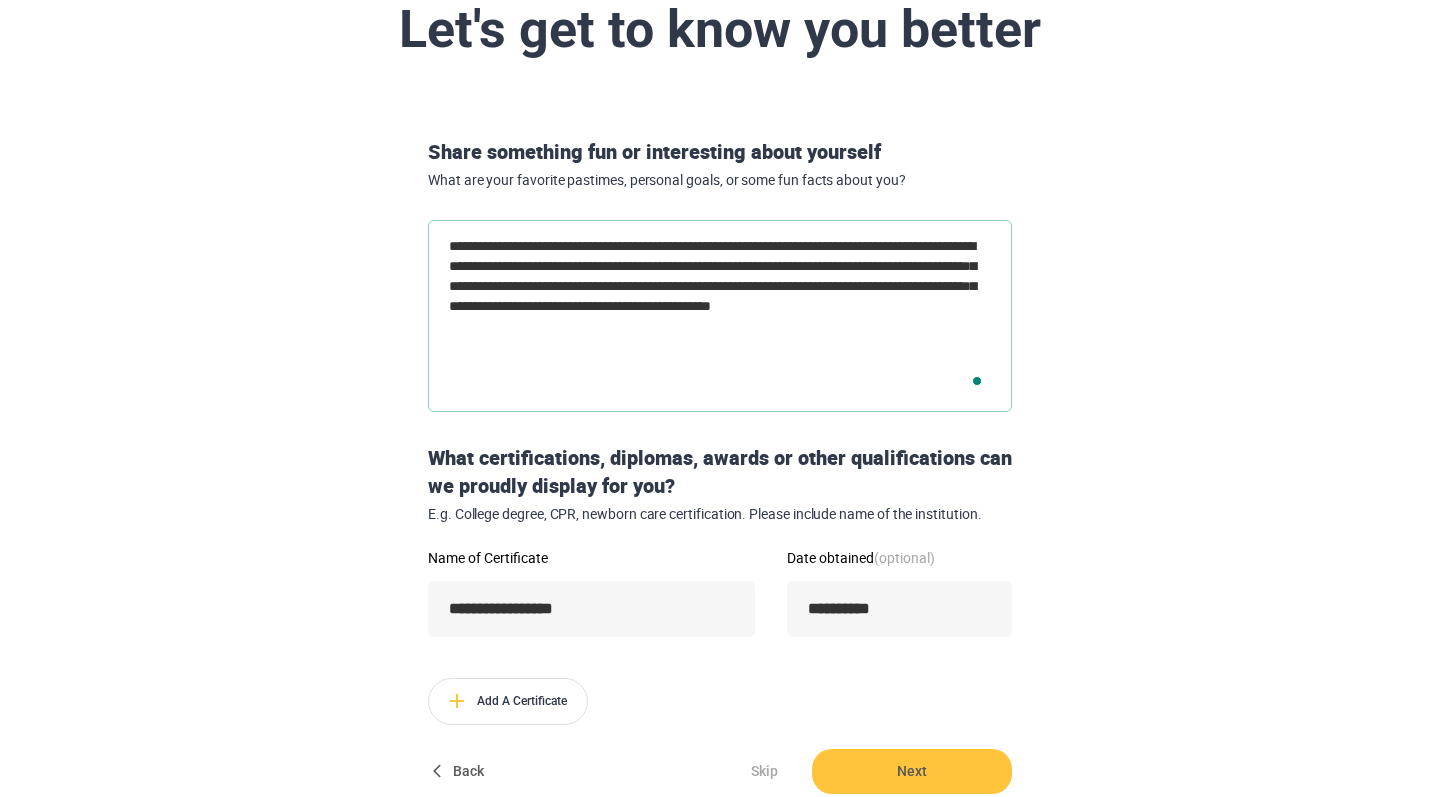 type on "**********" 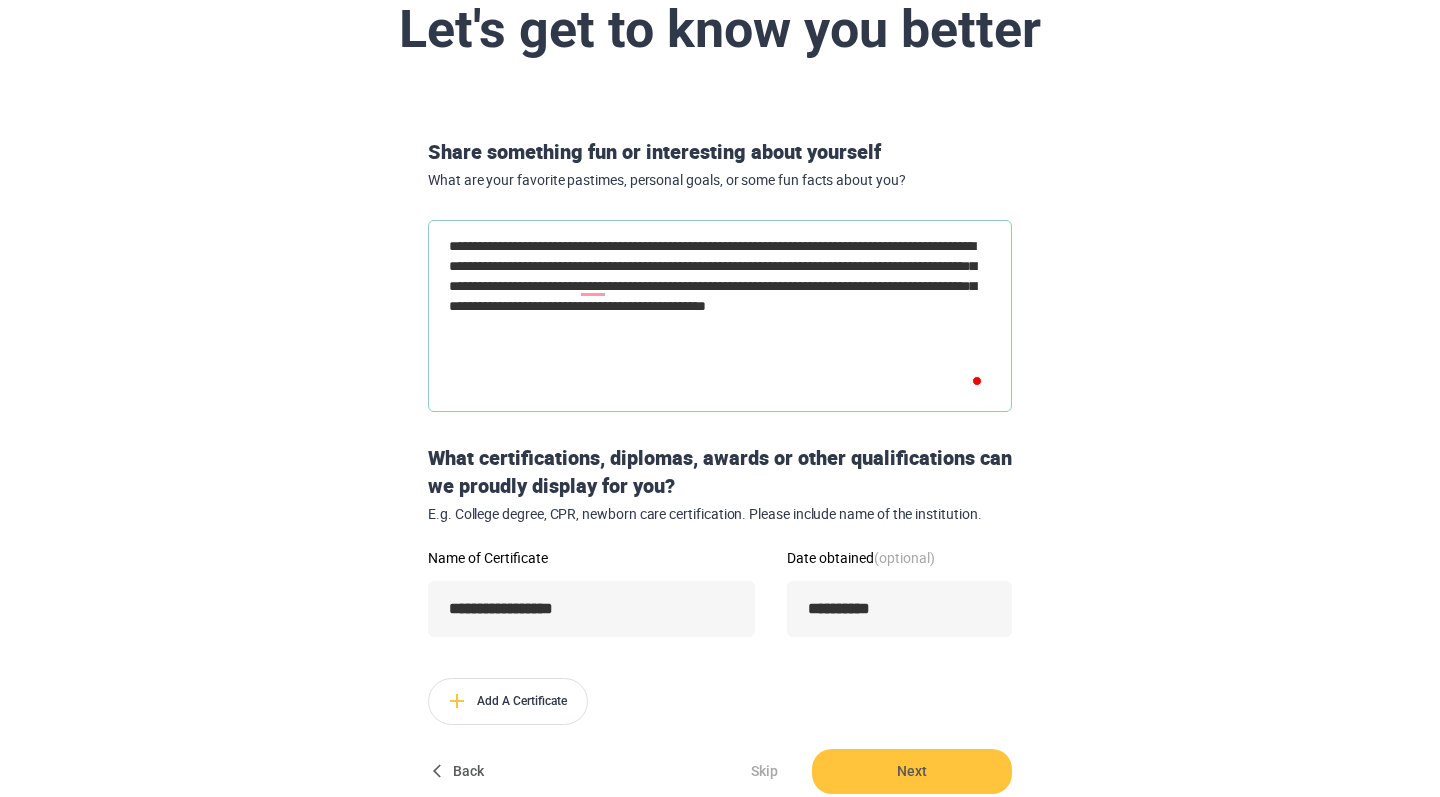 type on "**********" 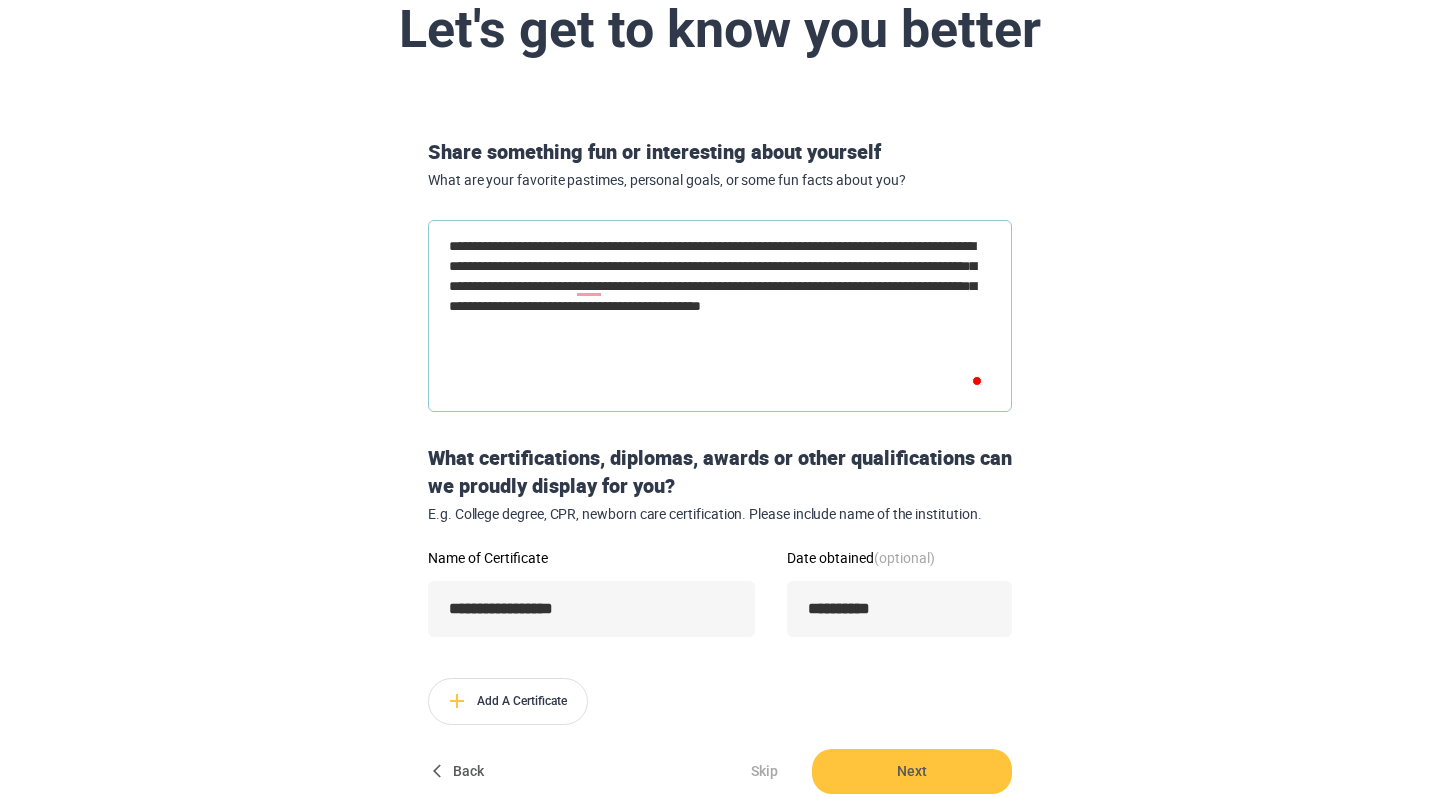 type on "**********" 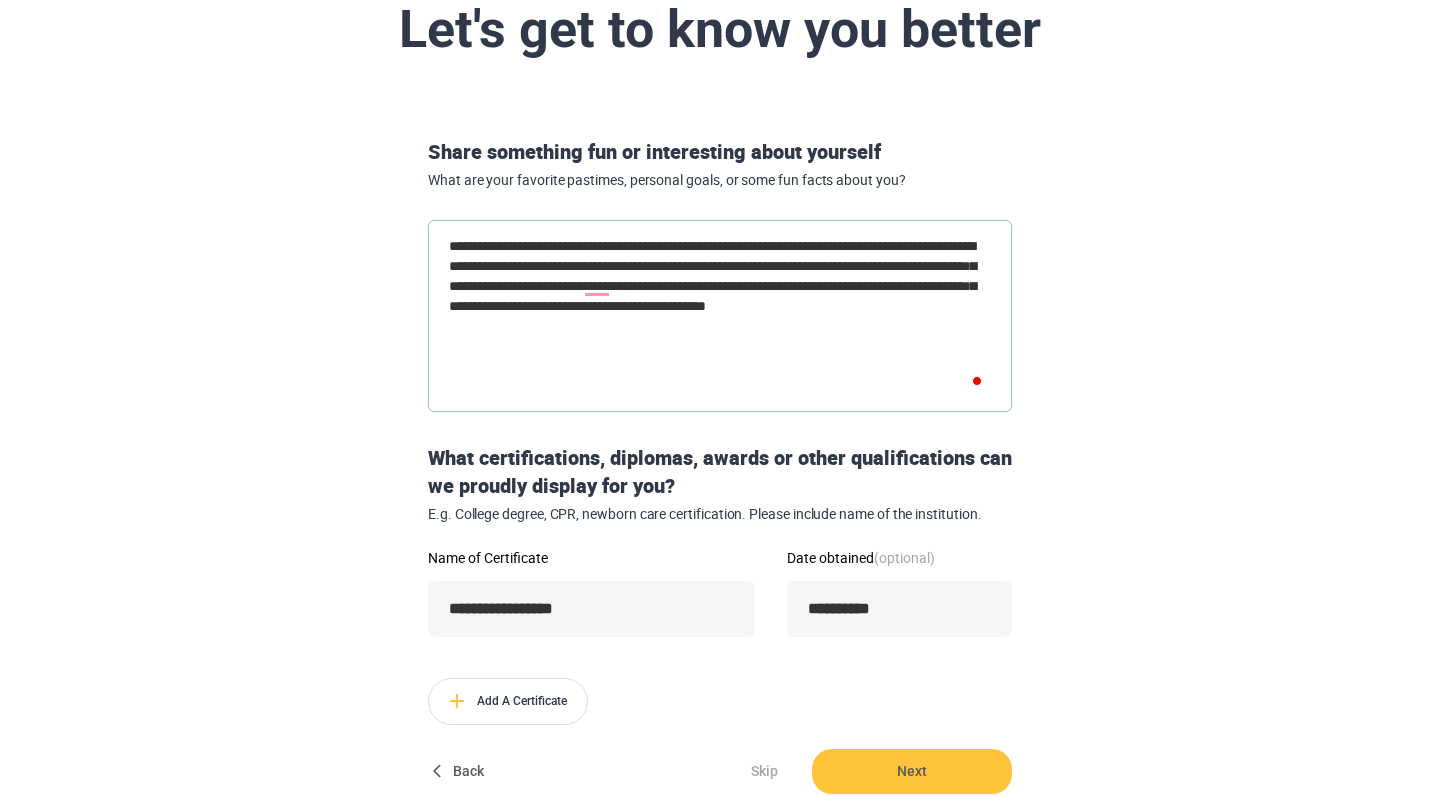 type on "**********" 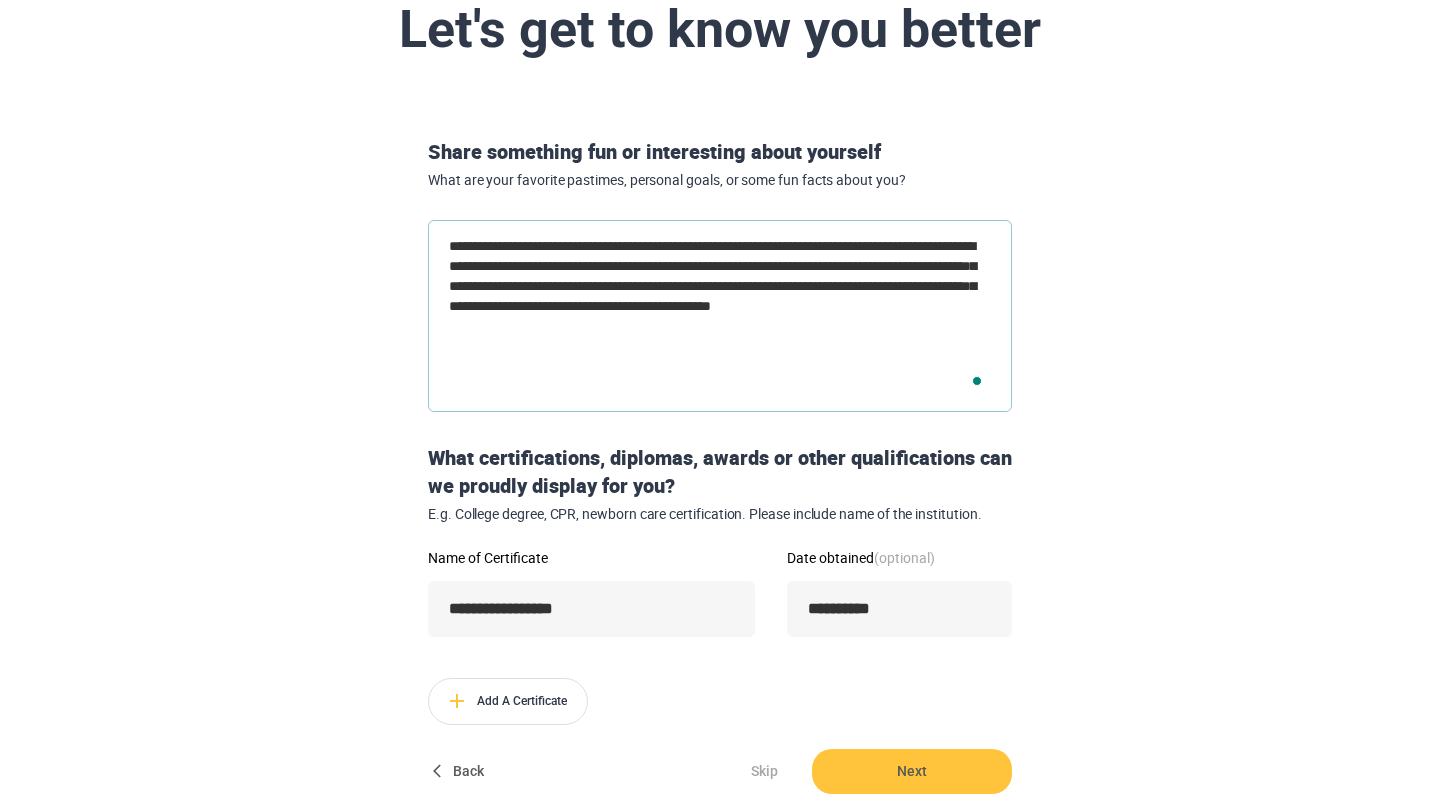 type on "**********" 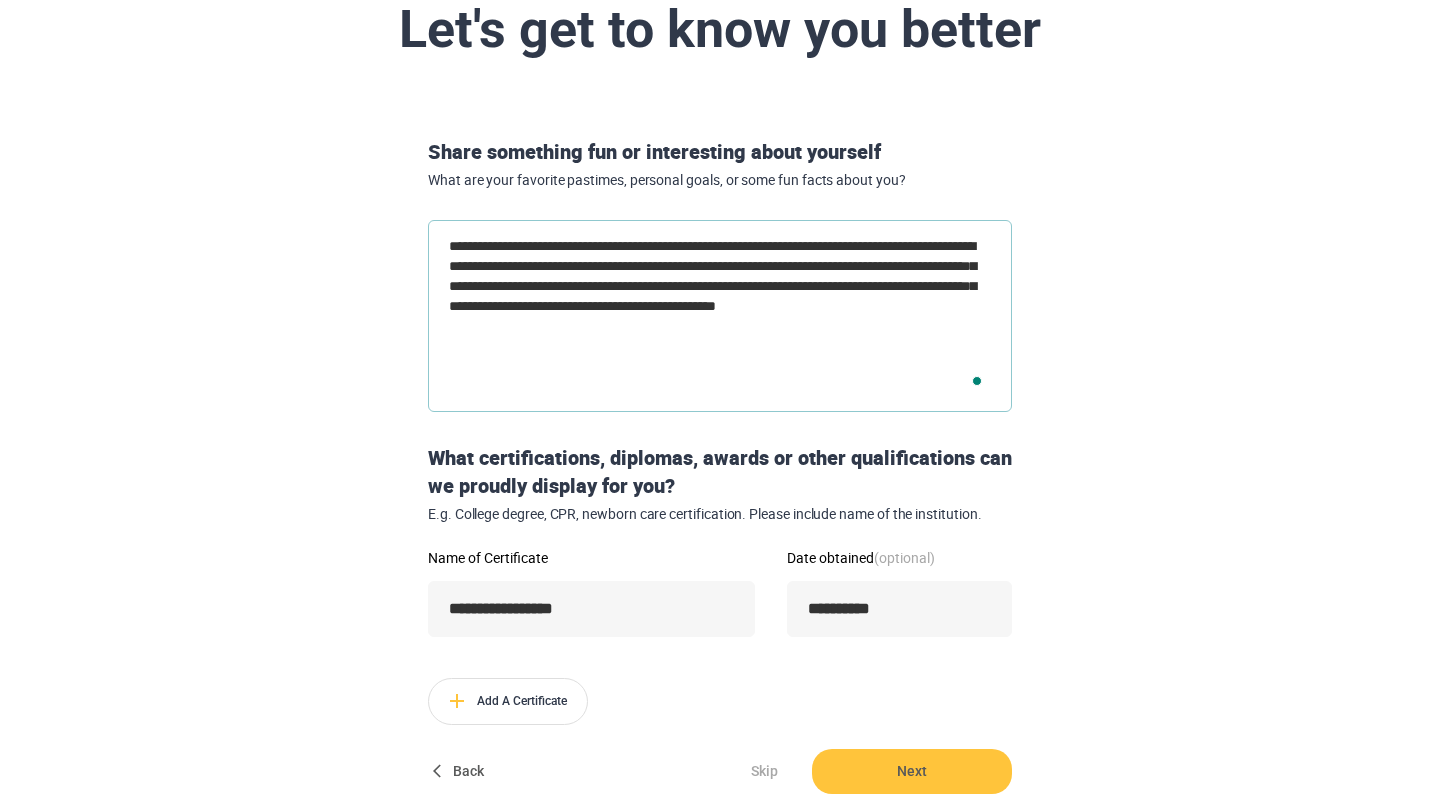 type on "**********" 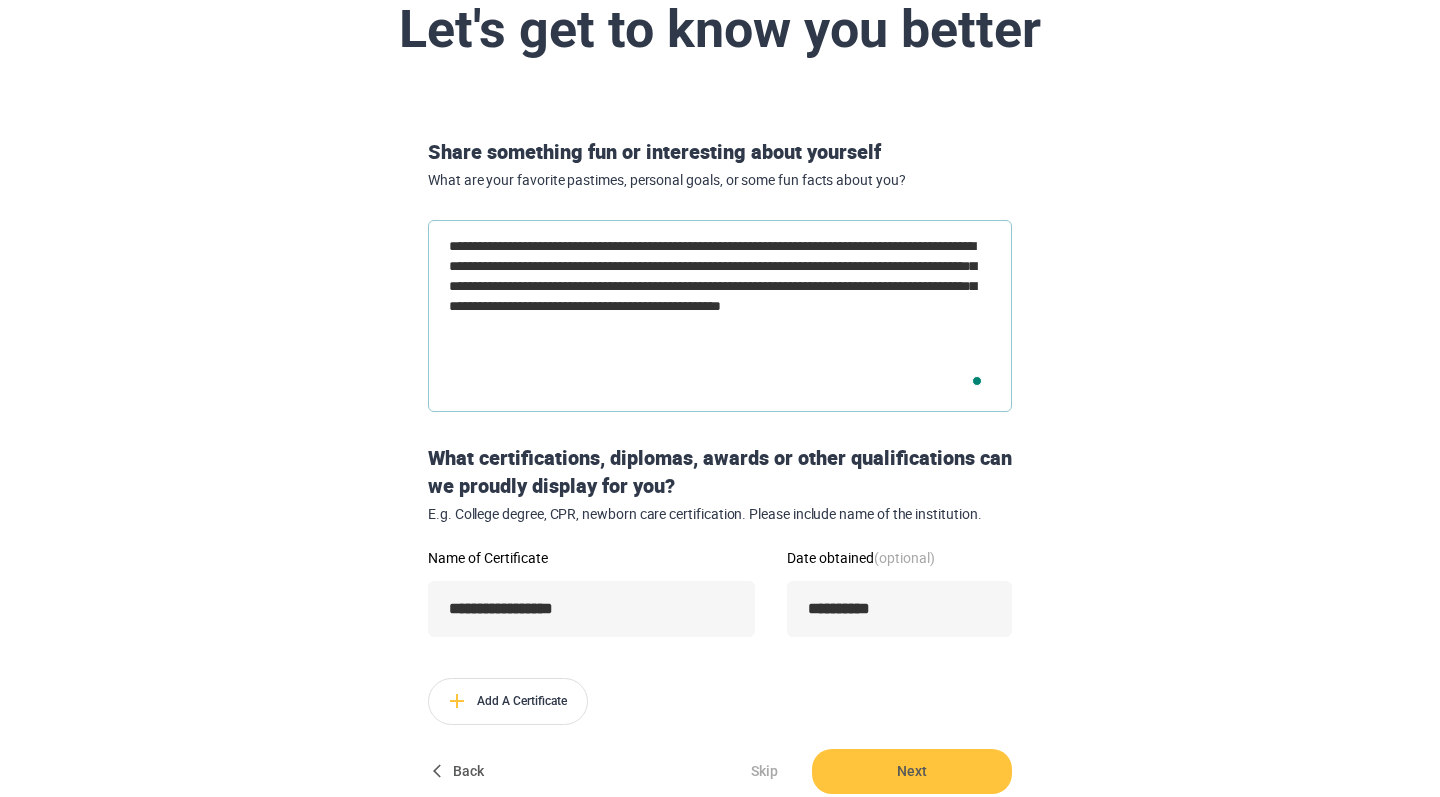 type on "*" 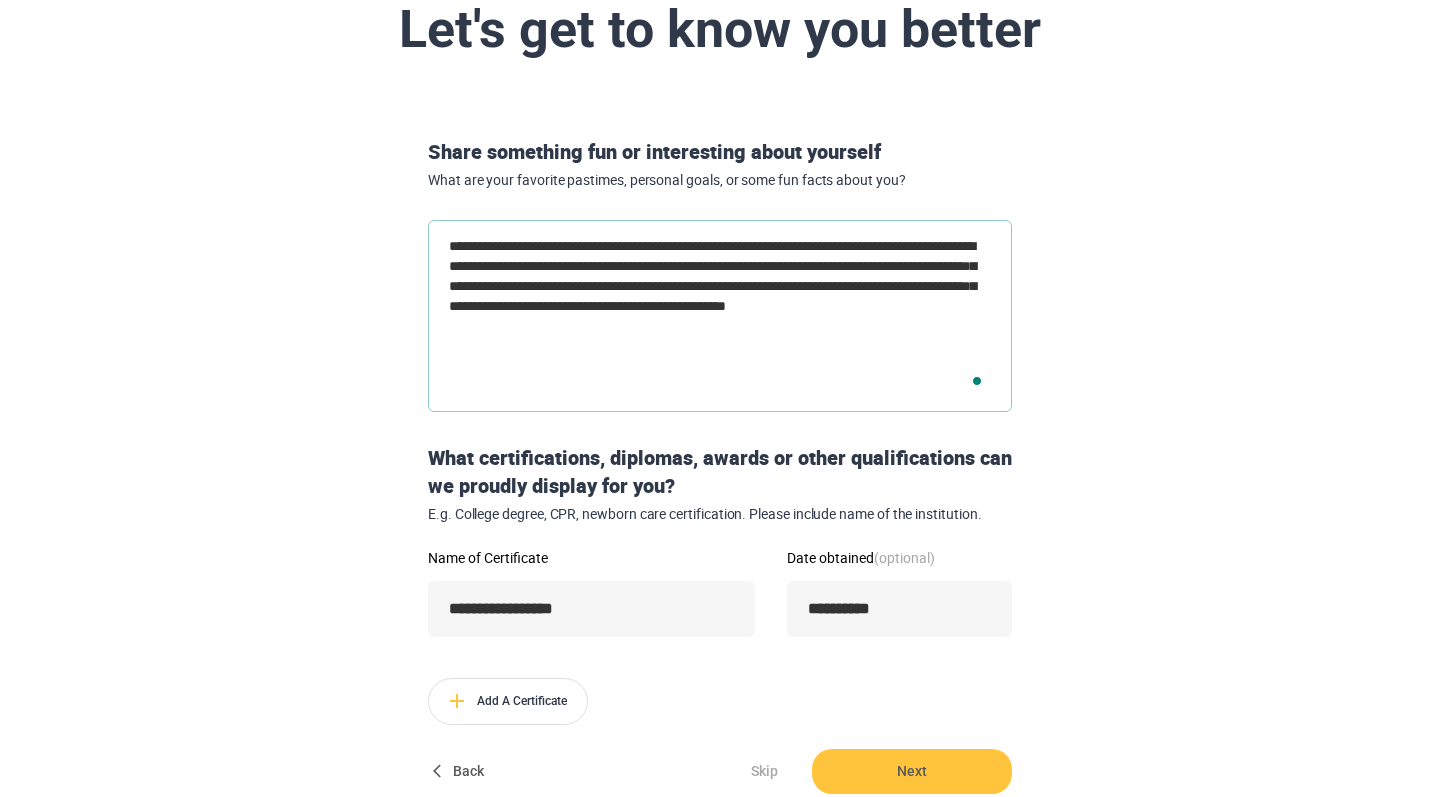type on "**********" 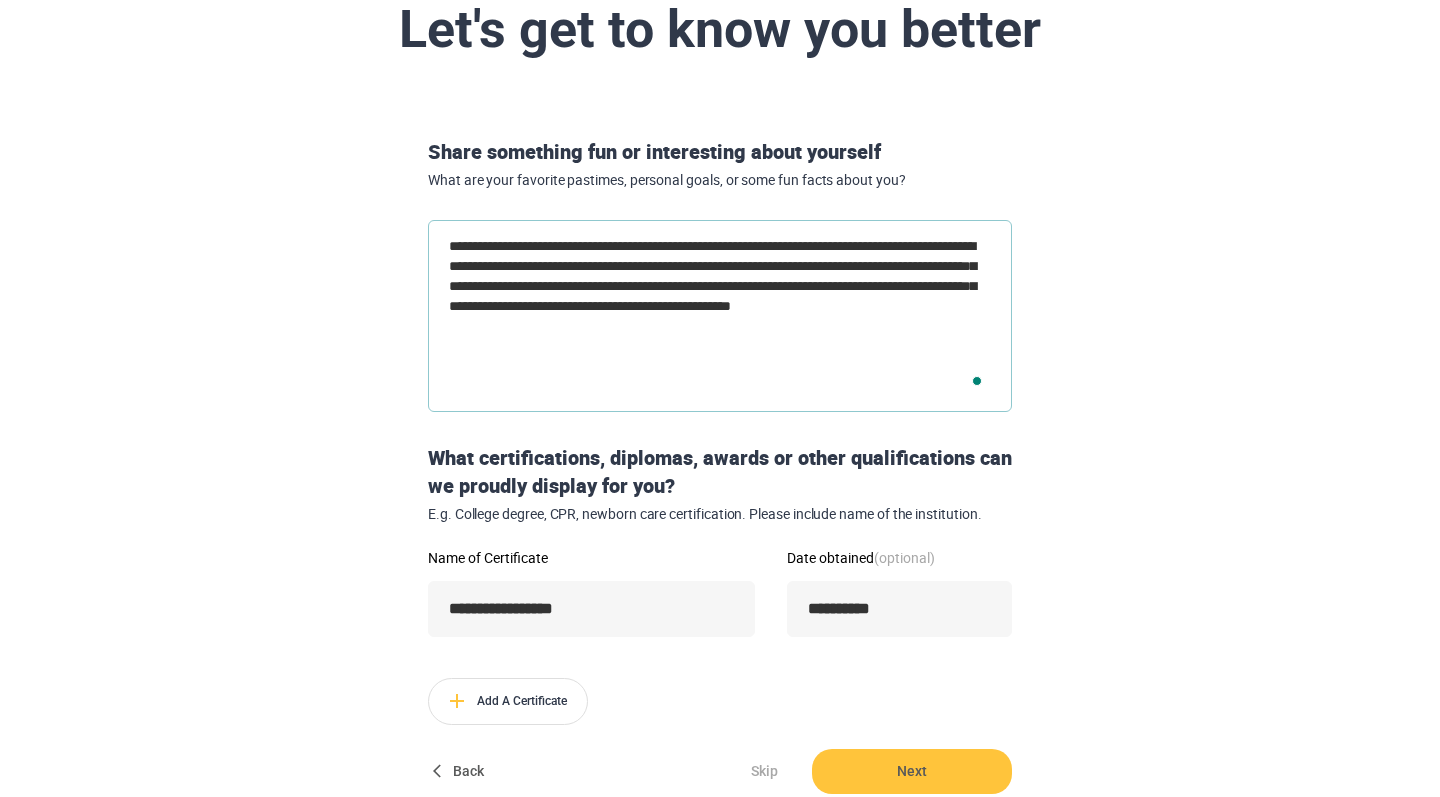type on "**********" 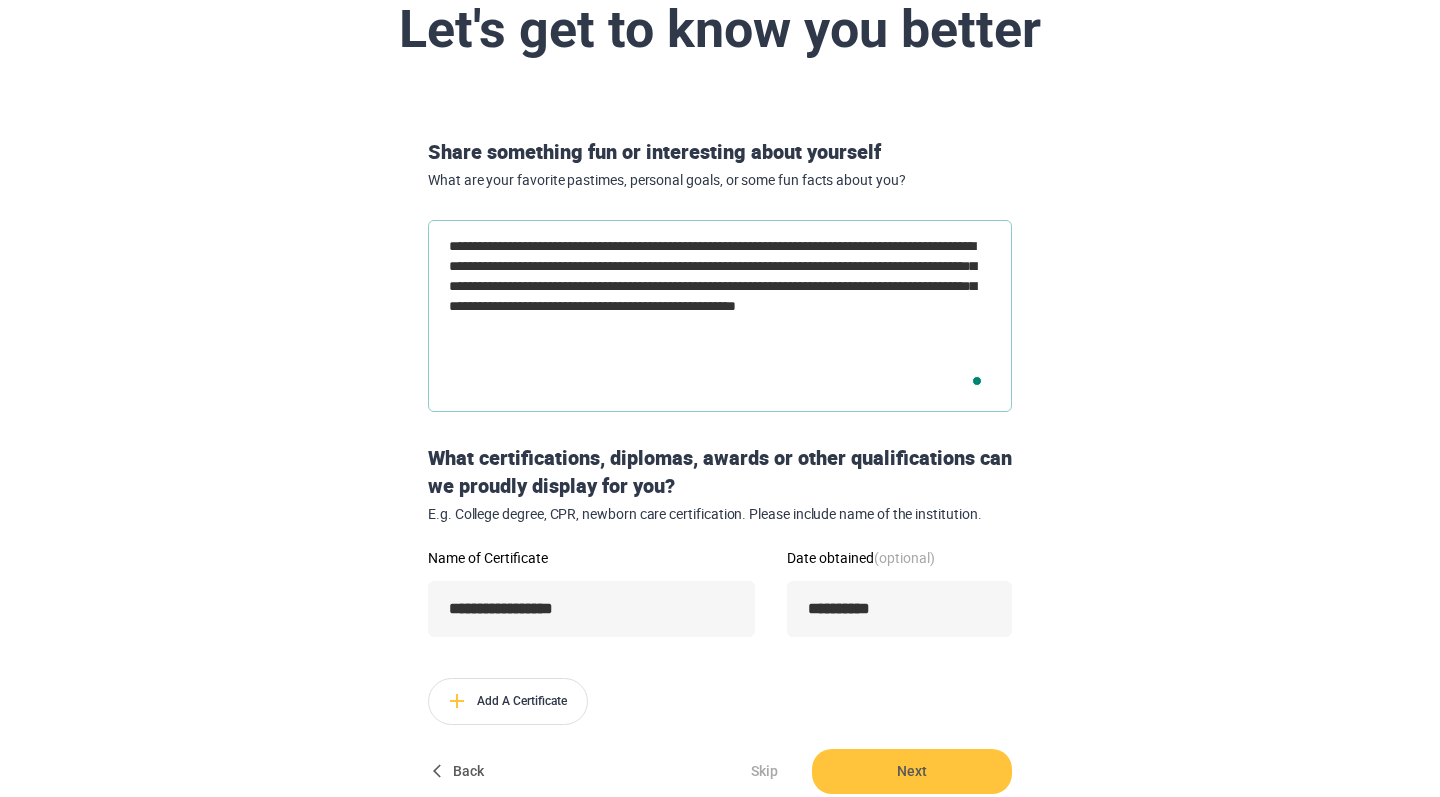 type on "**********" 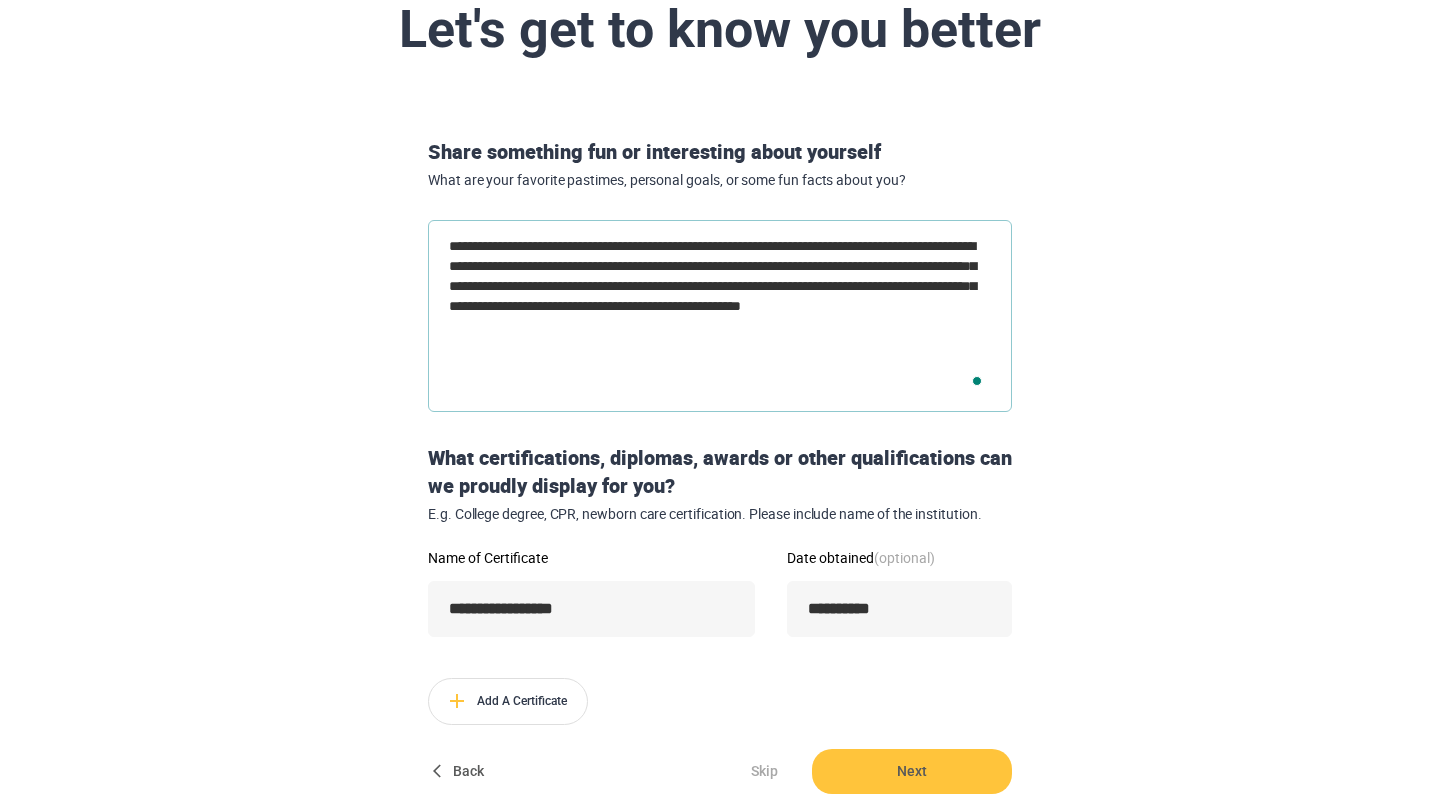 type on "**********" 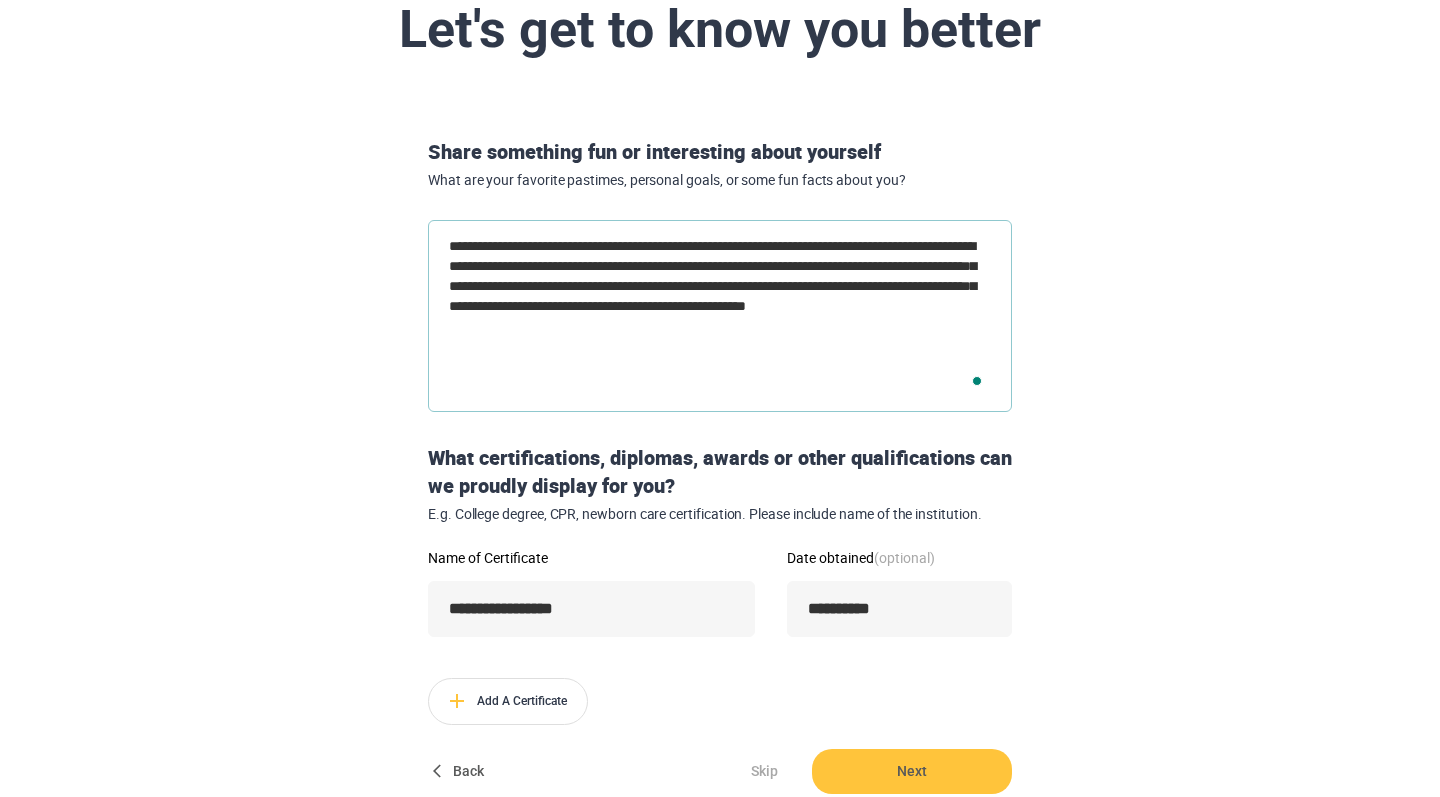 type on "**********" 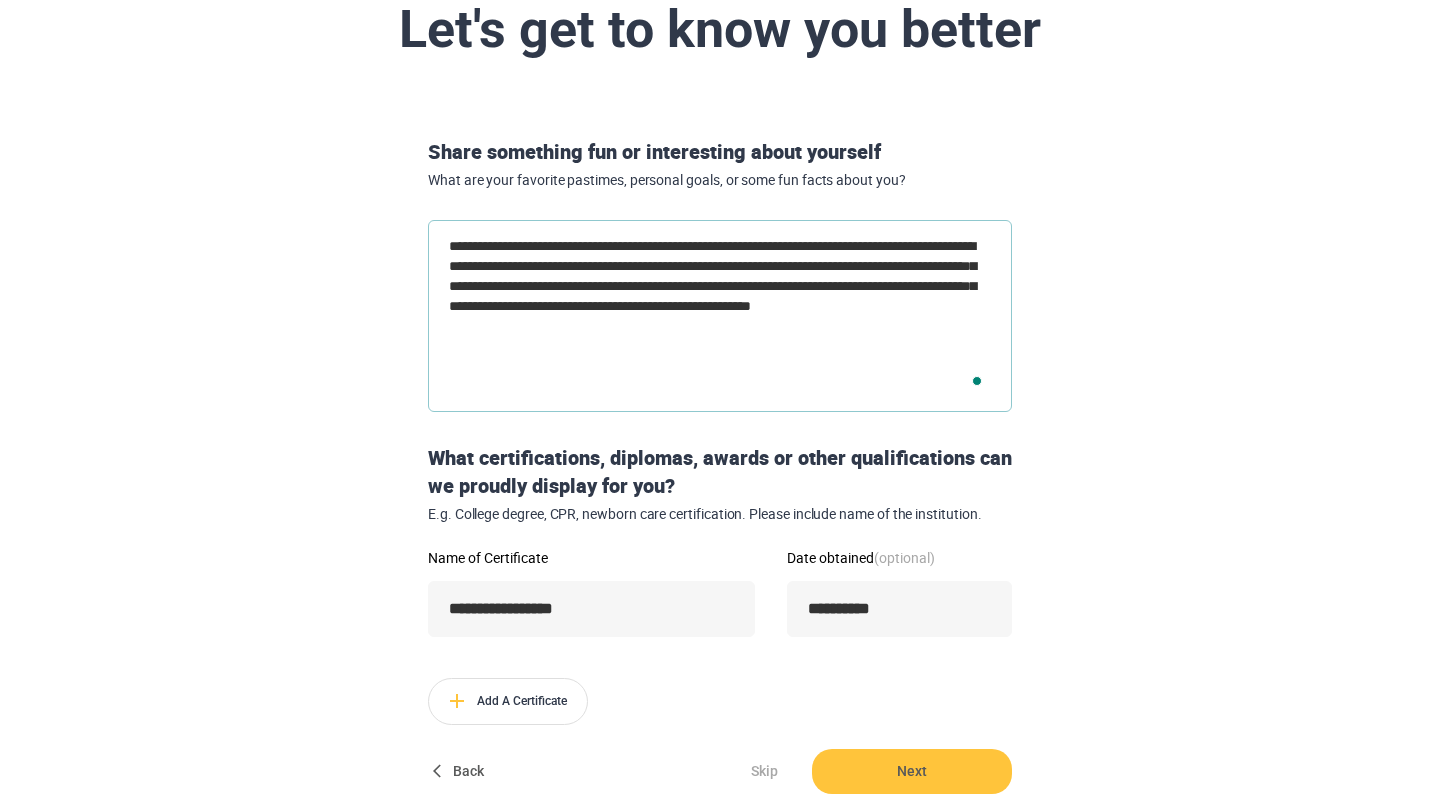 type on "**********" 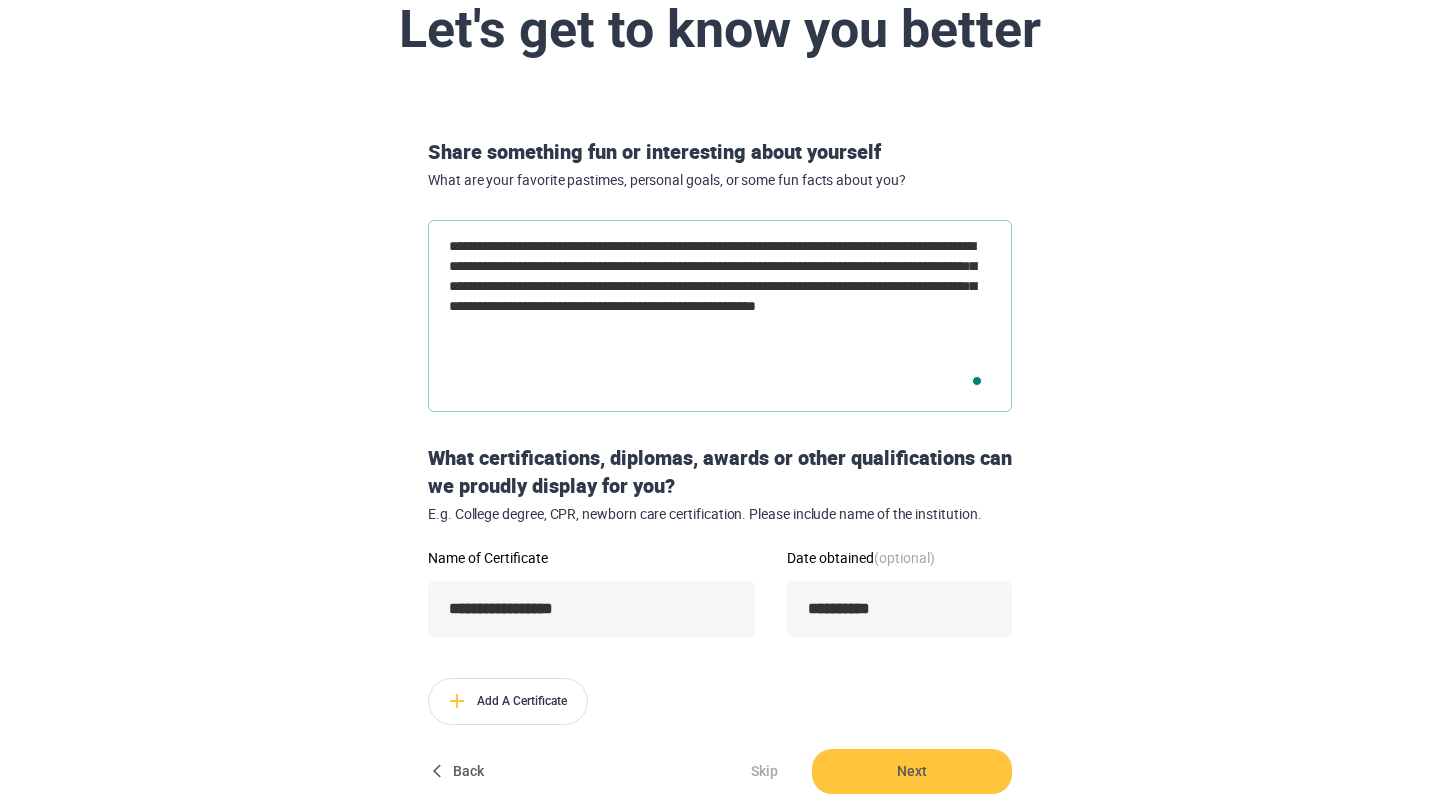 type on "**********" 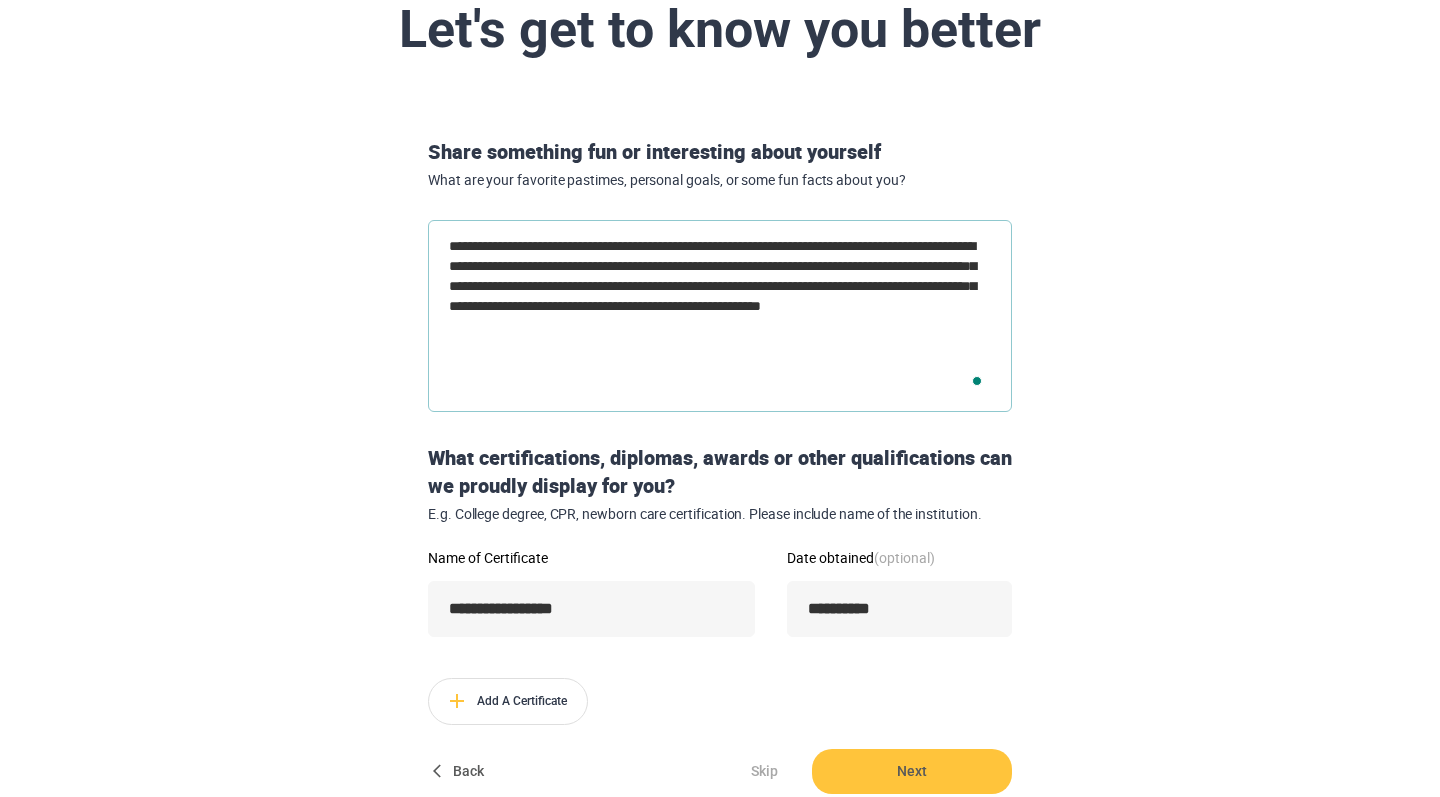 type on "**********" 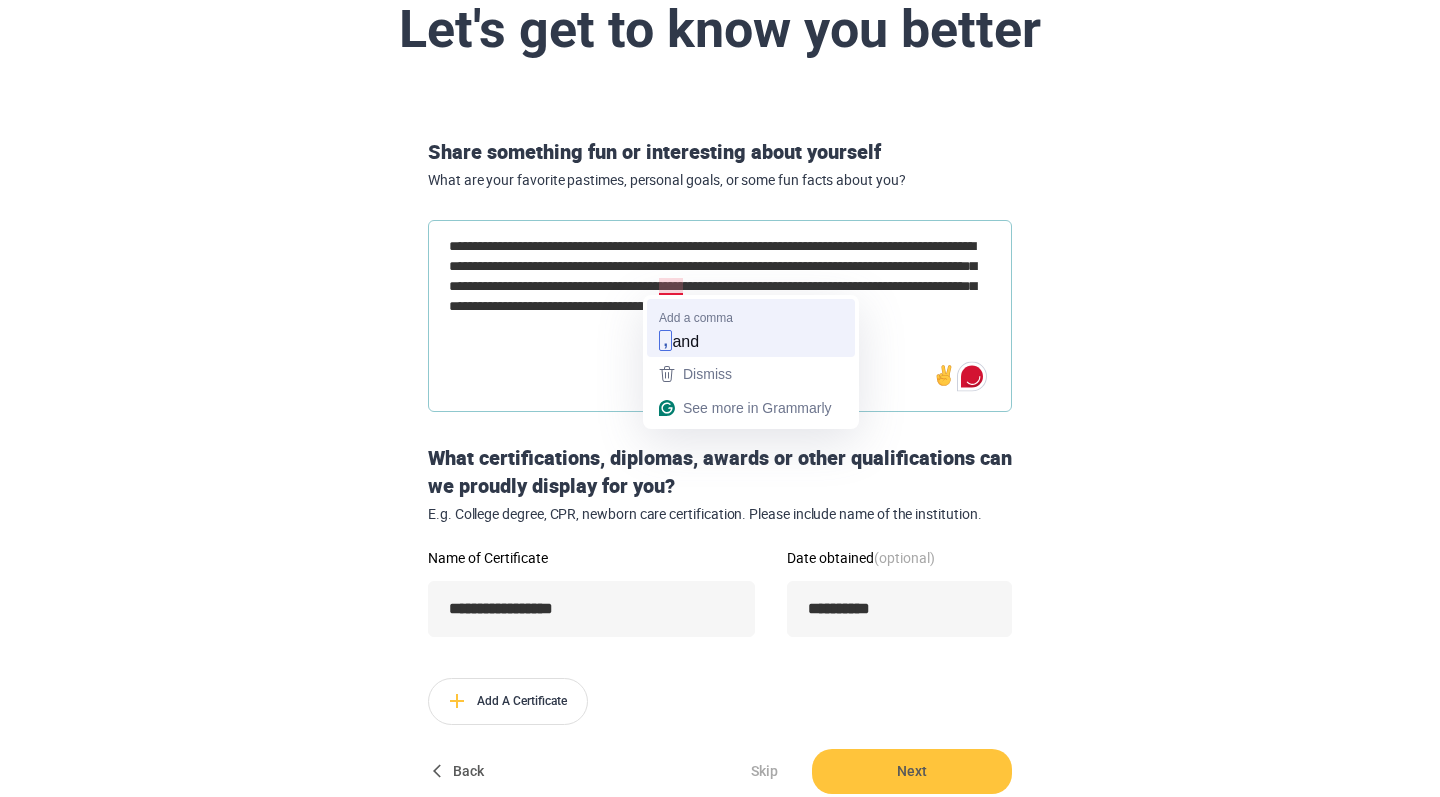 type on "**********" 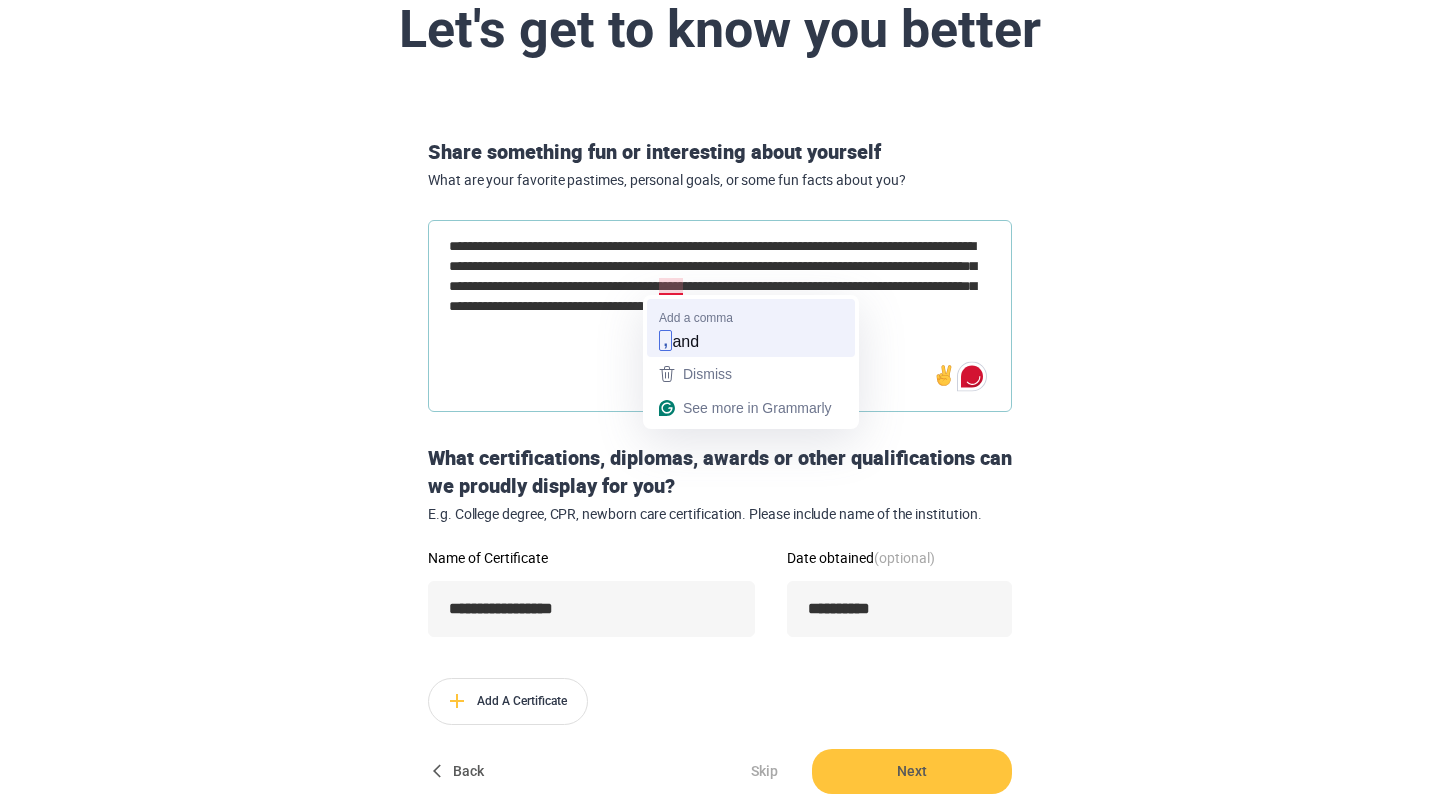 type on "*" 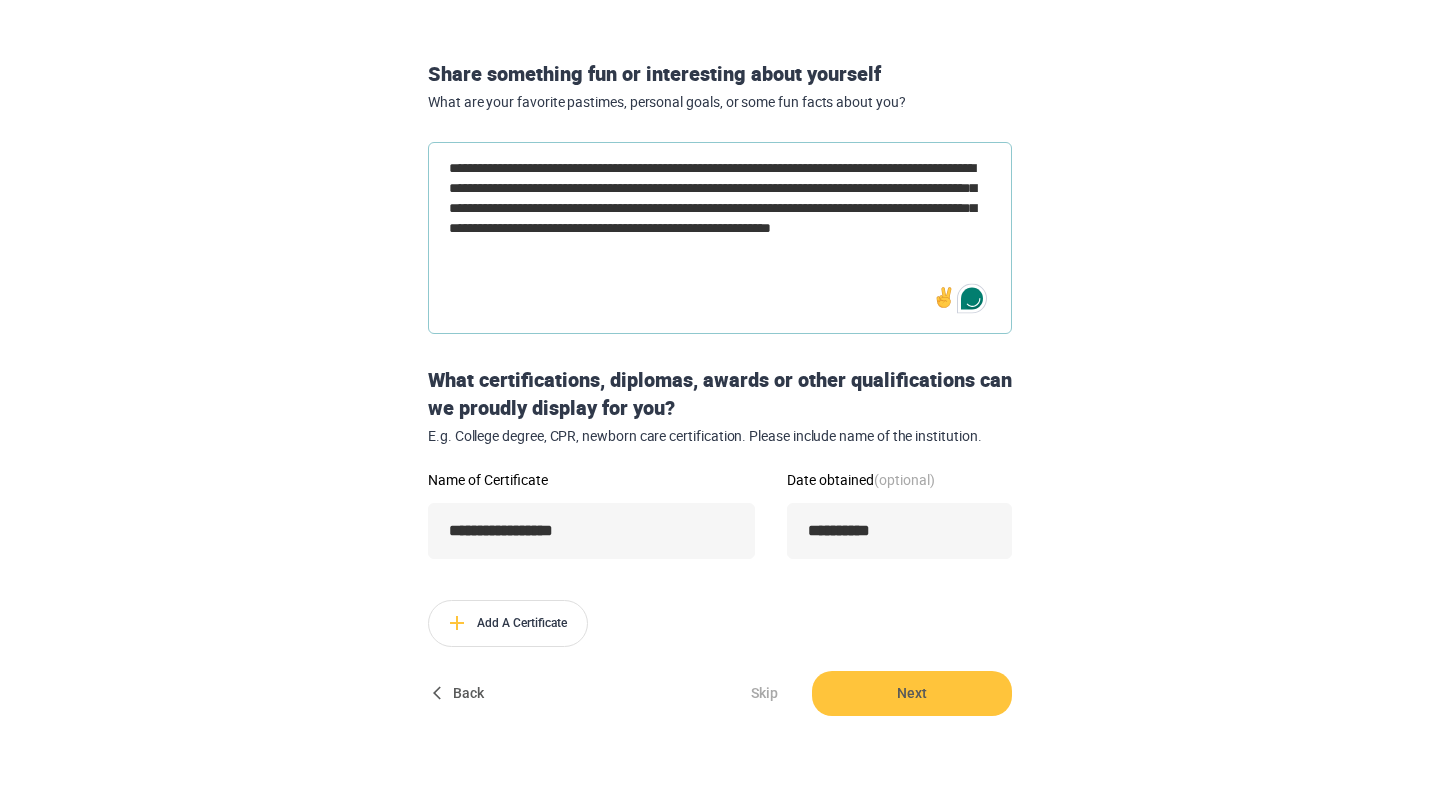 scroll, scrollTop: 252, scrollLeft: 0, axis: vertical 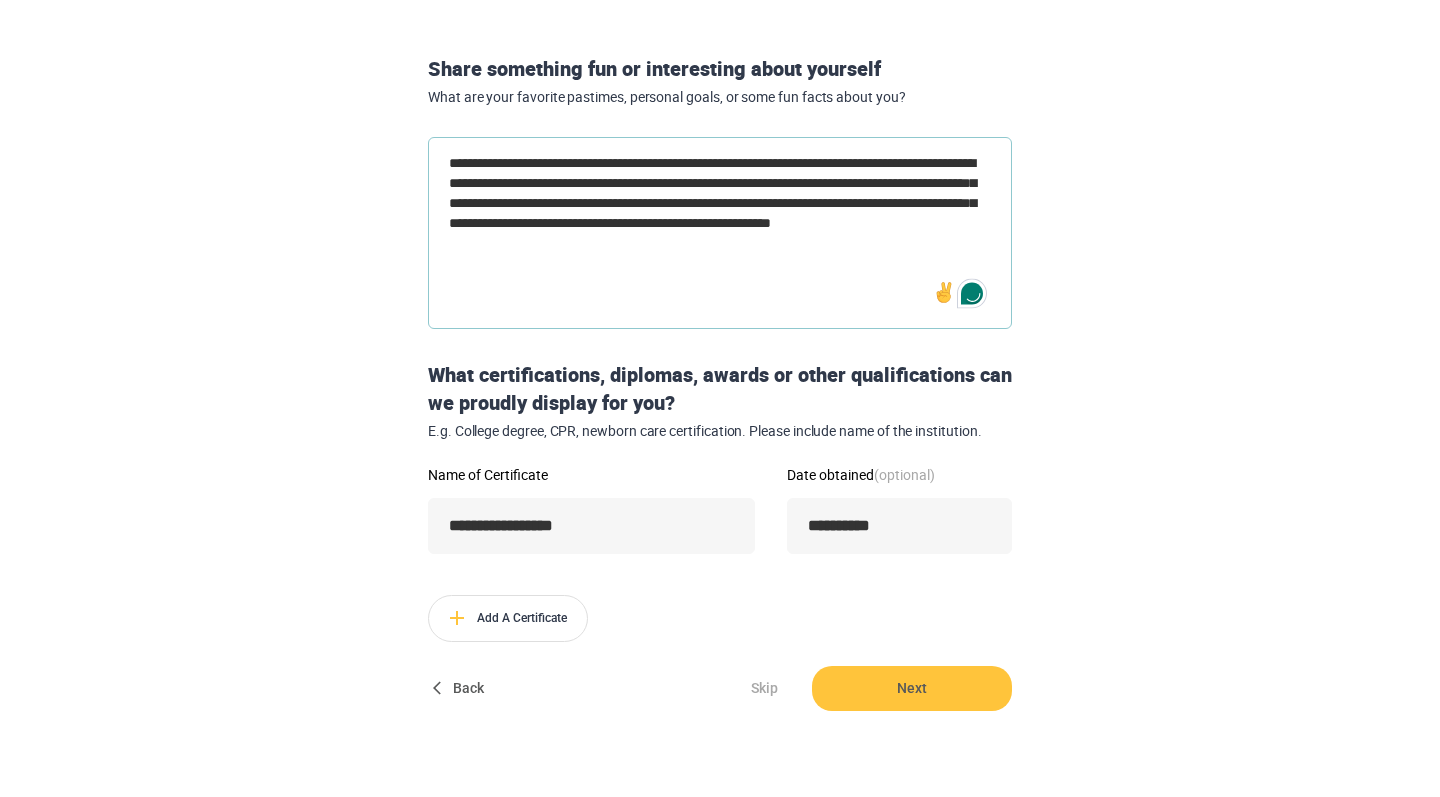 click on "**********" at bounding box center (720, 233) 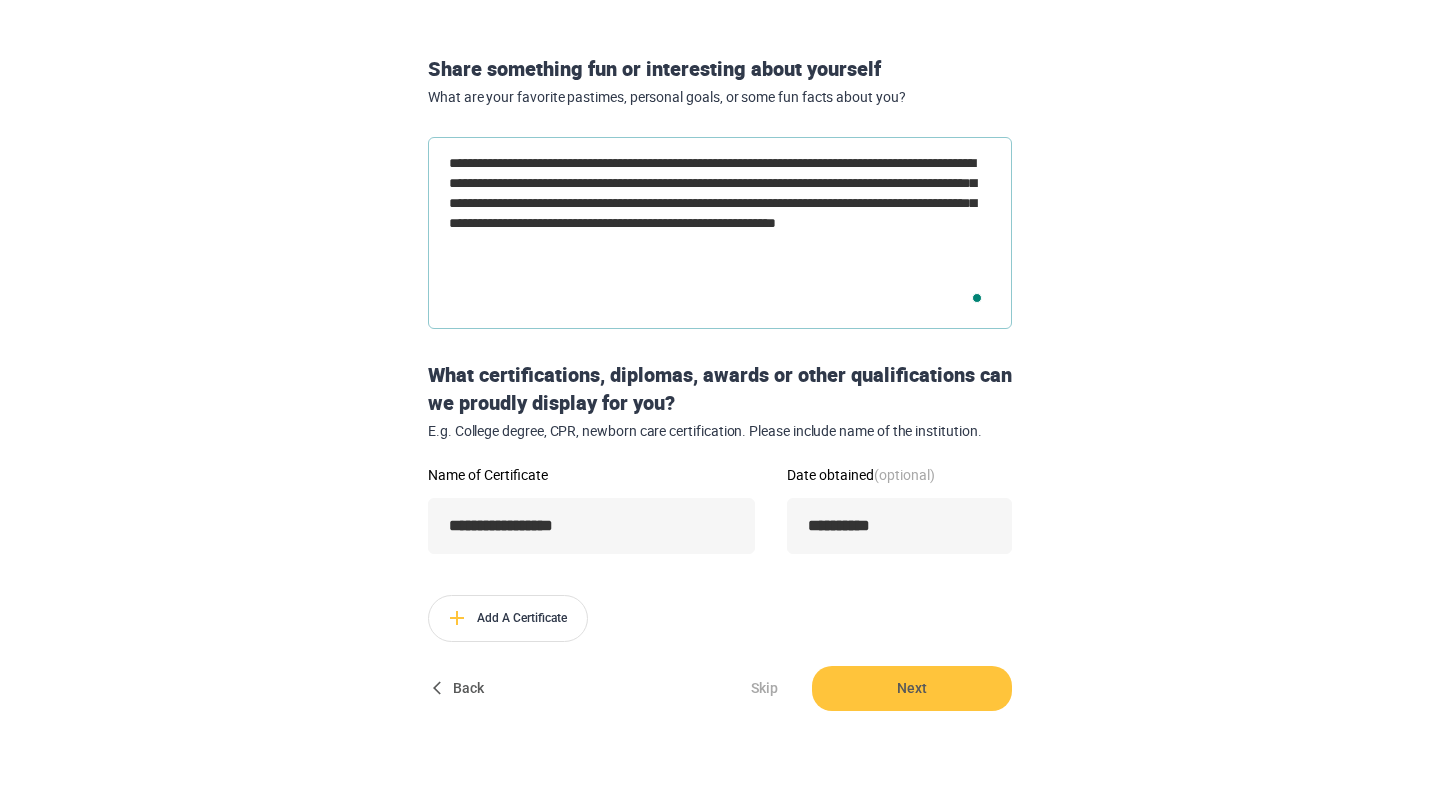 type on "**********" 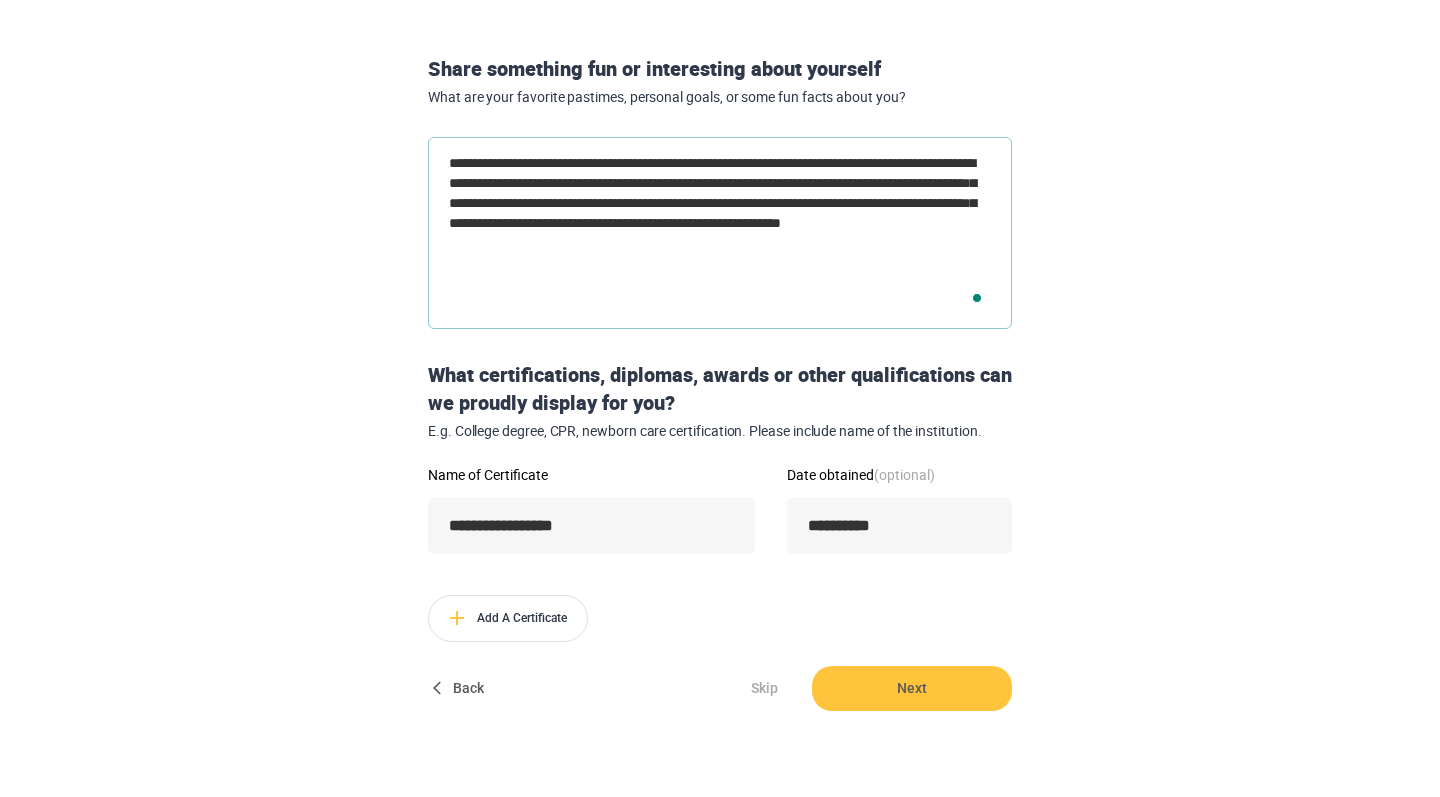 type on "**********" 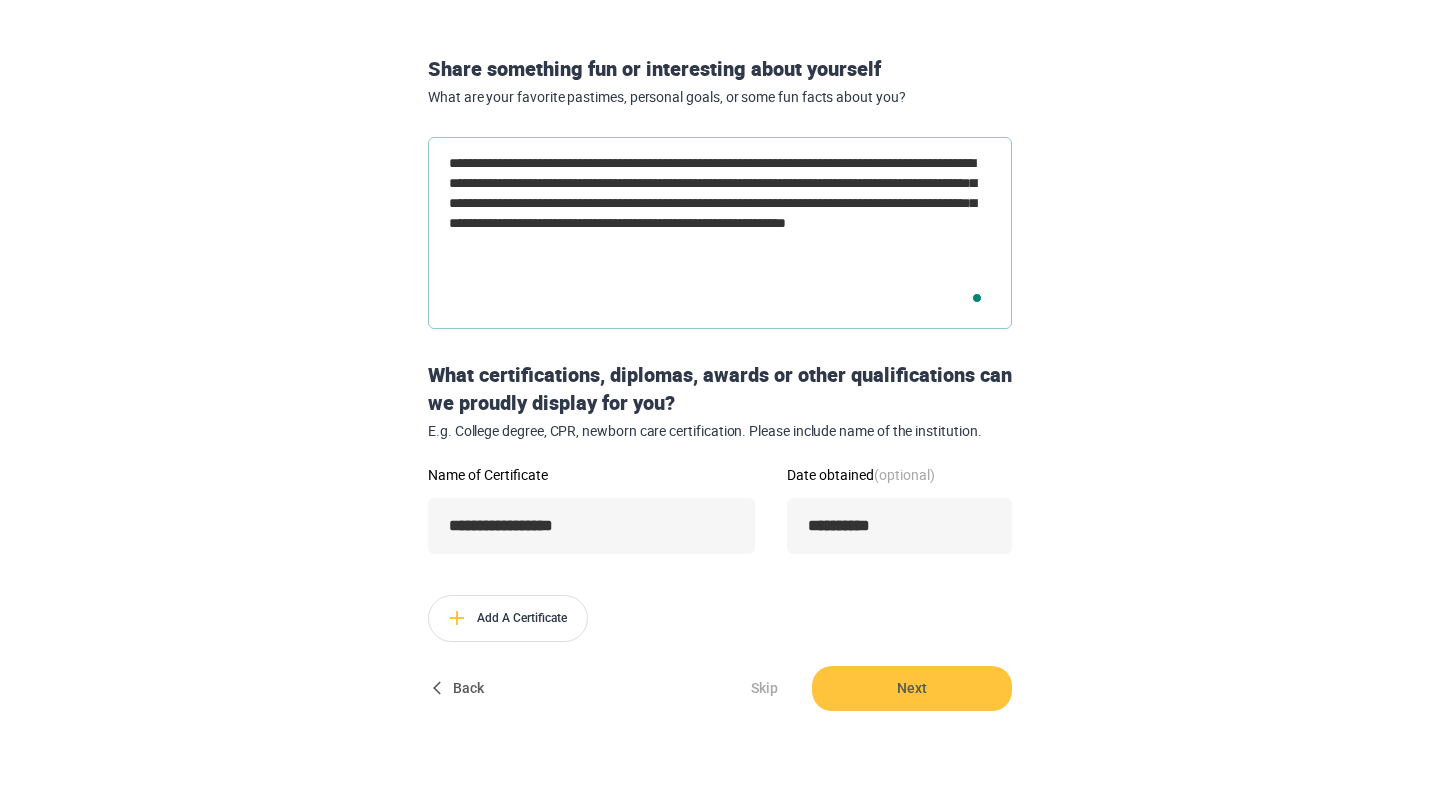 type on "**********" 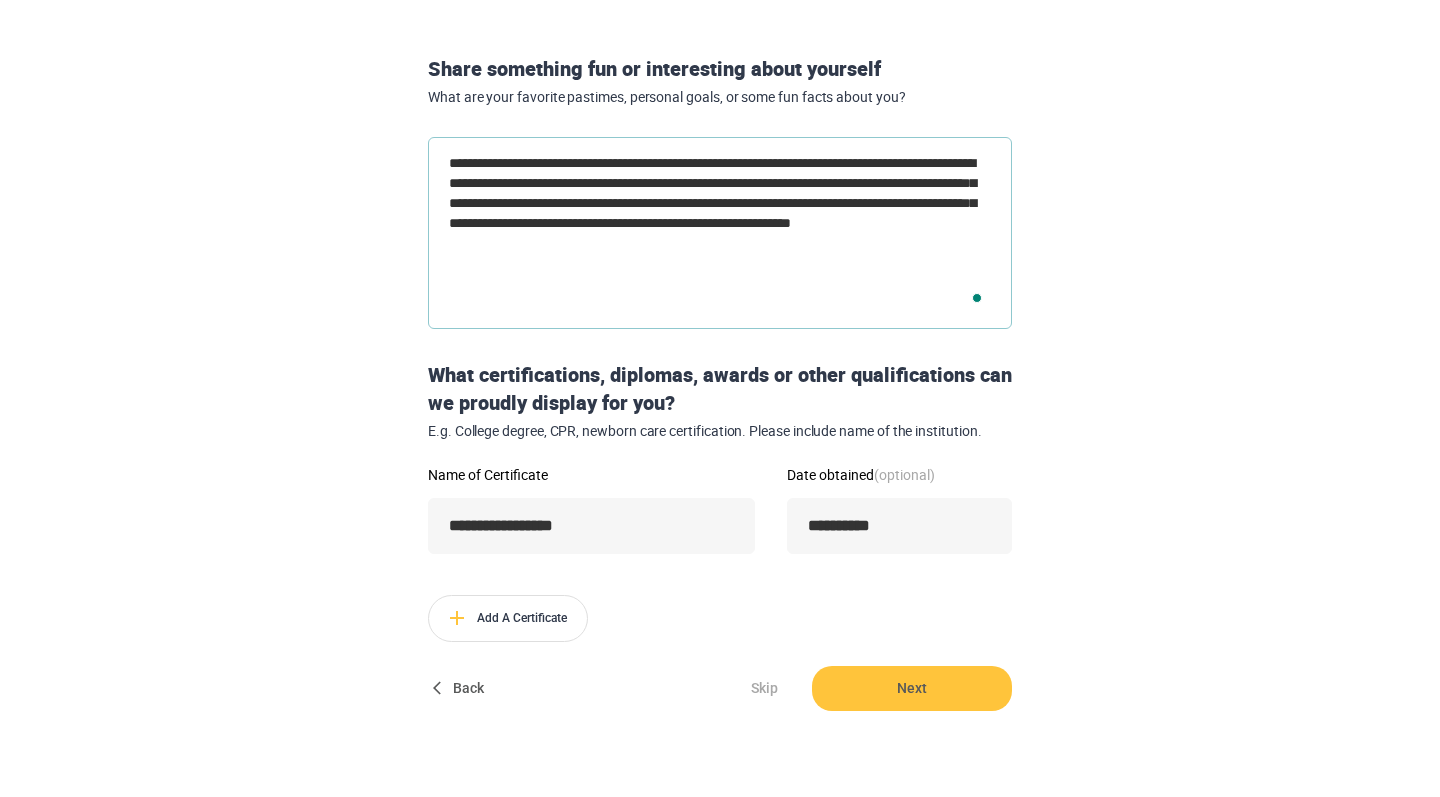 type on "**********" 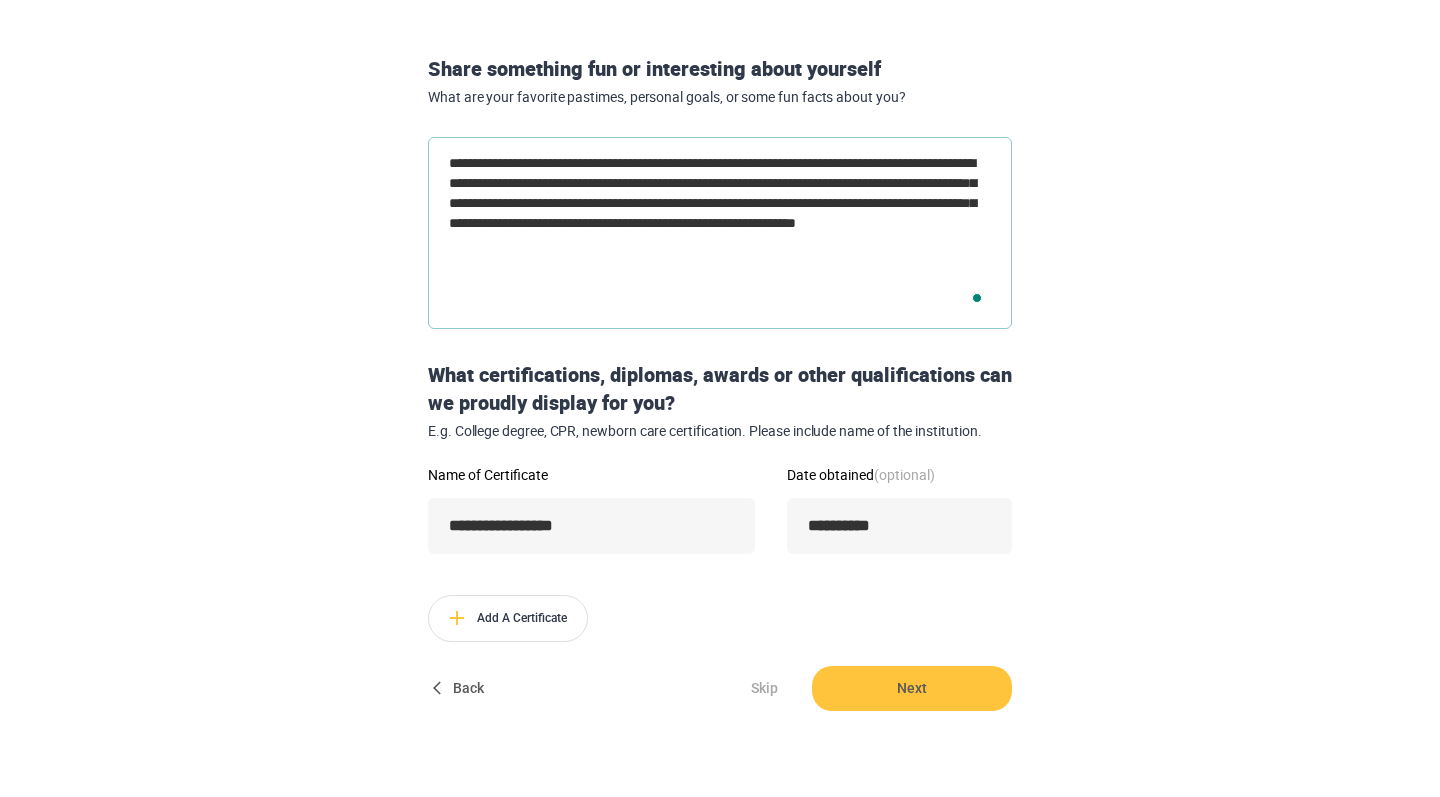 type on "**********" 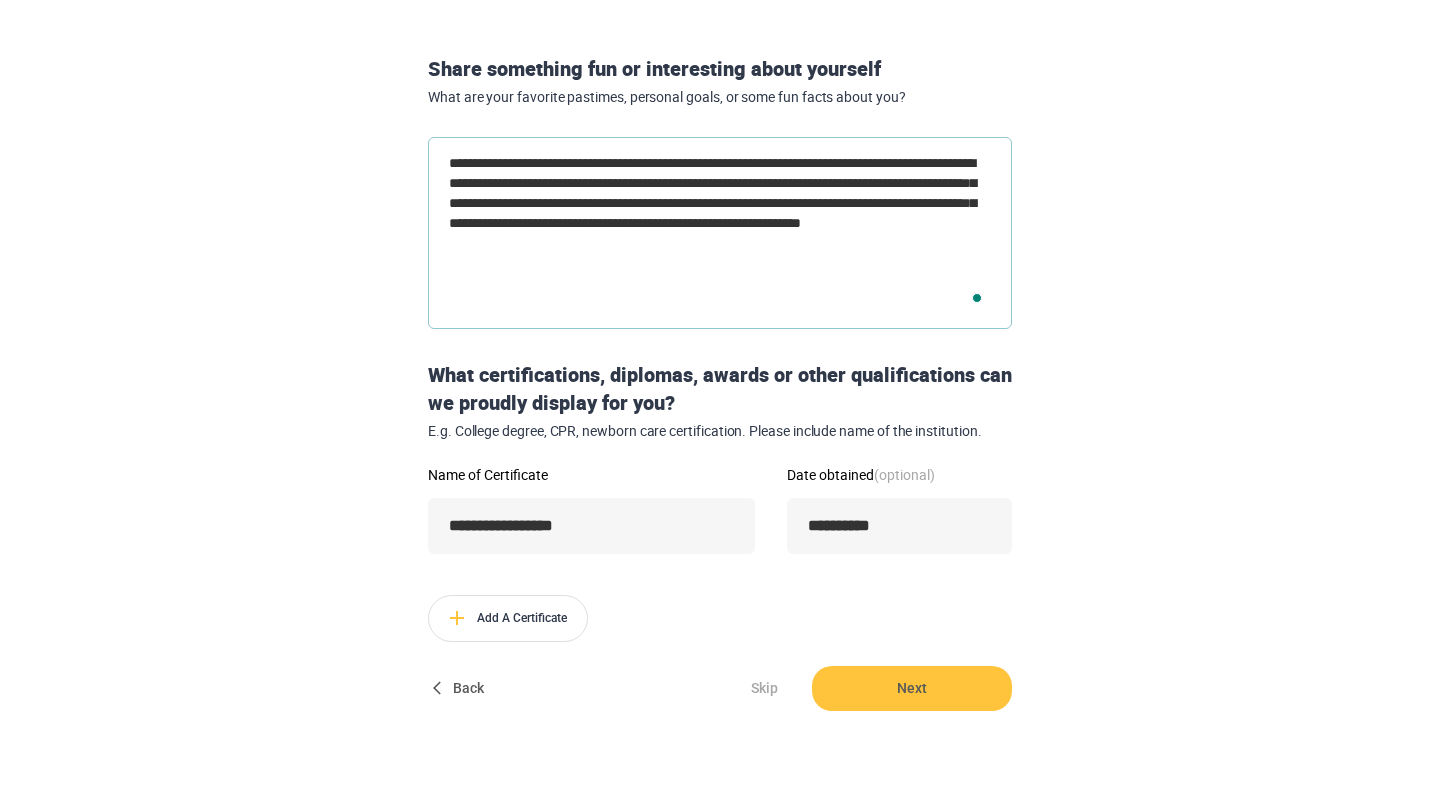 type on "**********" 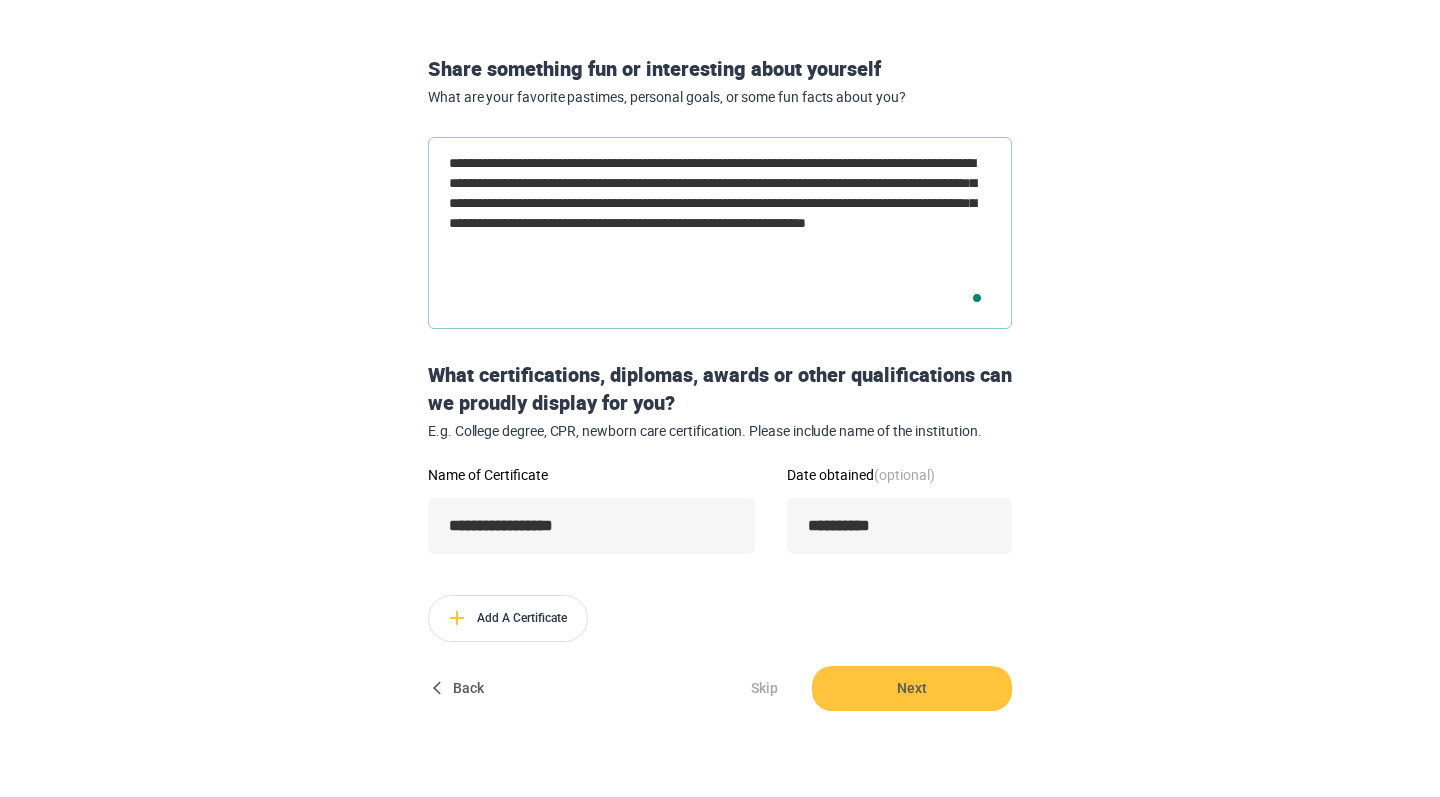 type on "**********" 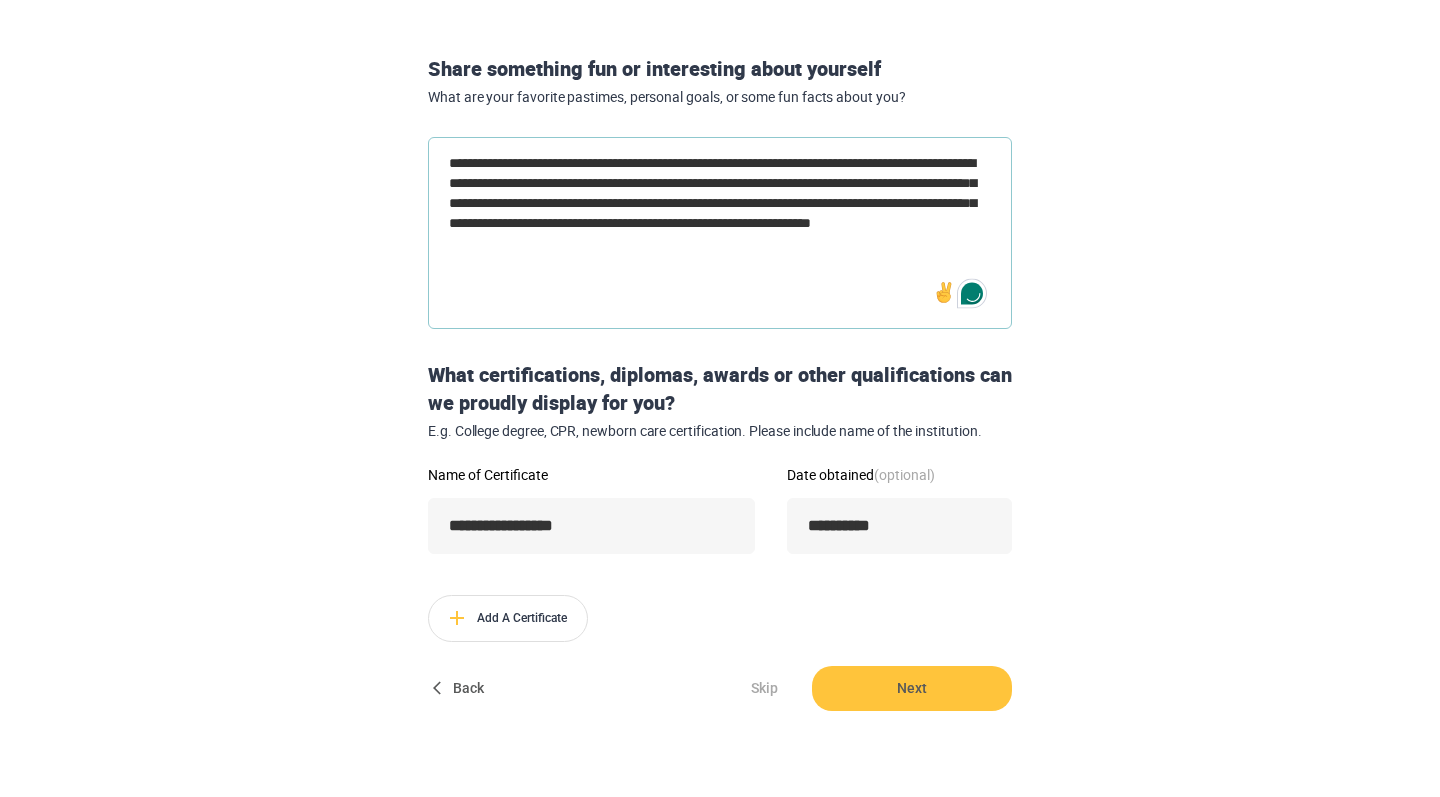 type on "**********" 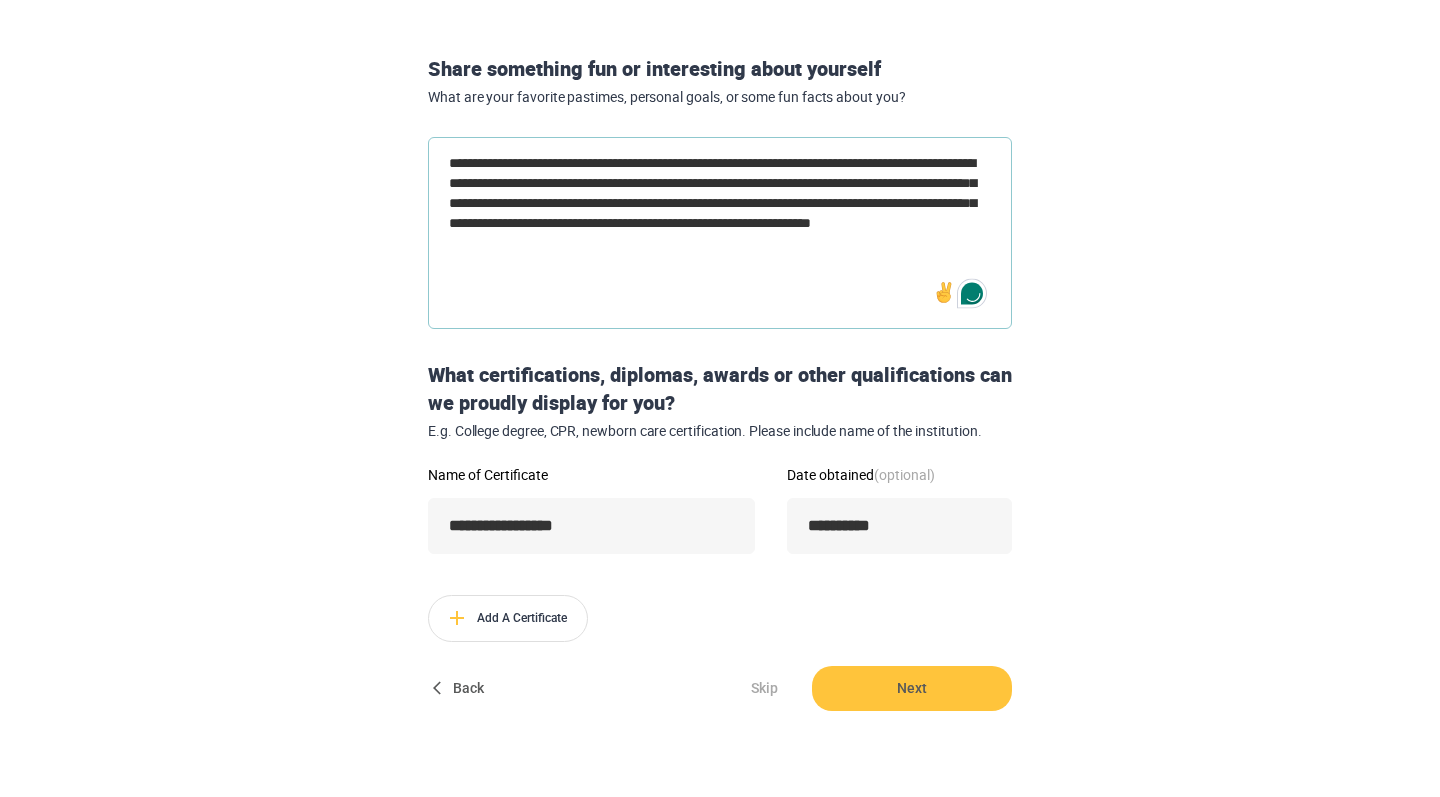 type on "*" 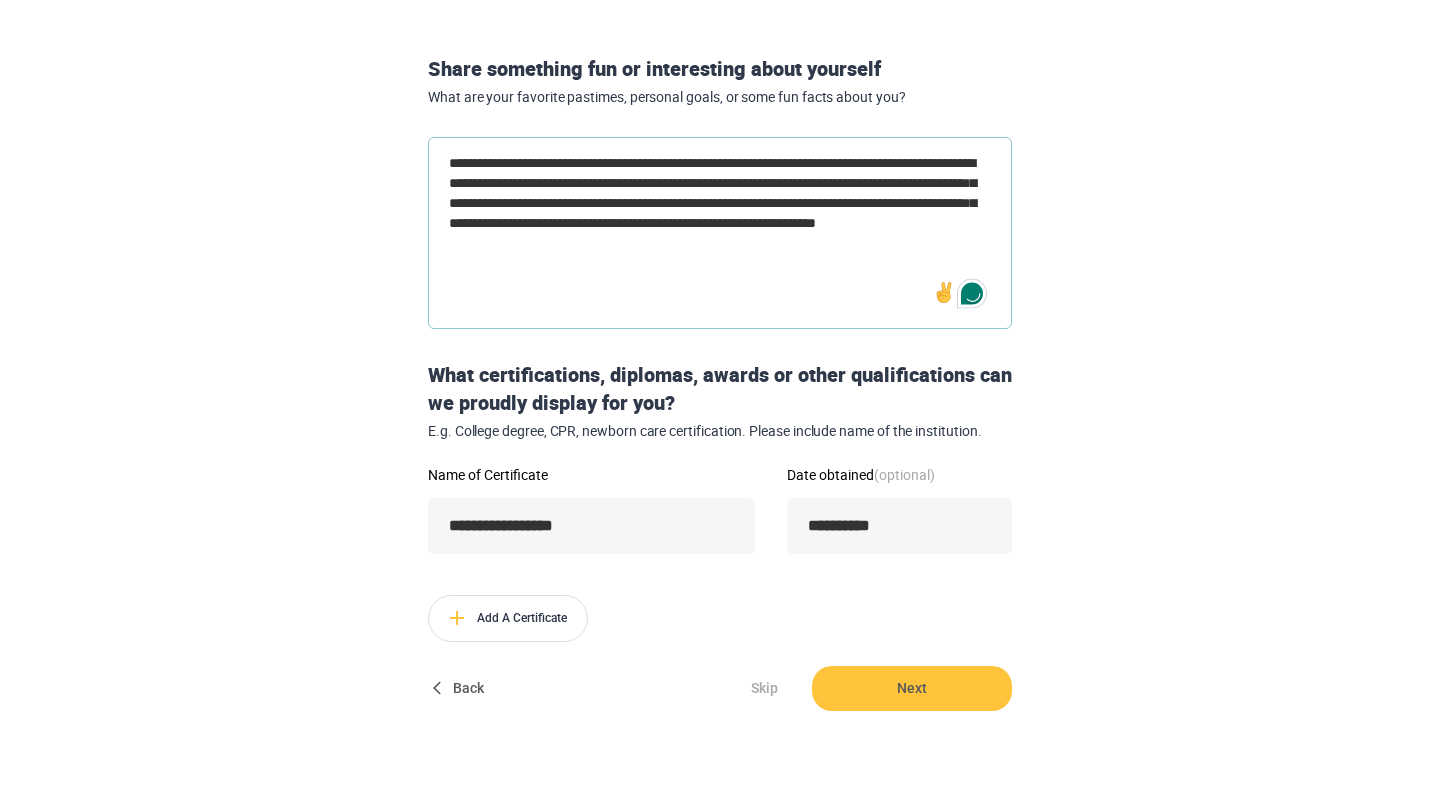 type on "**********" 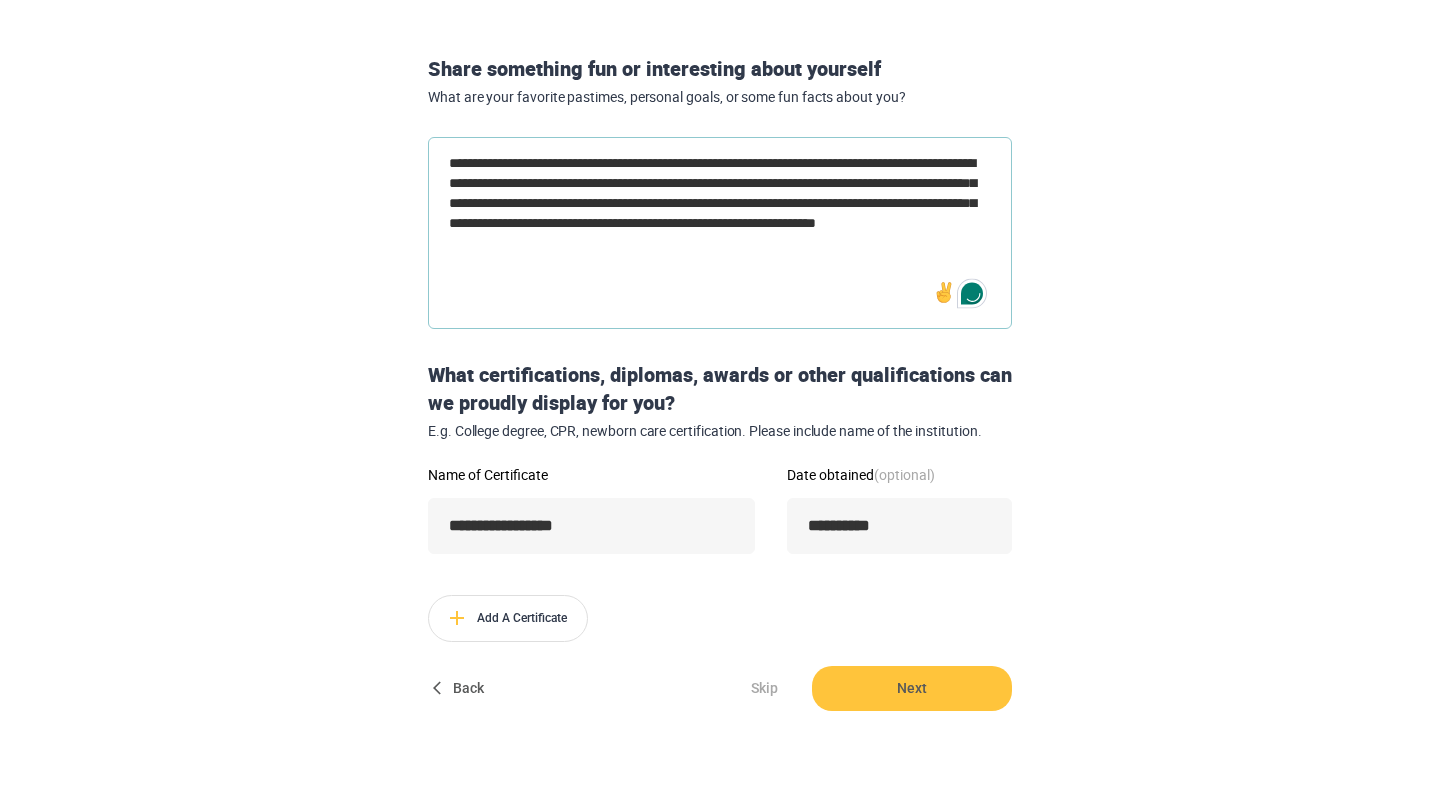 type on "*" 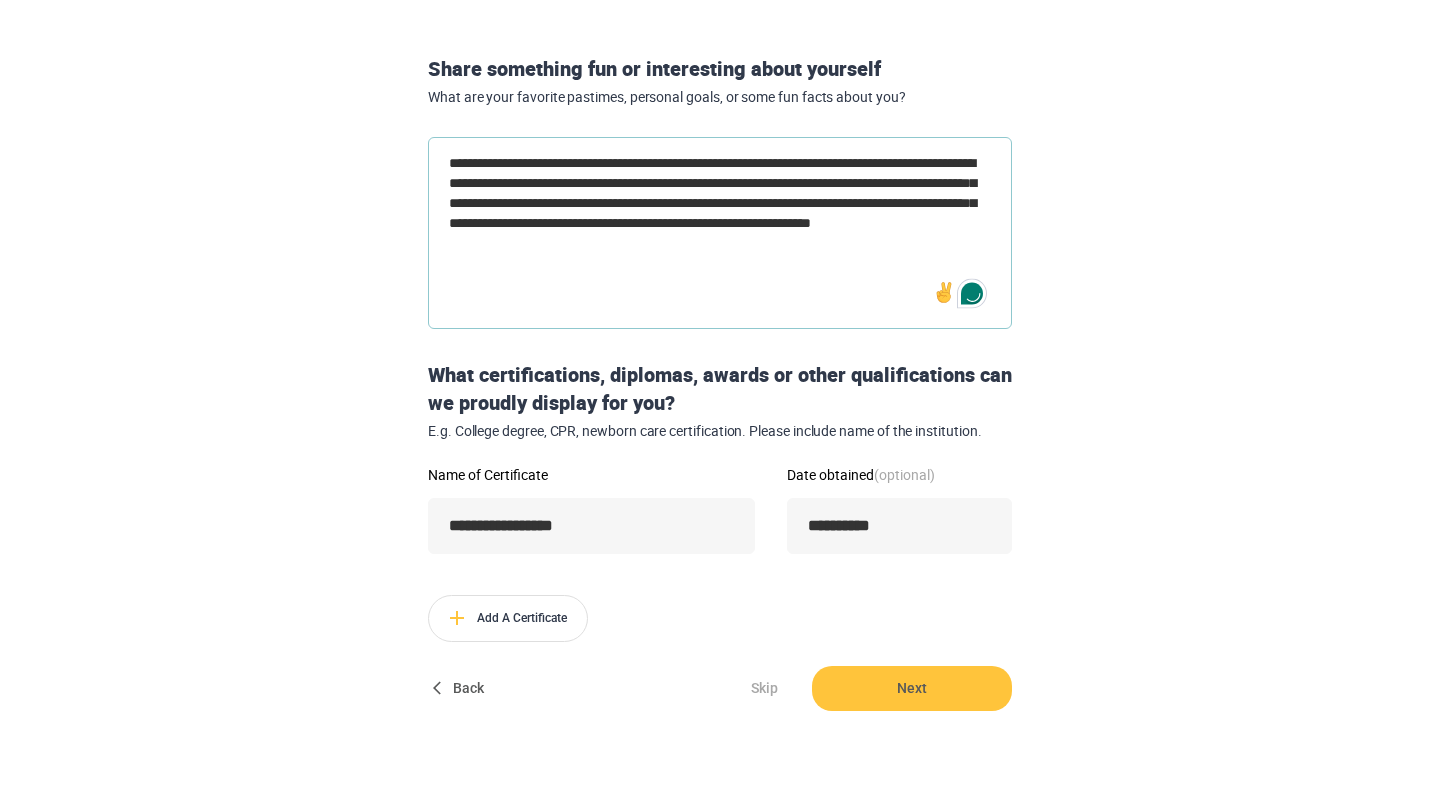 type on "**********" 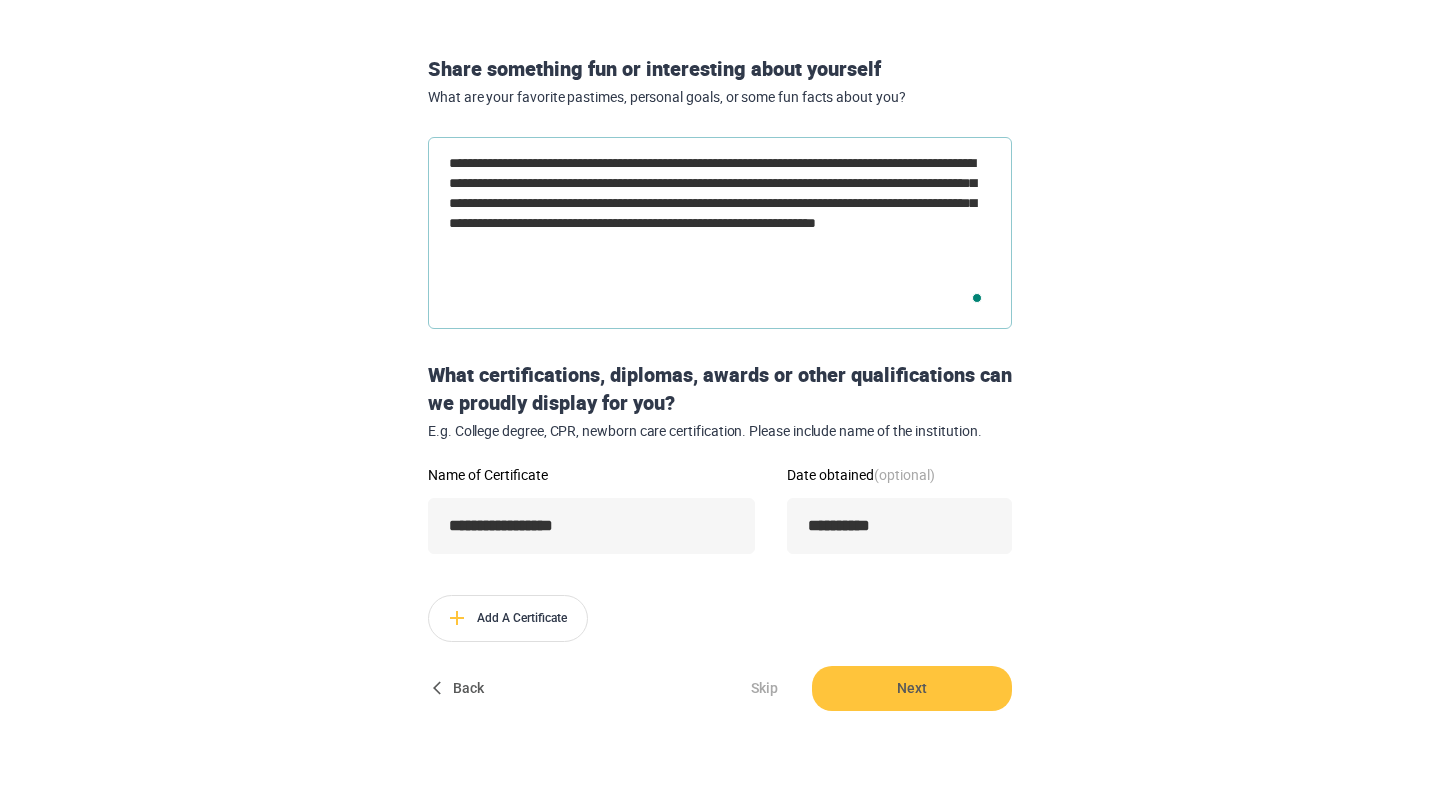 type on "**********" 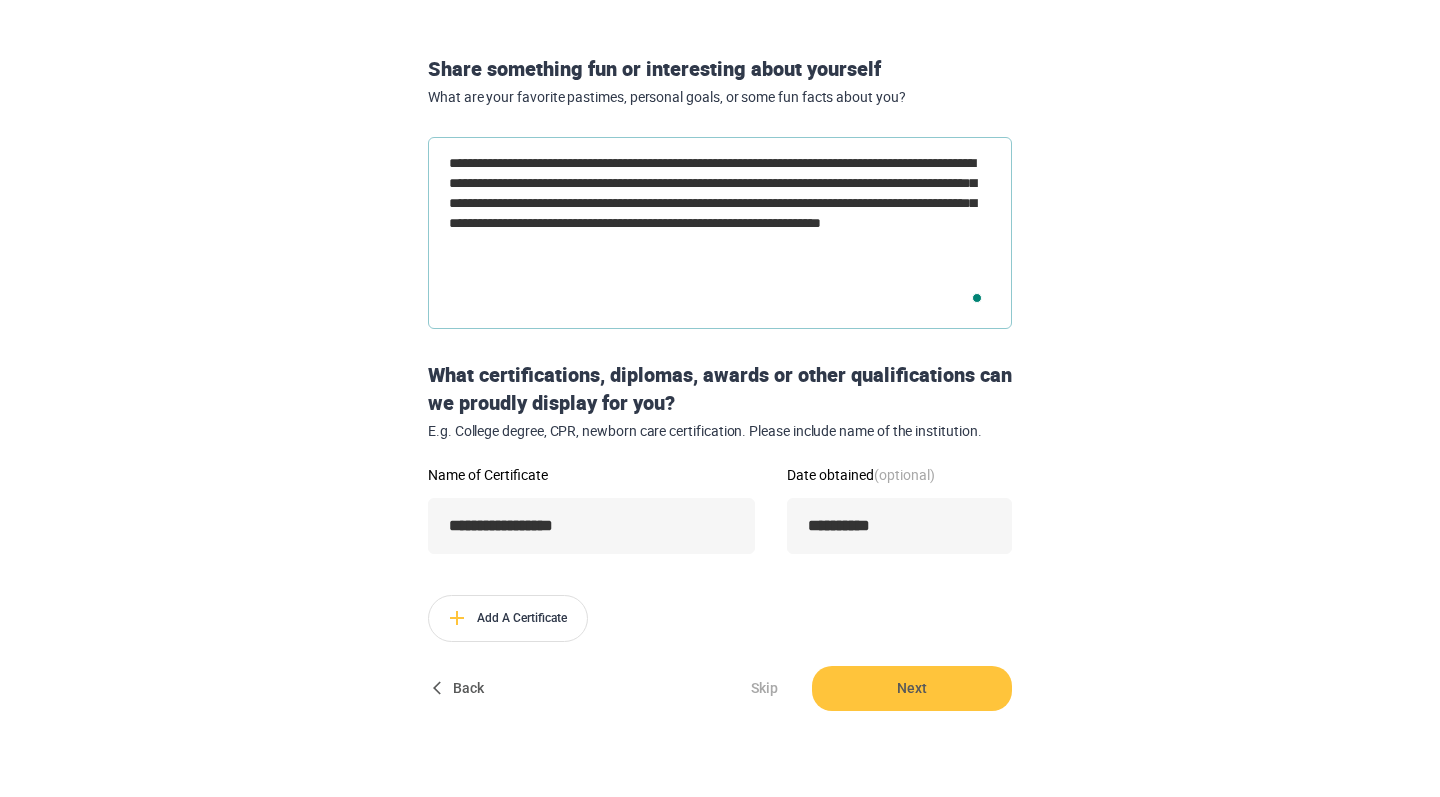 type on "*" 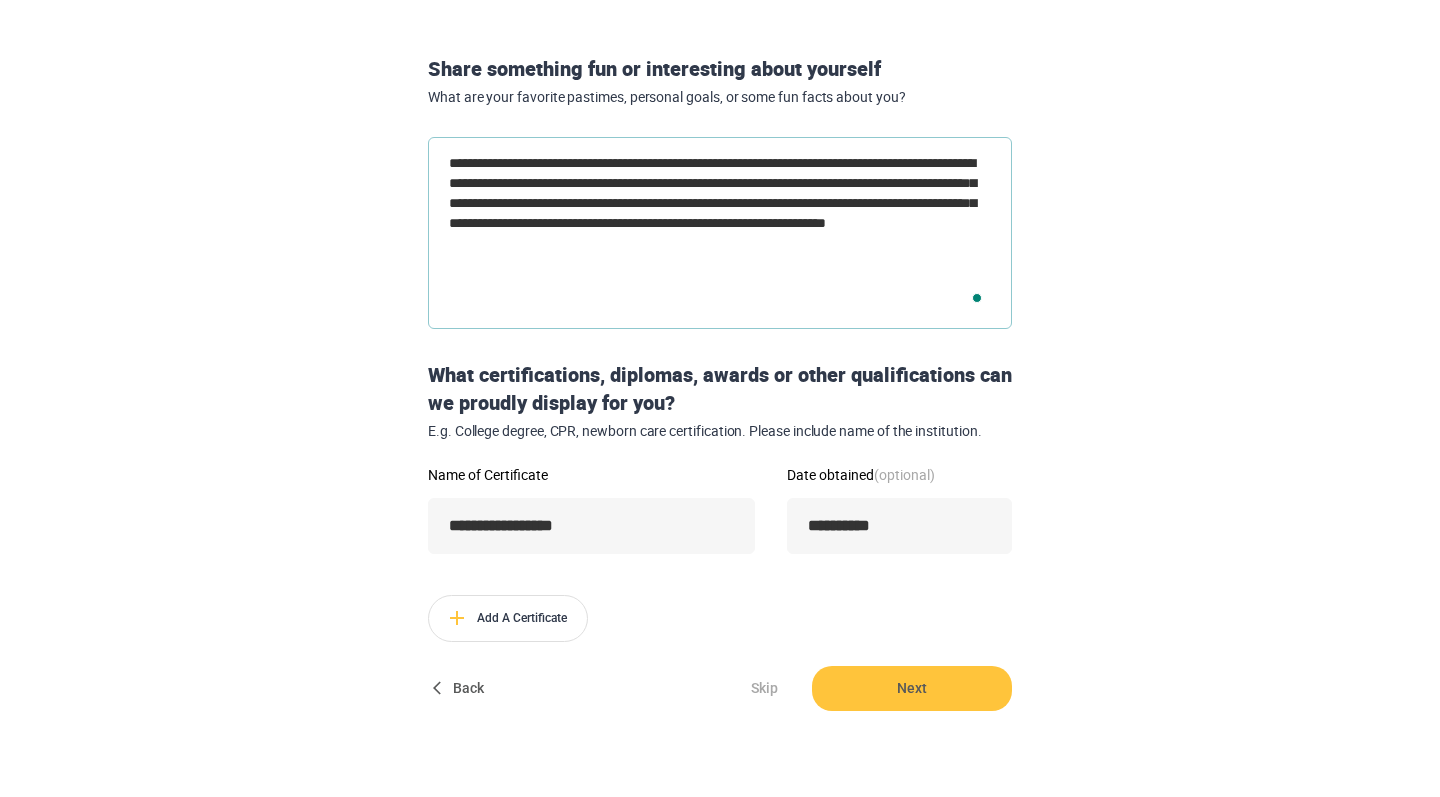 type on "**********" 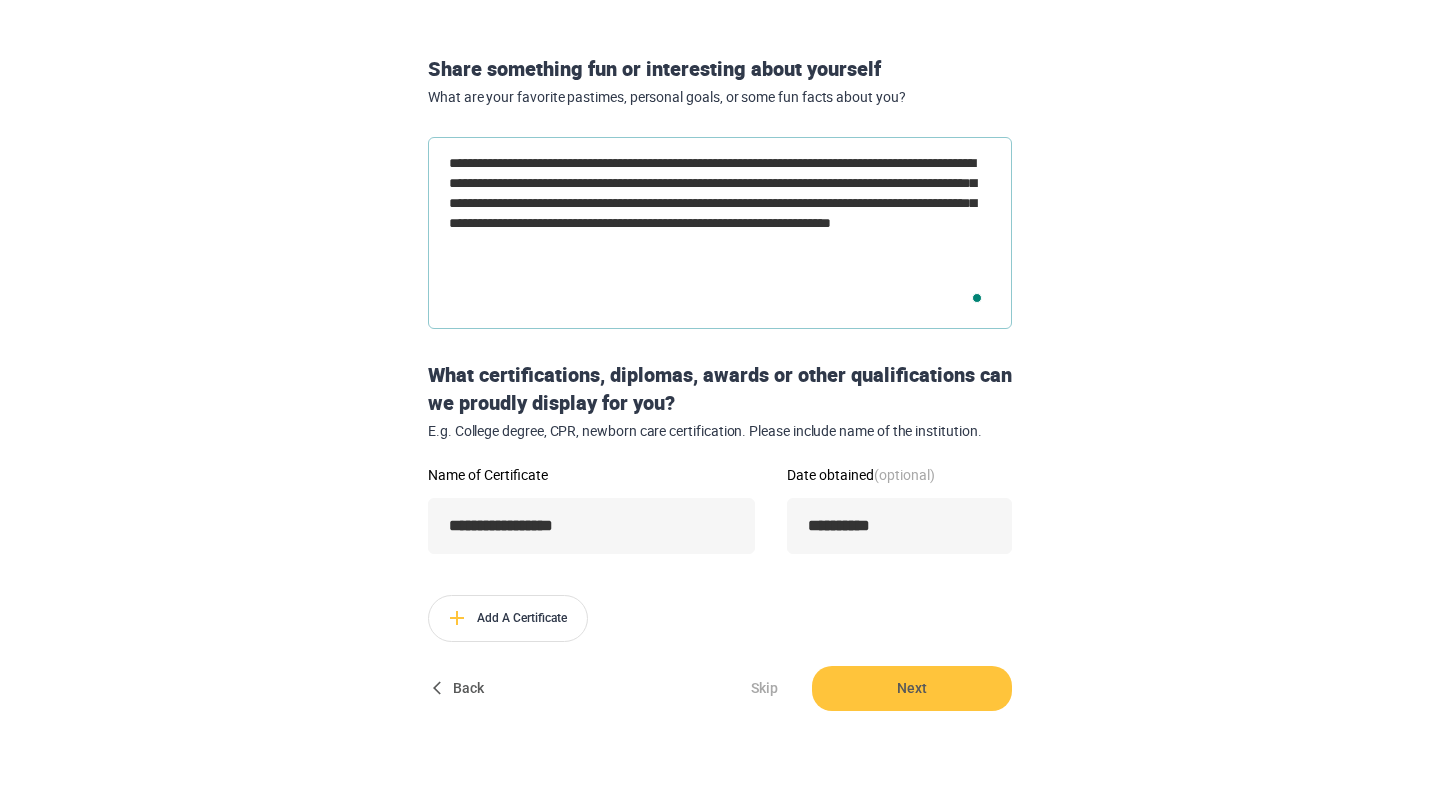 type on "**********" 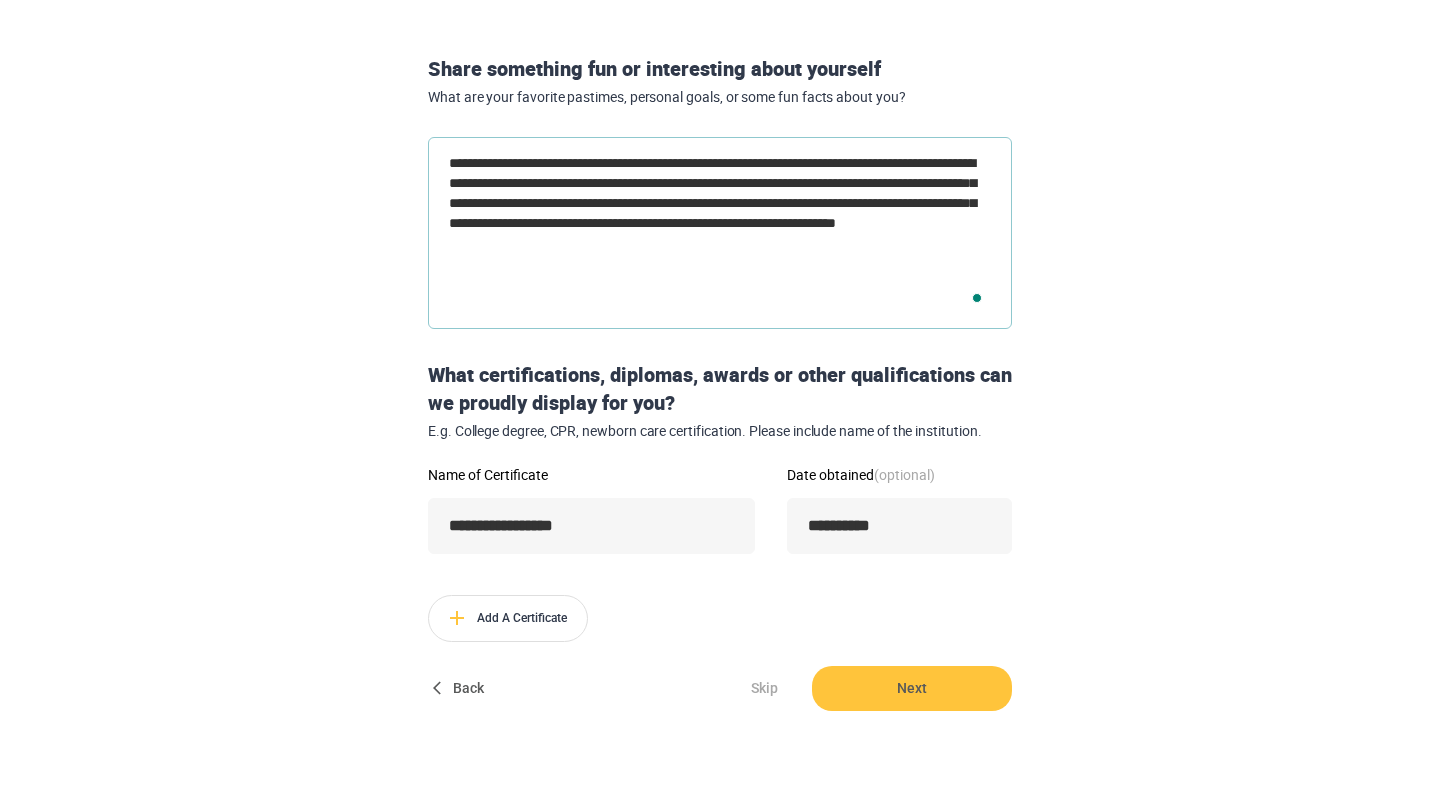 type on "**********" 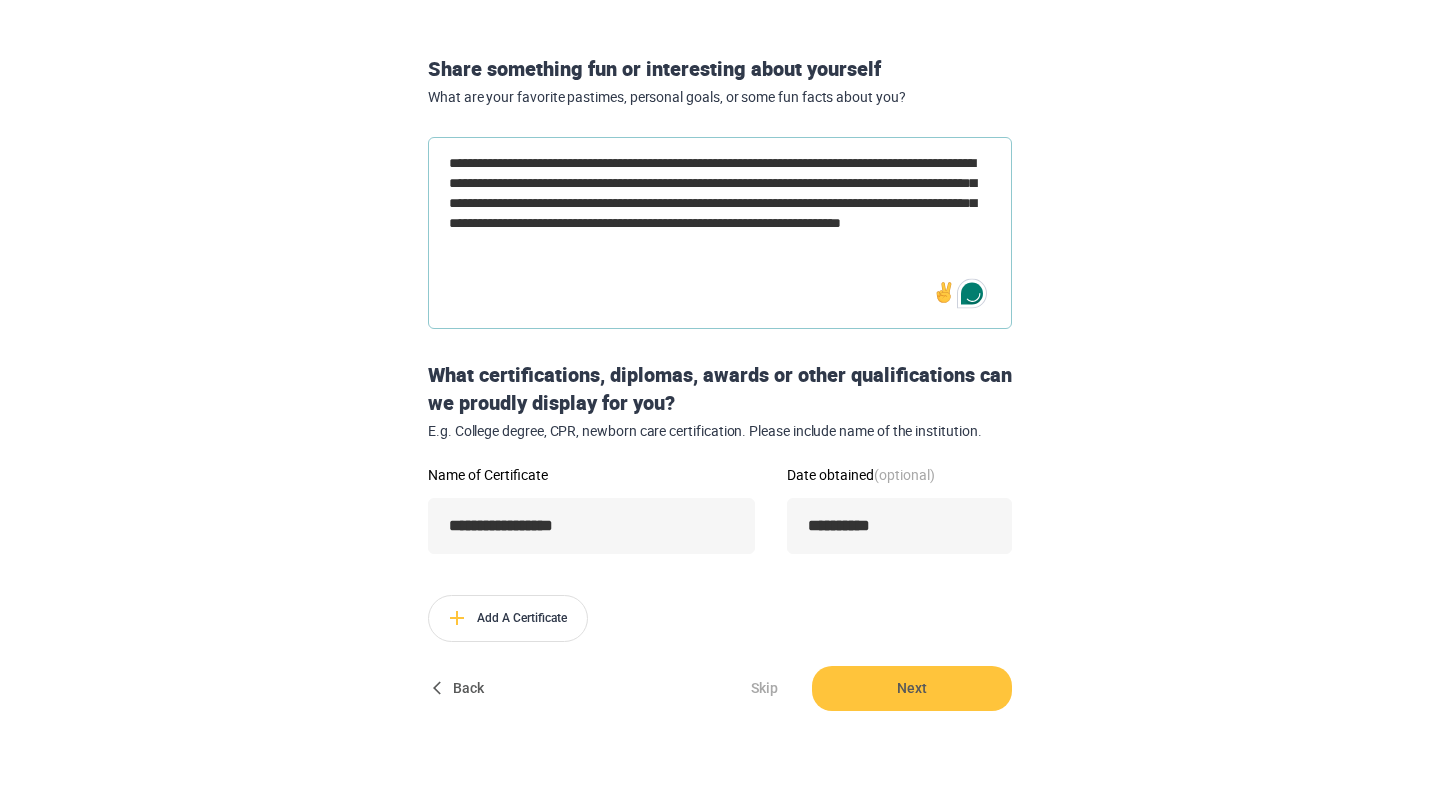 type on "**********" 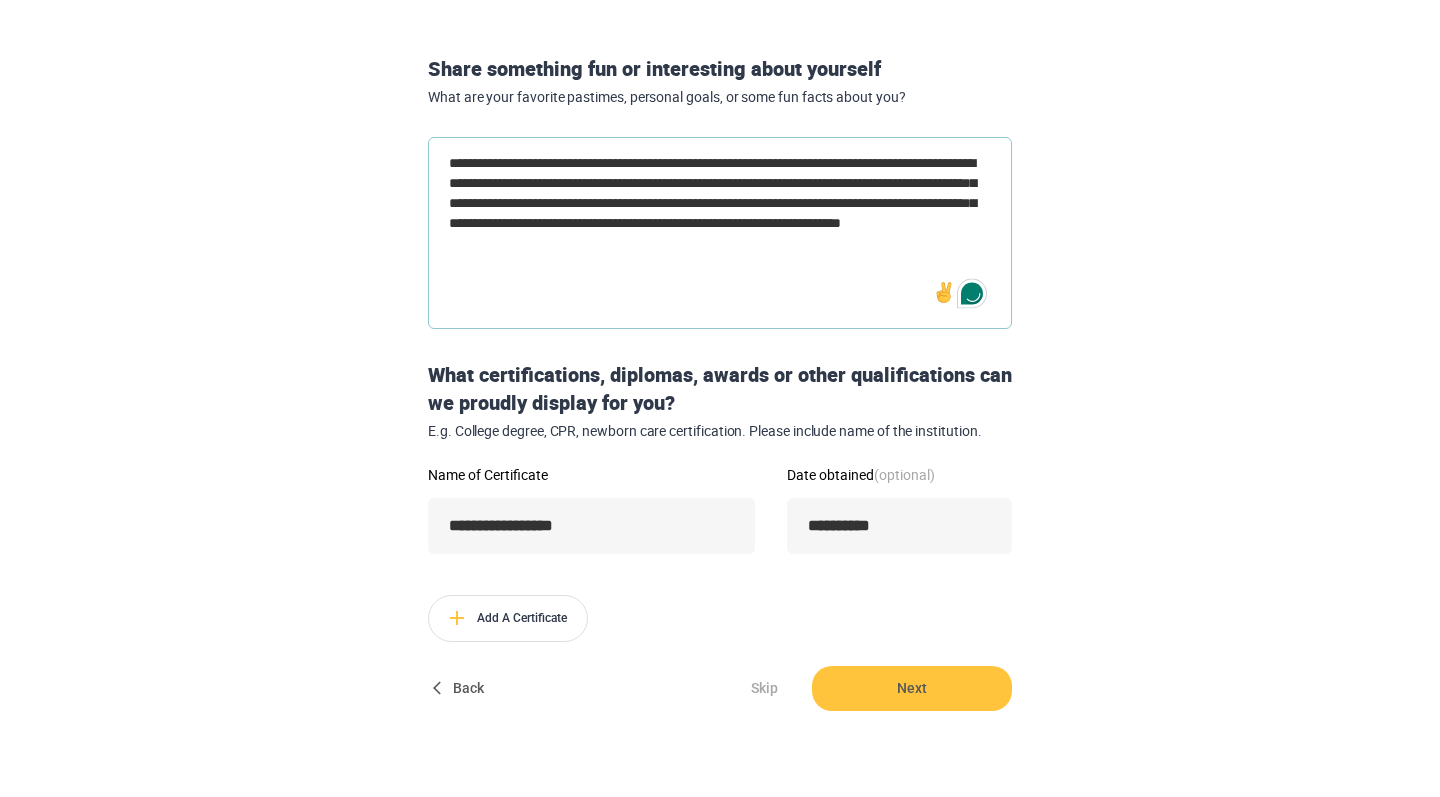 type on "*" 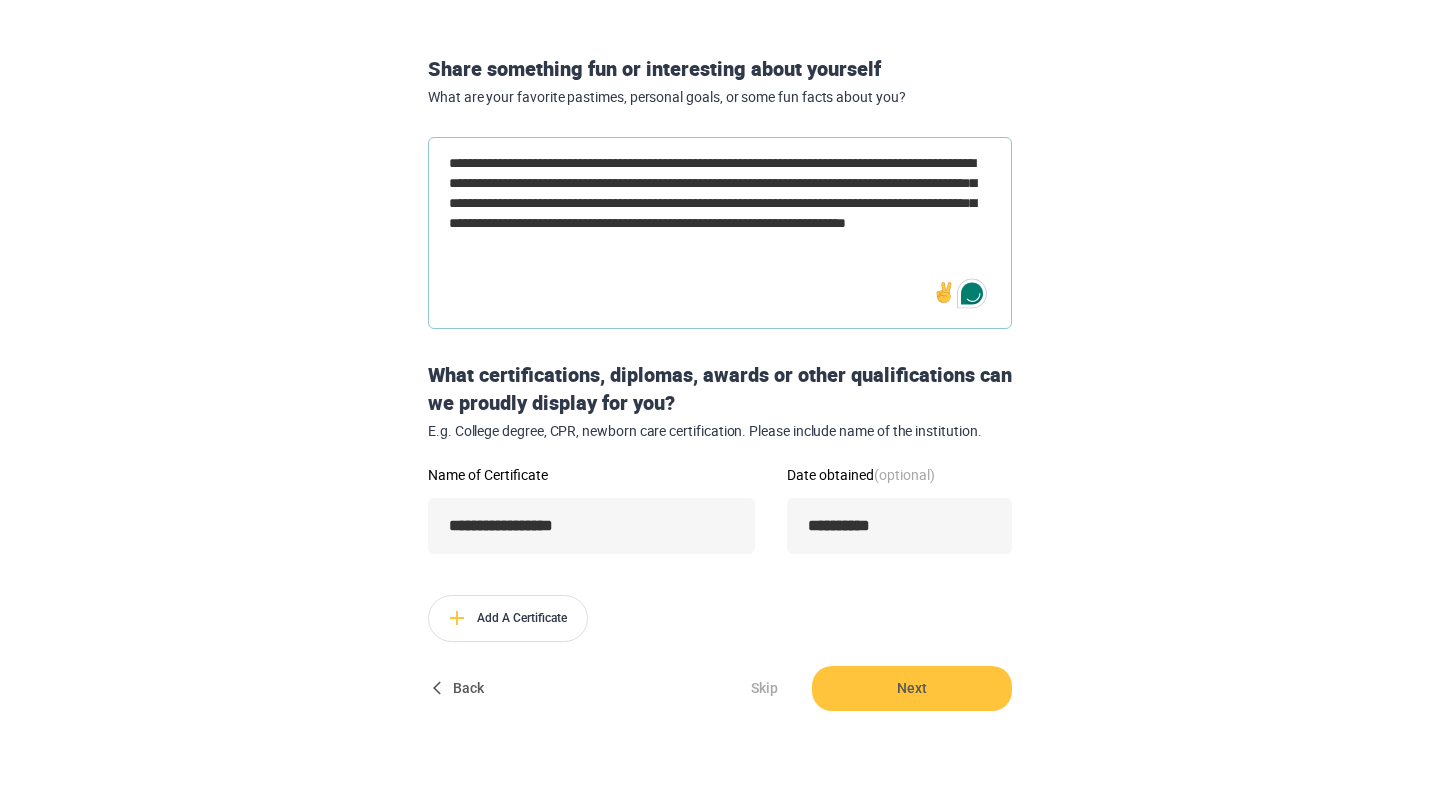 type on "**********" 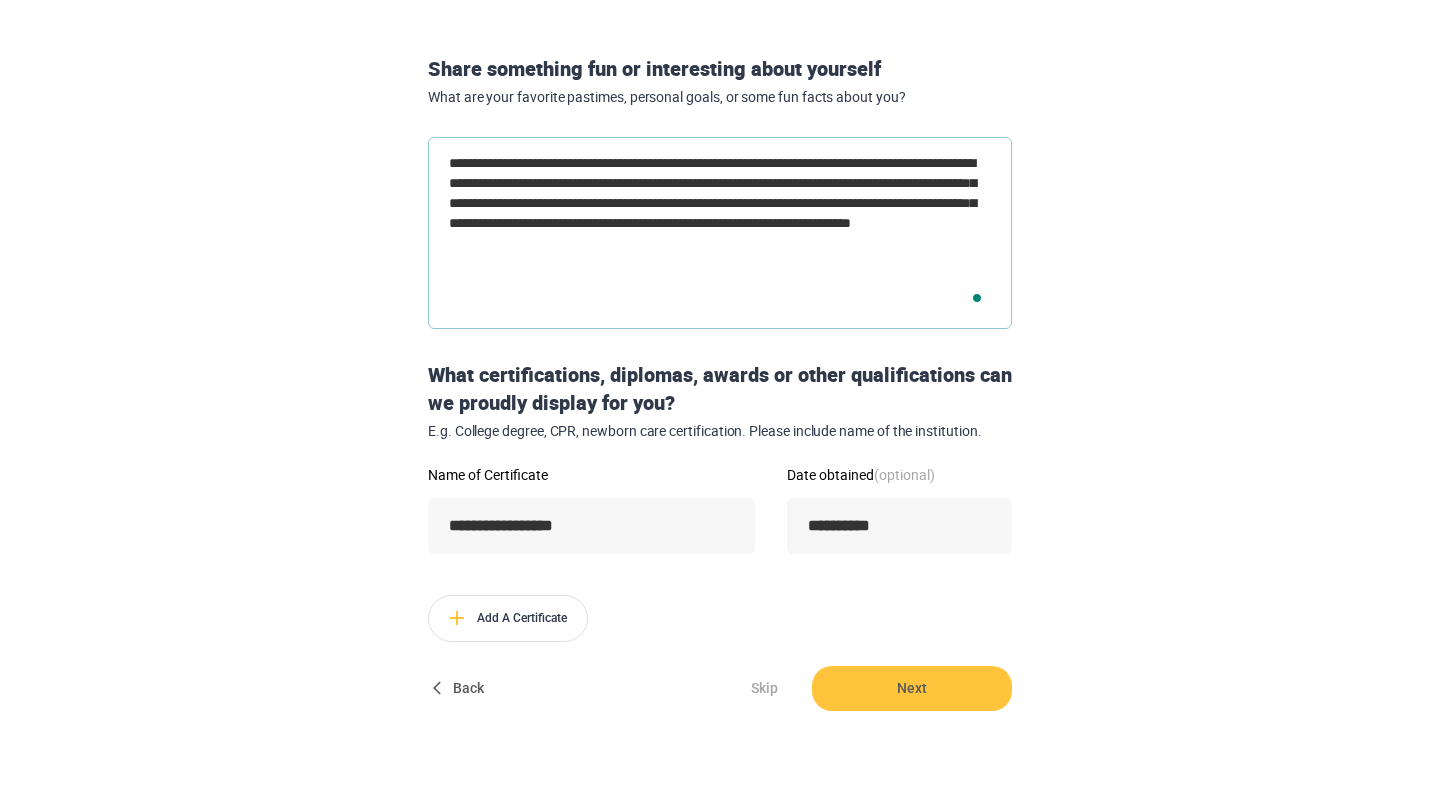 type on "**********" 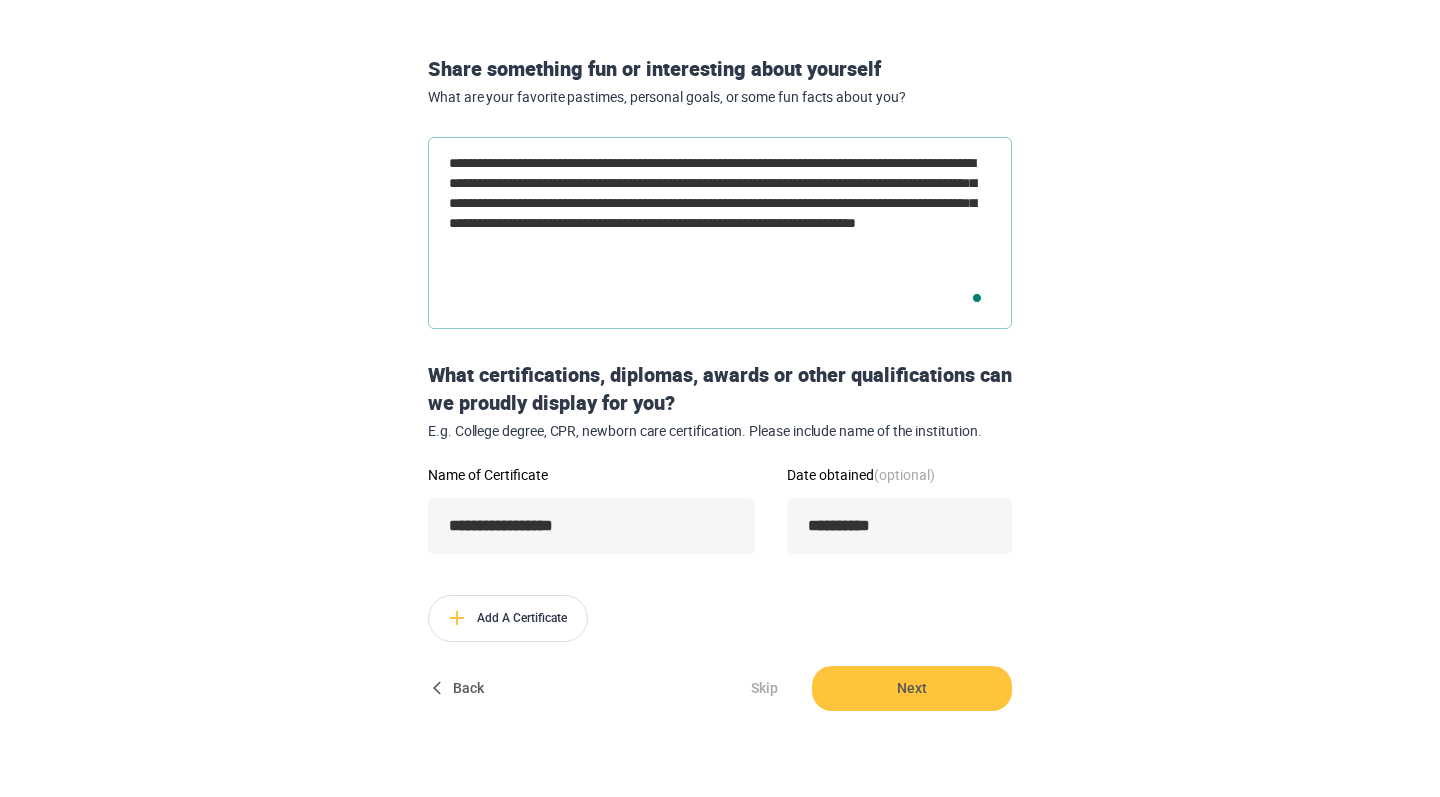 type on "**********" 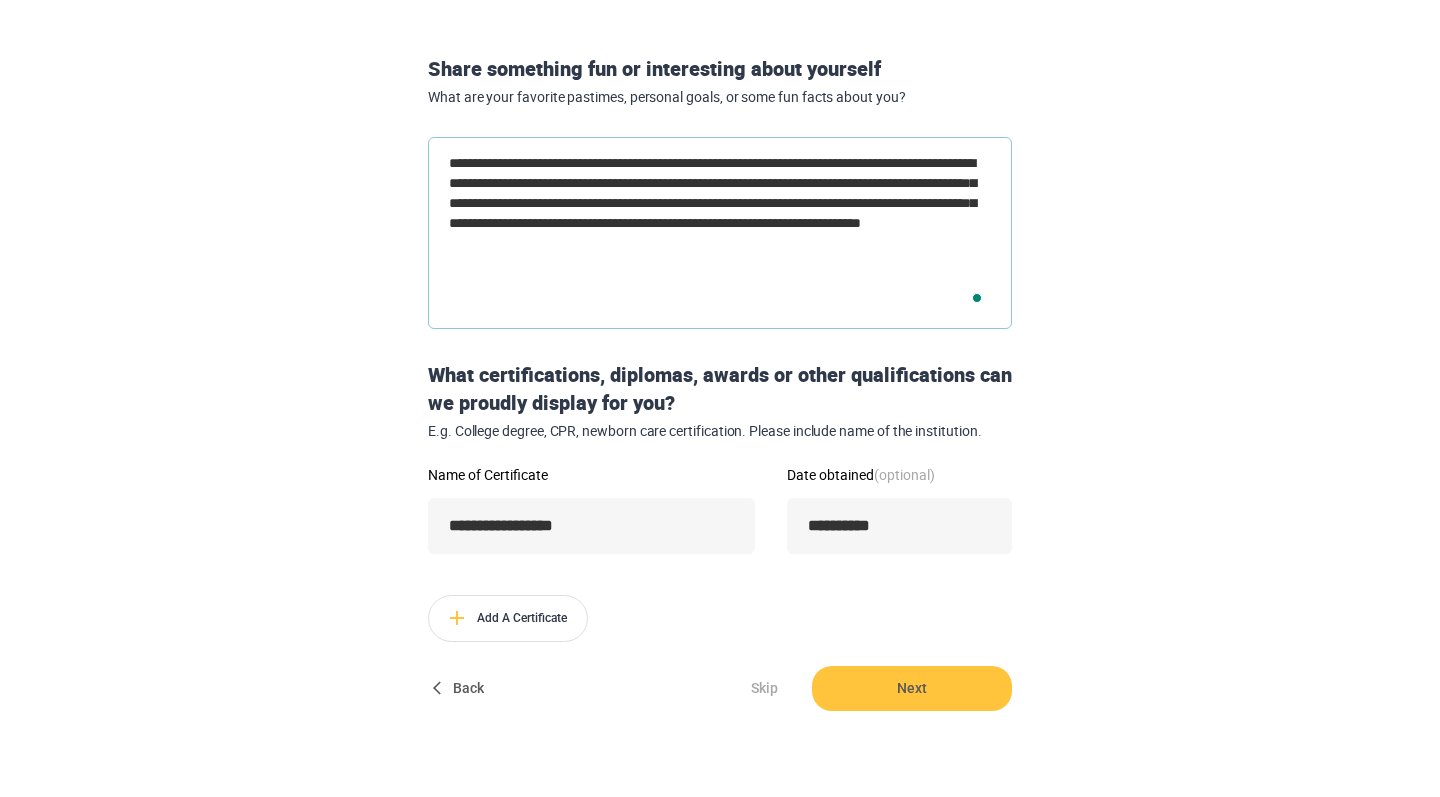 type on "**********" 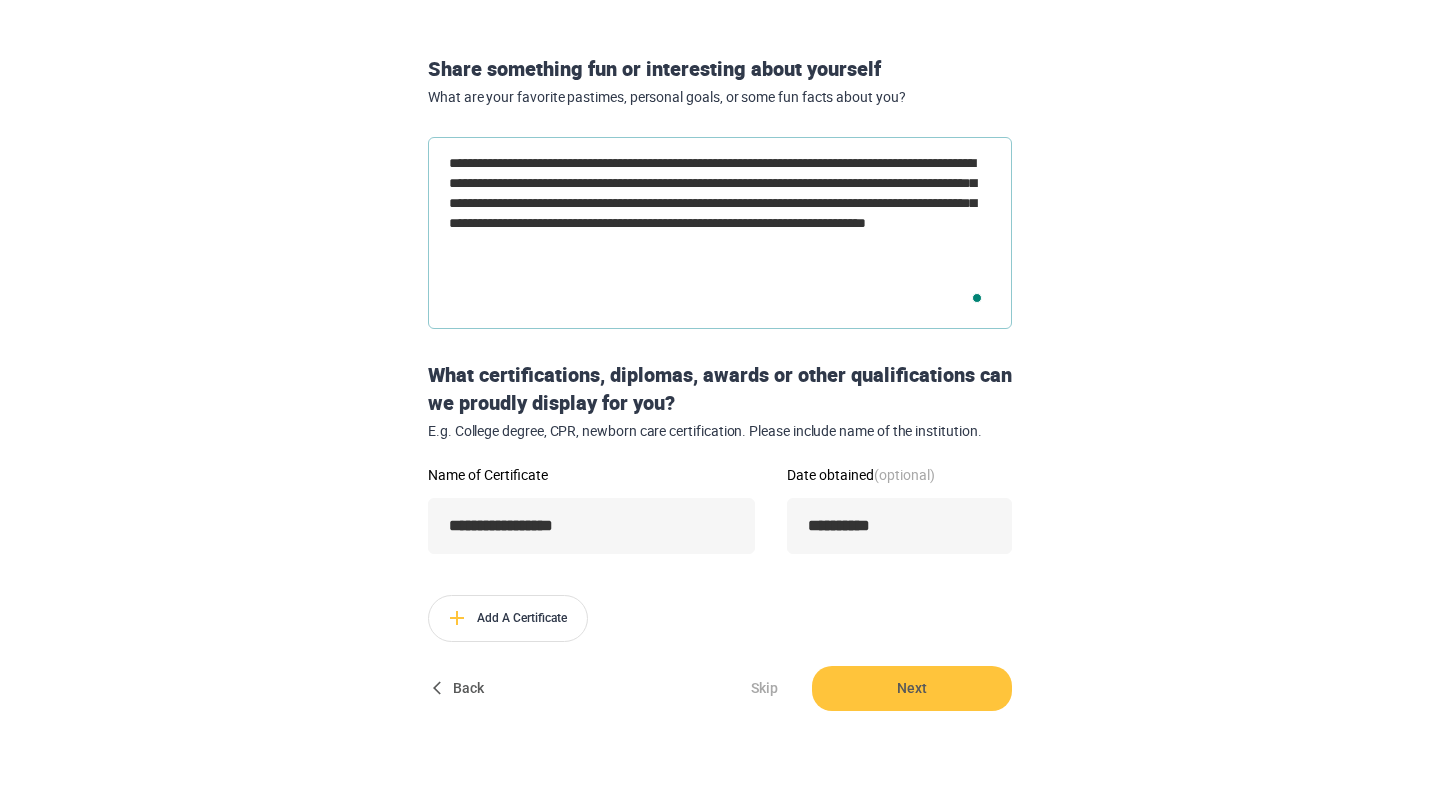 type on "**********" 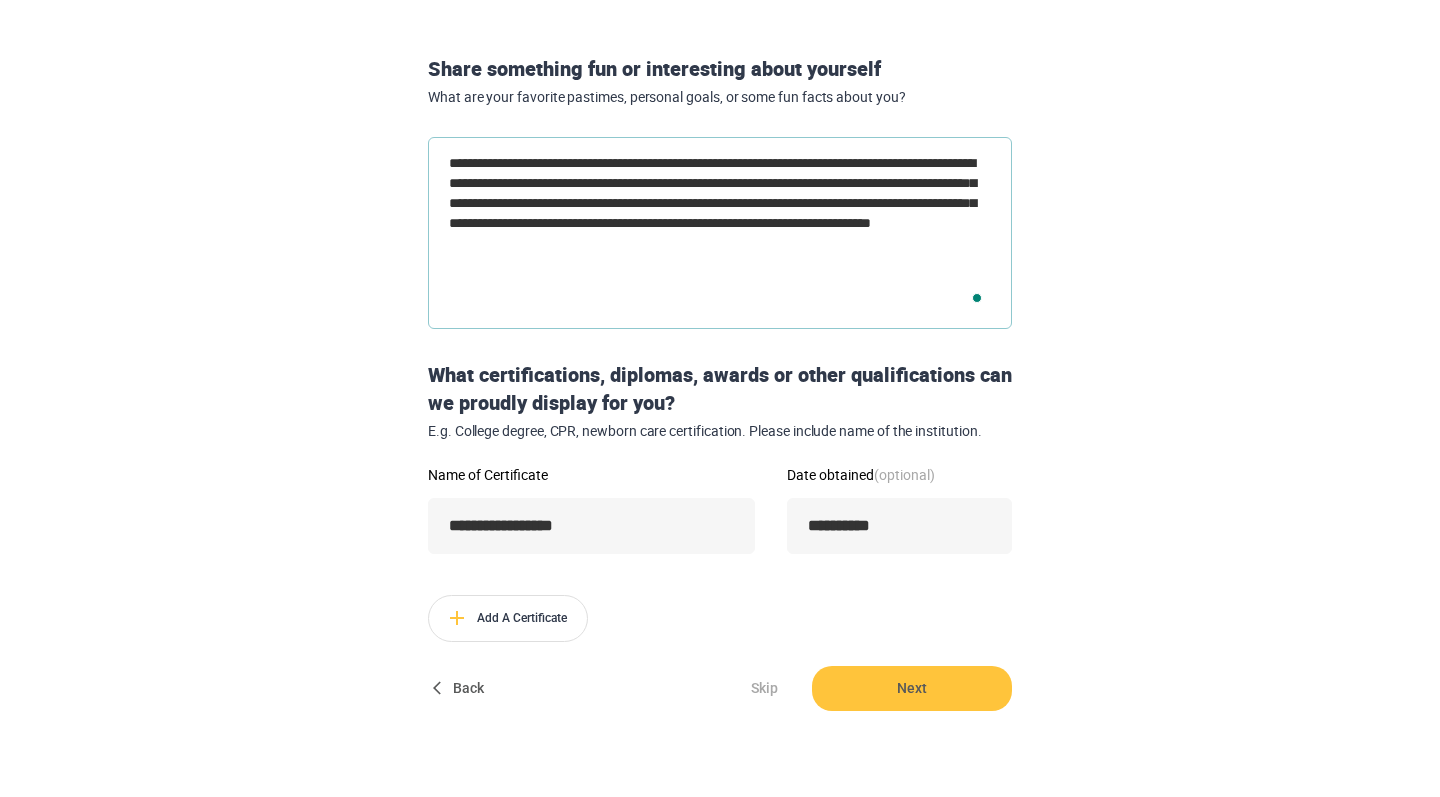 type on "*" 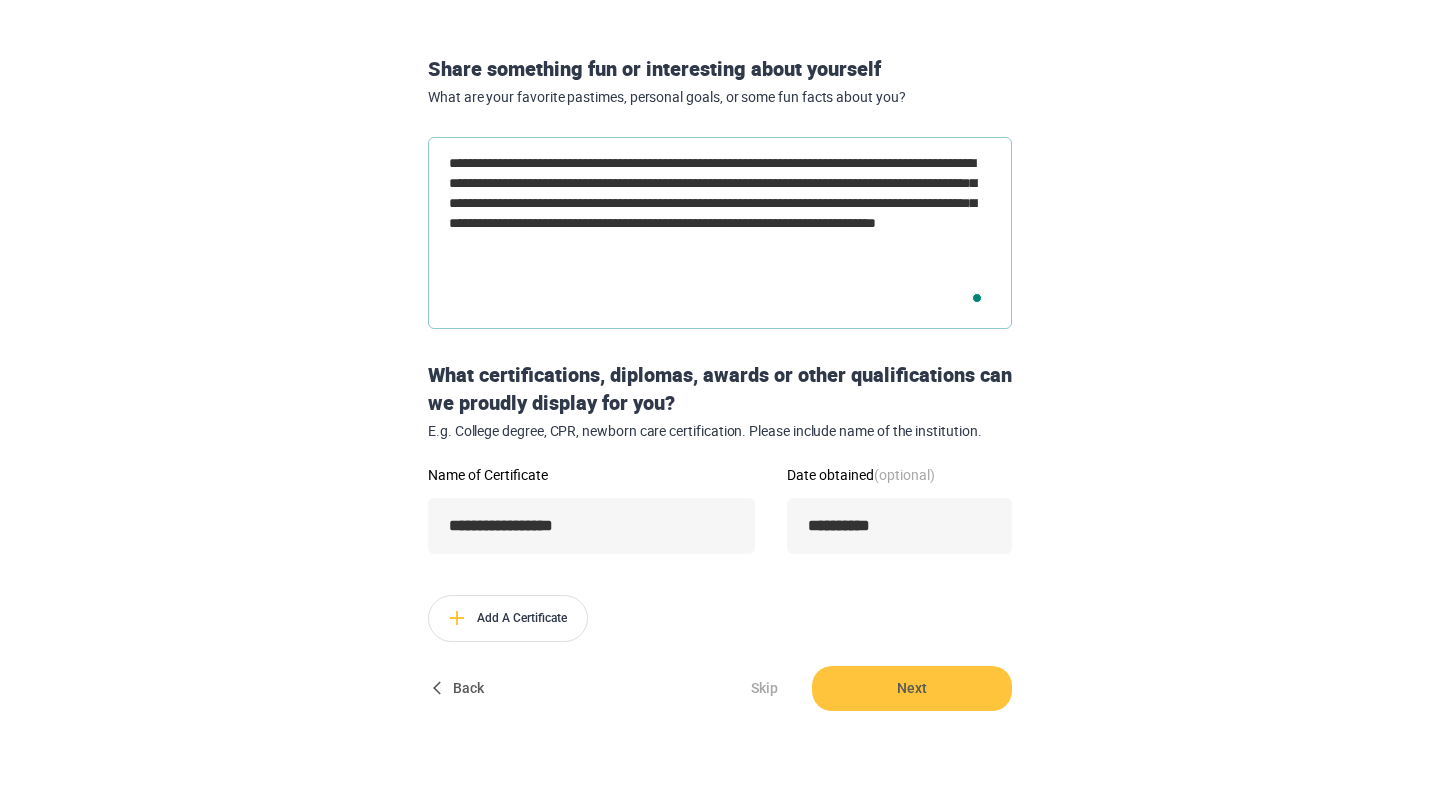 type on "**********" 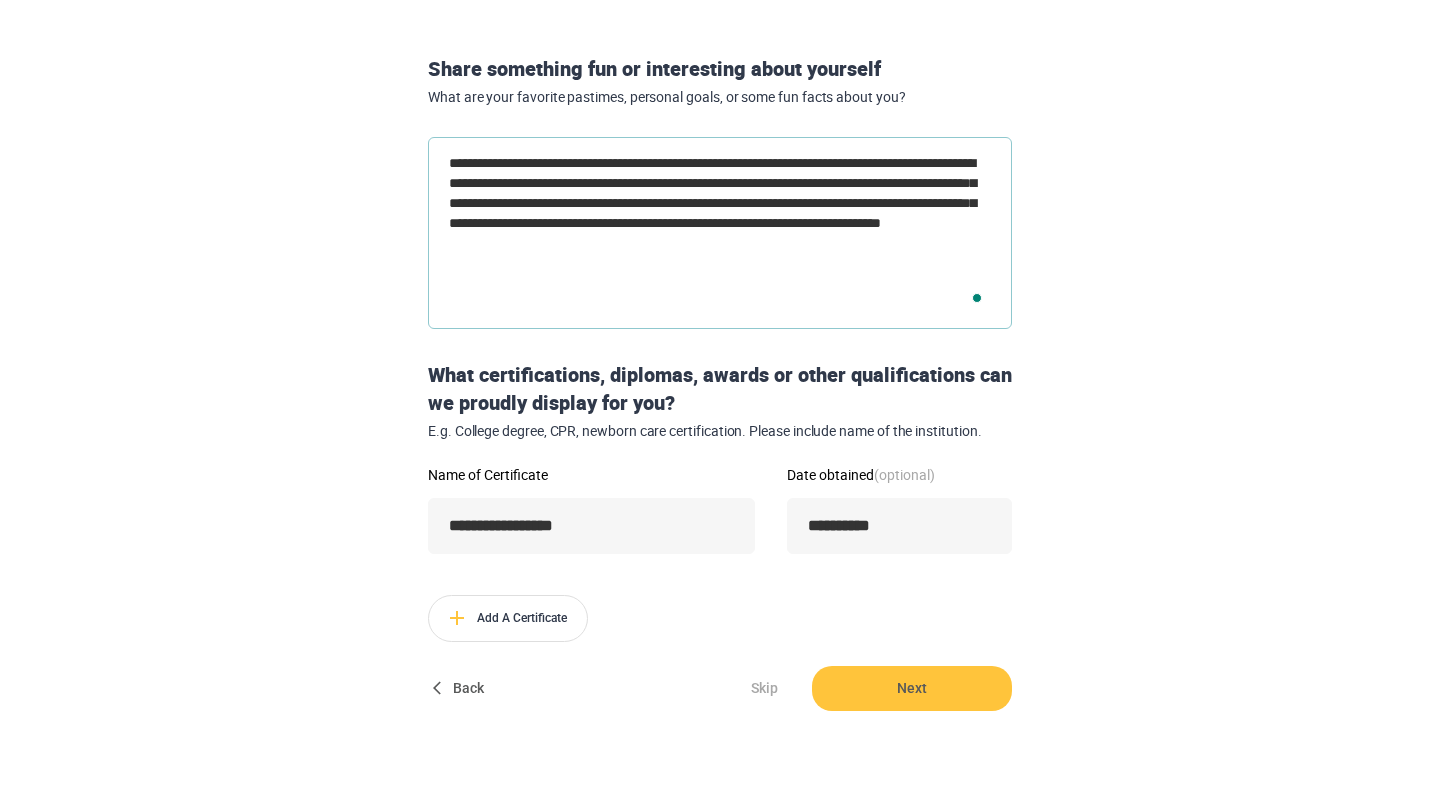 type on "**********" 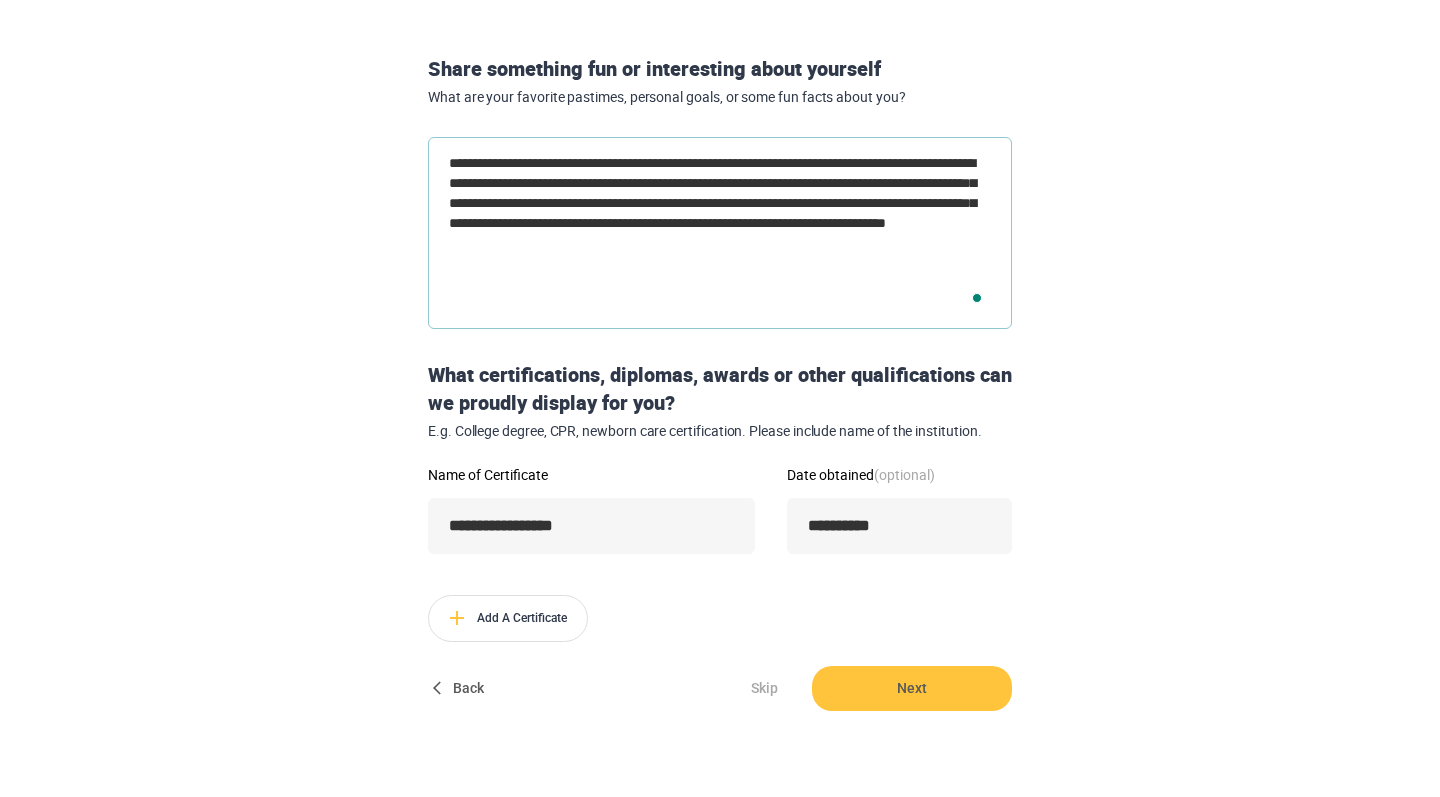 type on "**********" 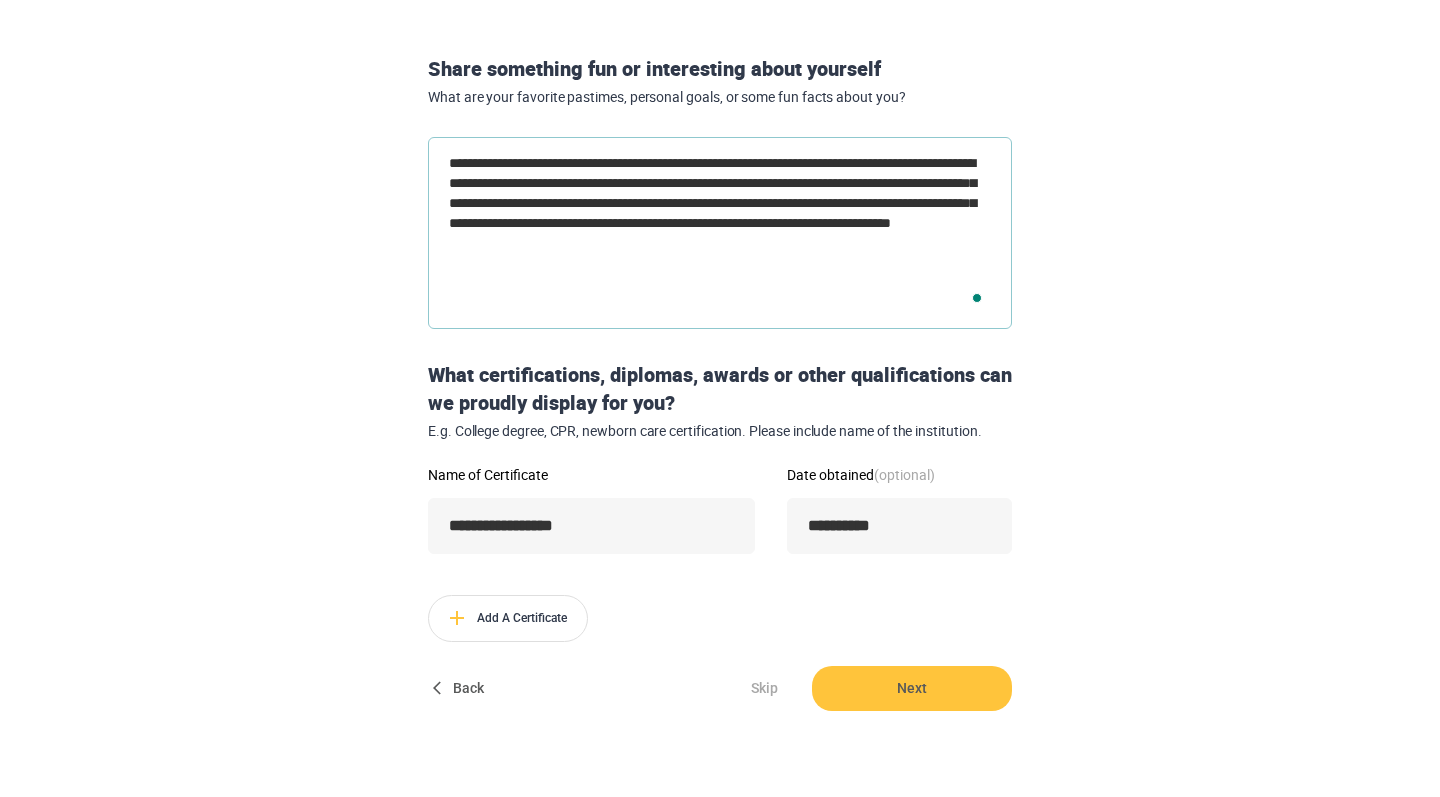 type on "**********" 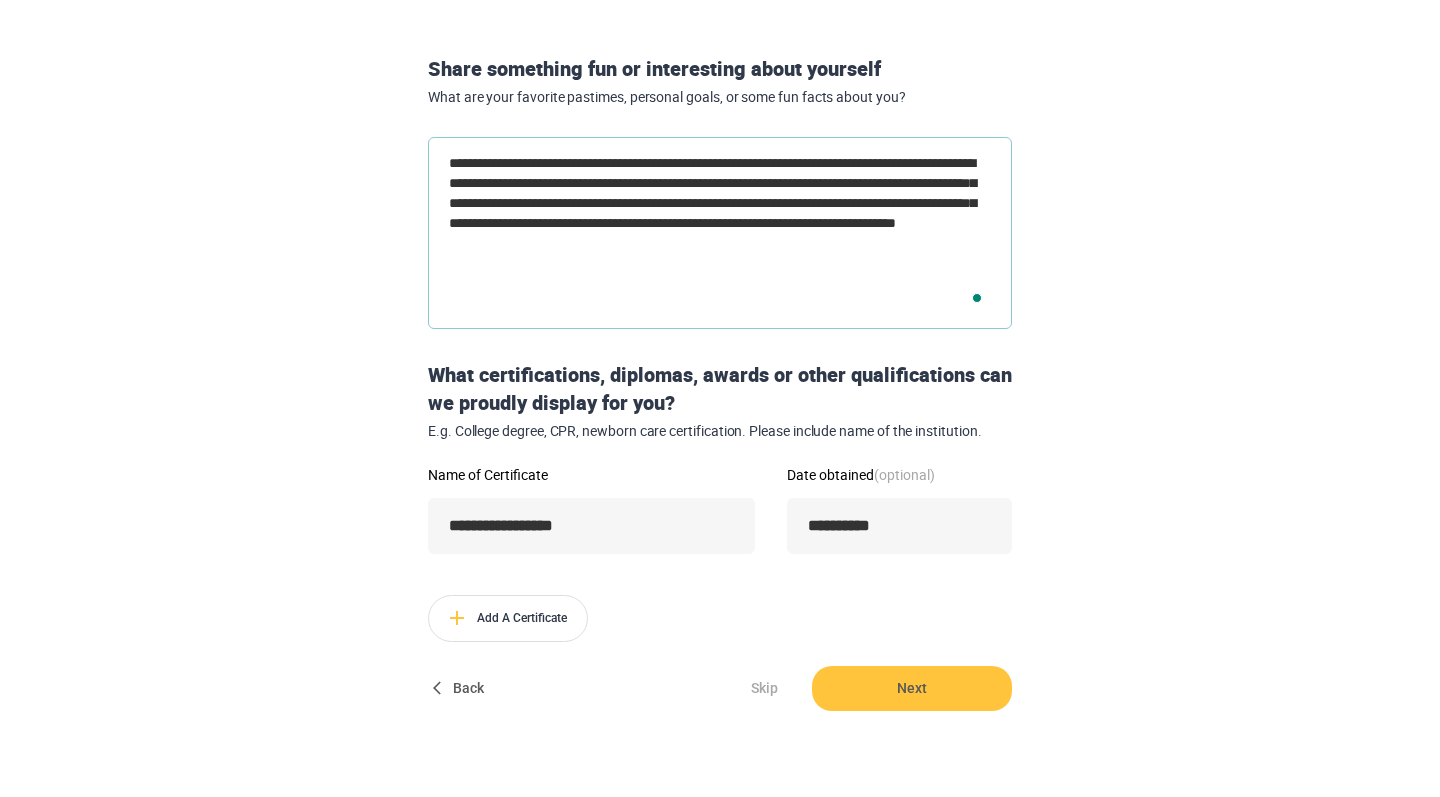 type on "**********" 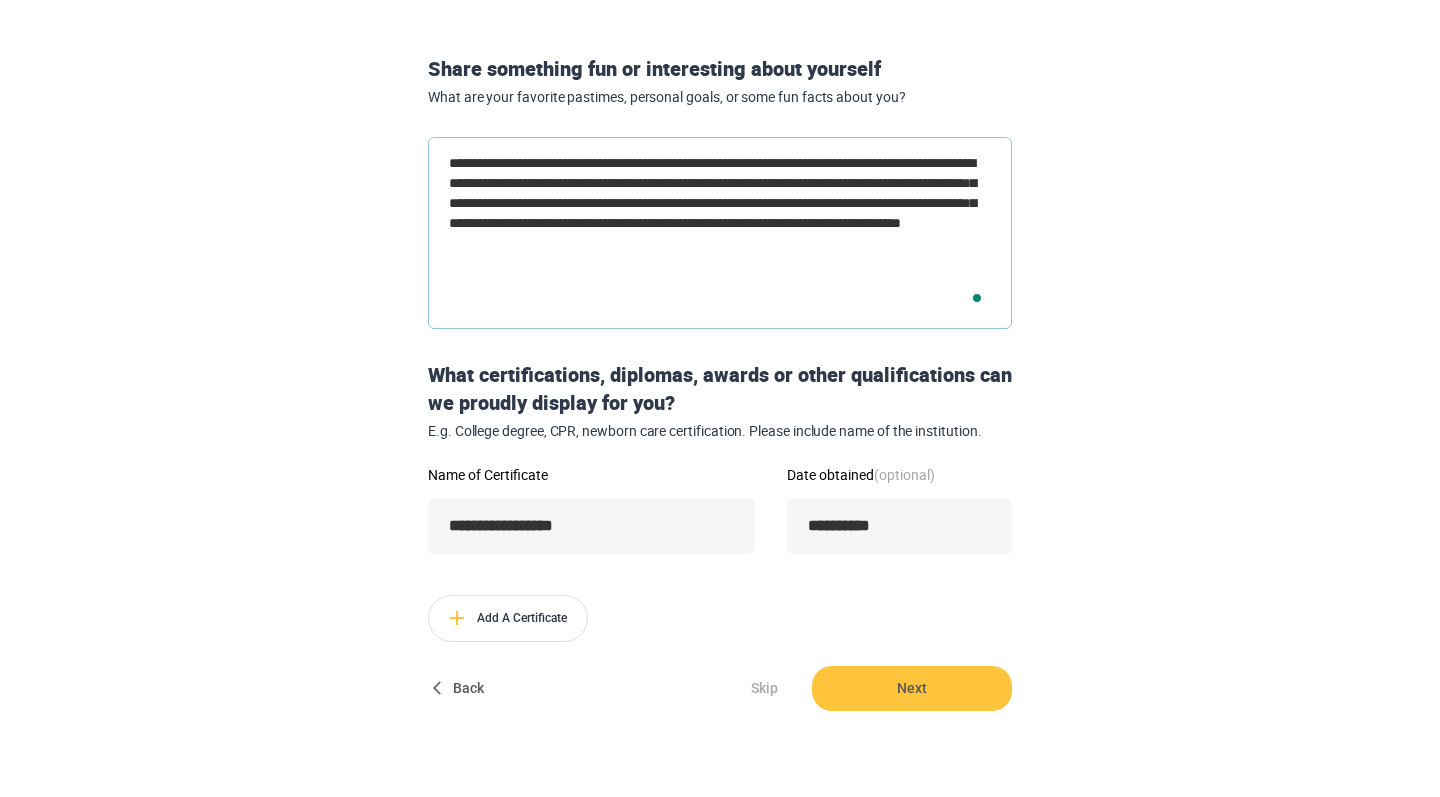 type on "**********" 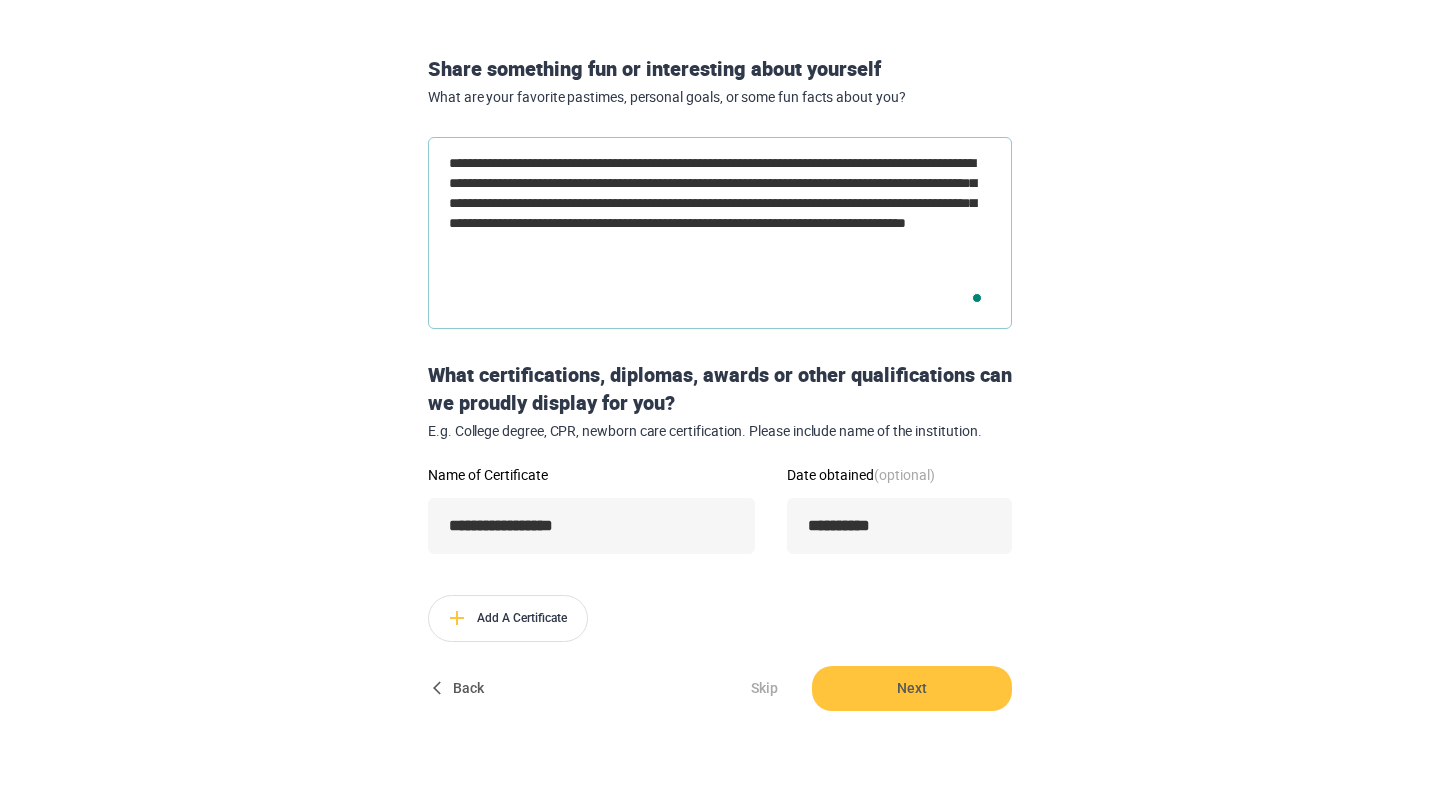 type on "**********" 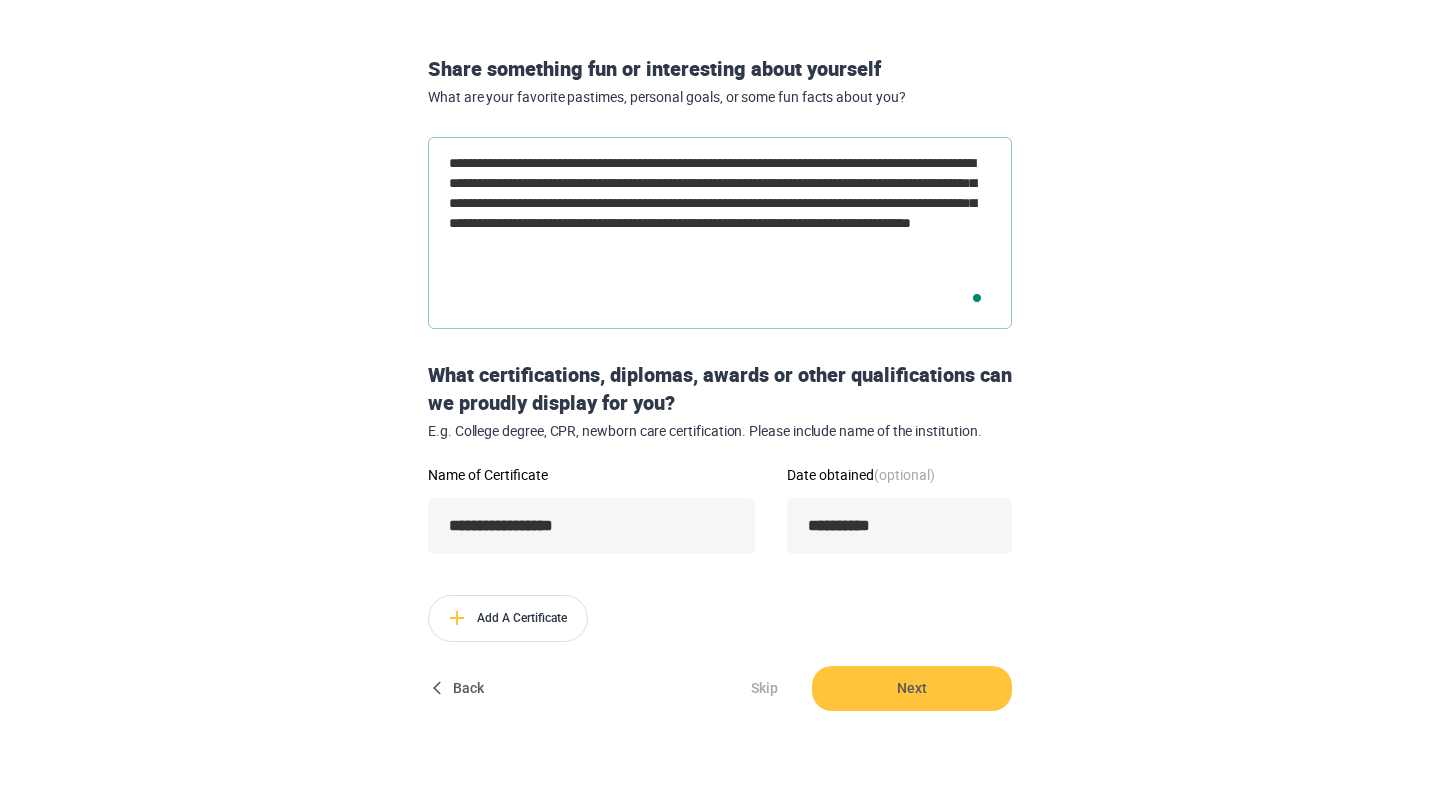 type on "**********" 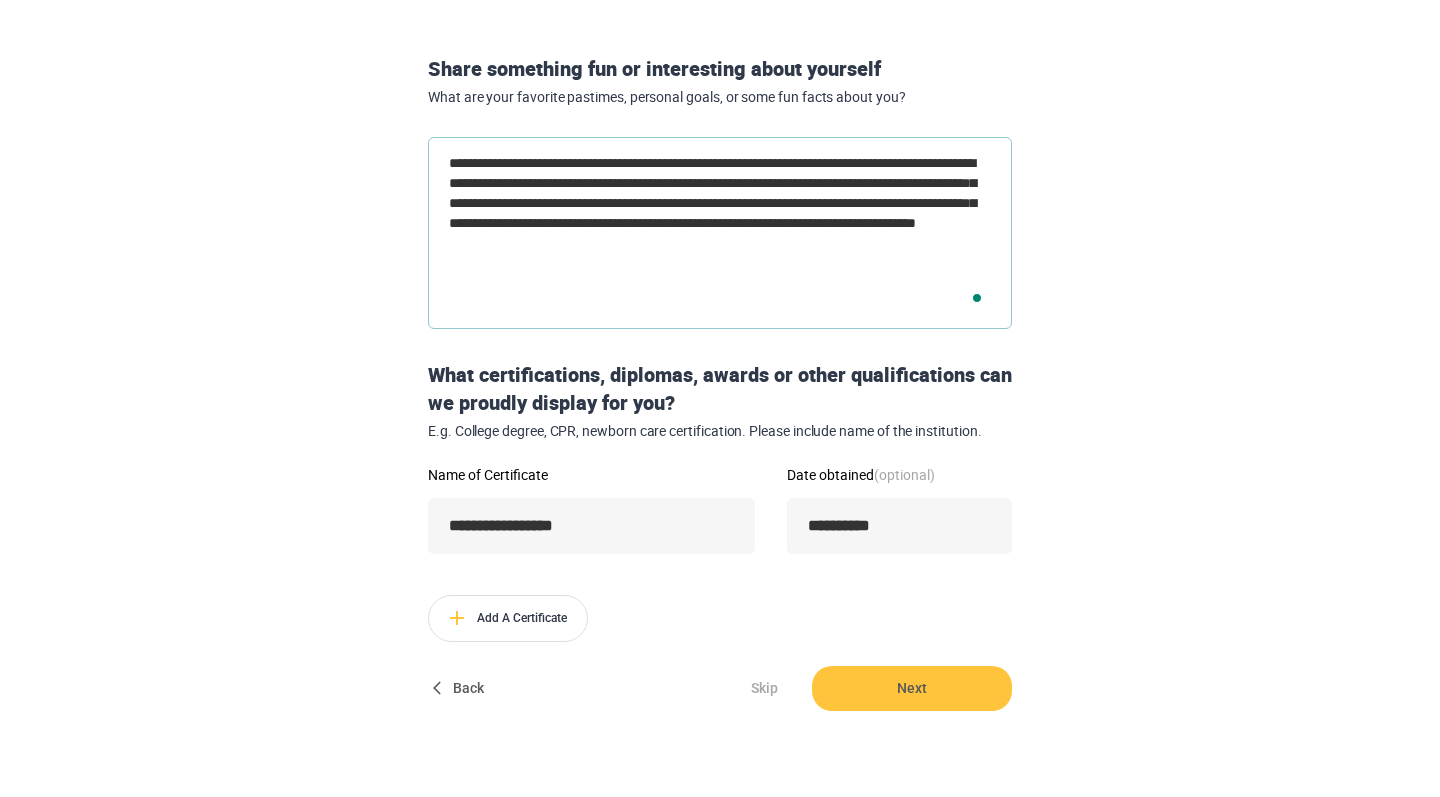 type on "**********" 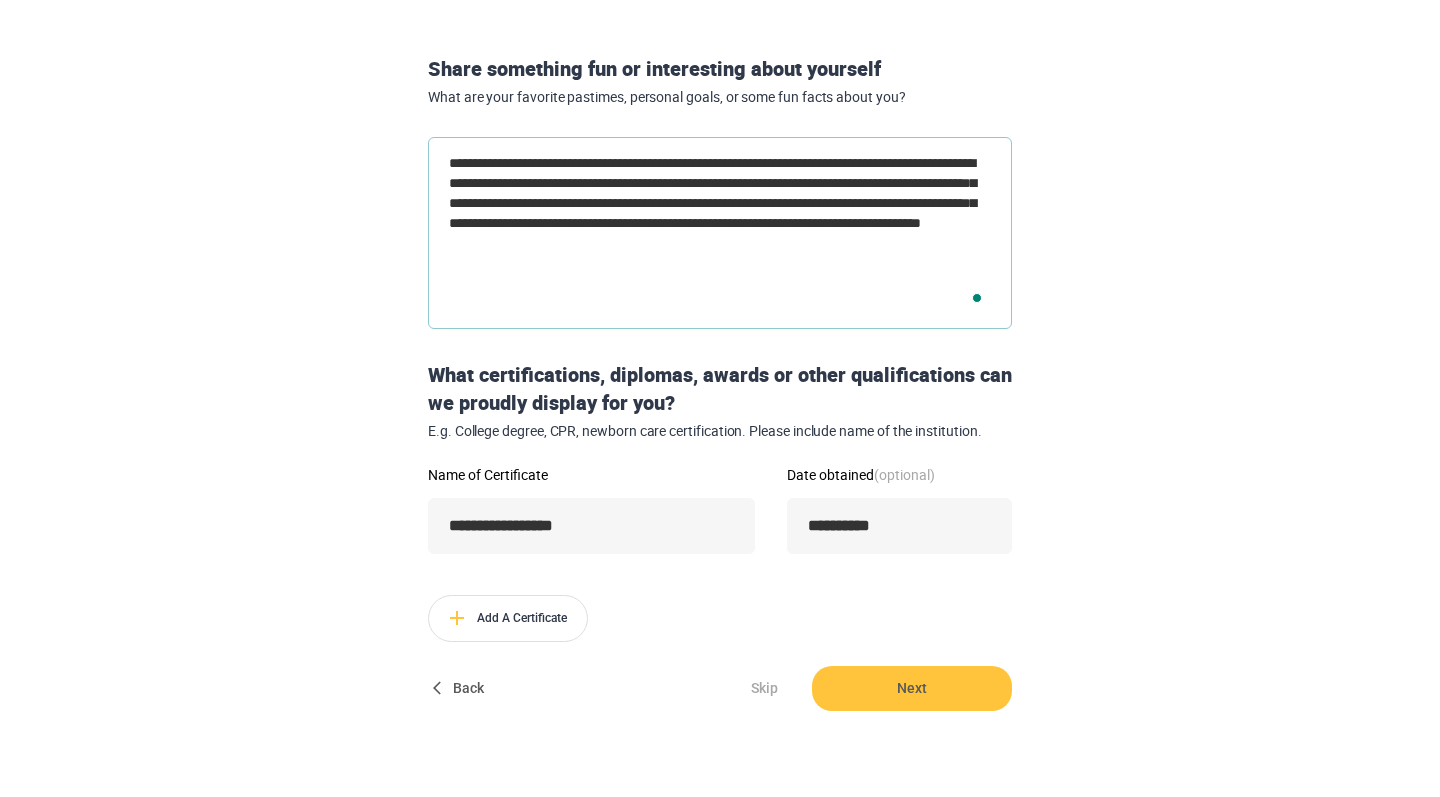type on "**********" 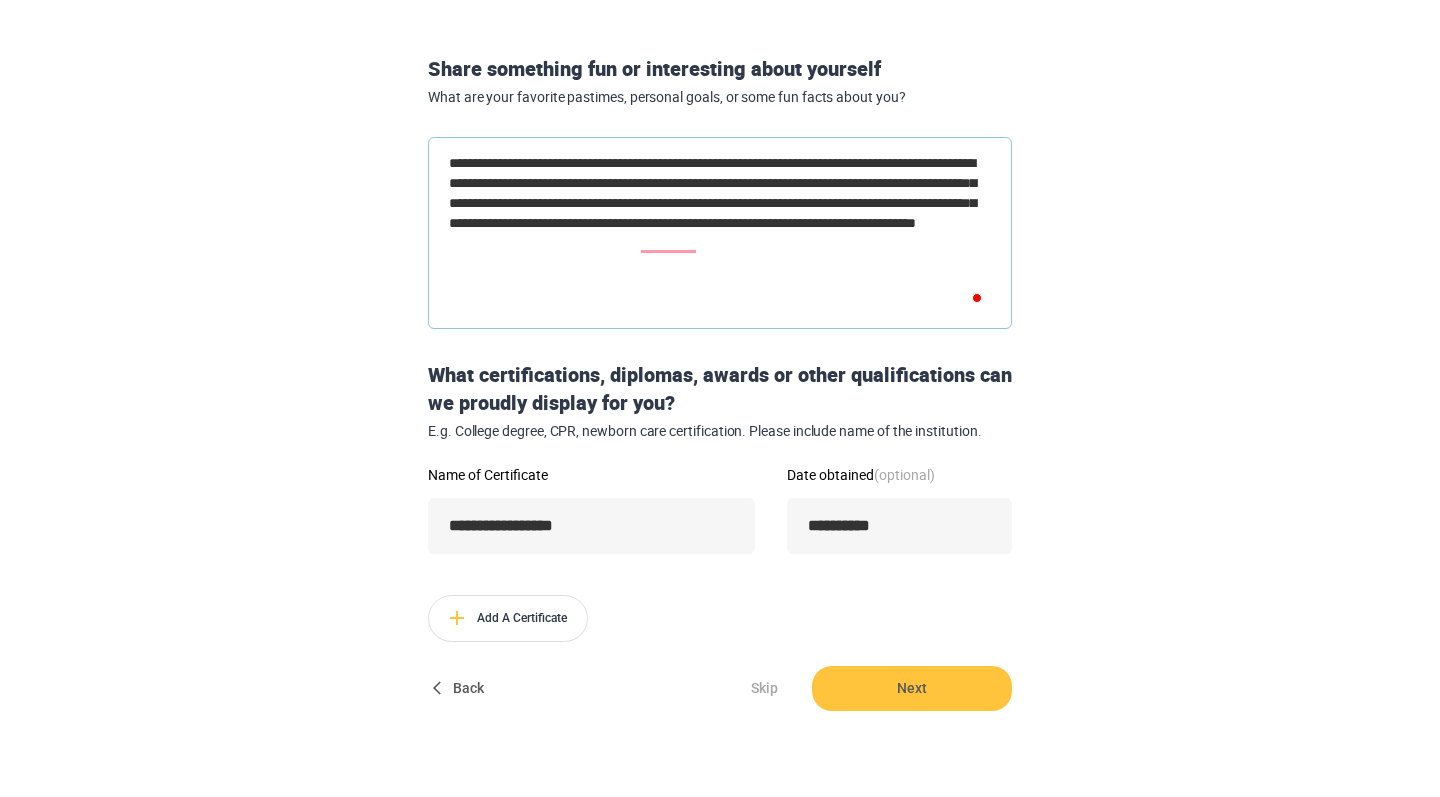 type on "**********" 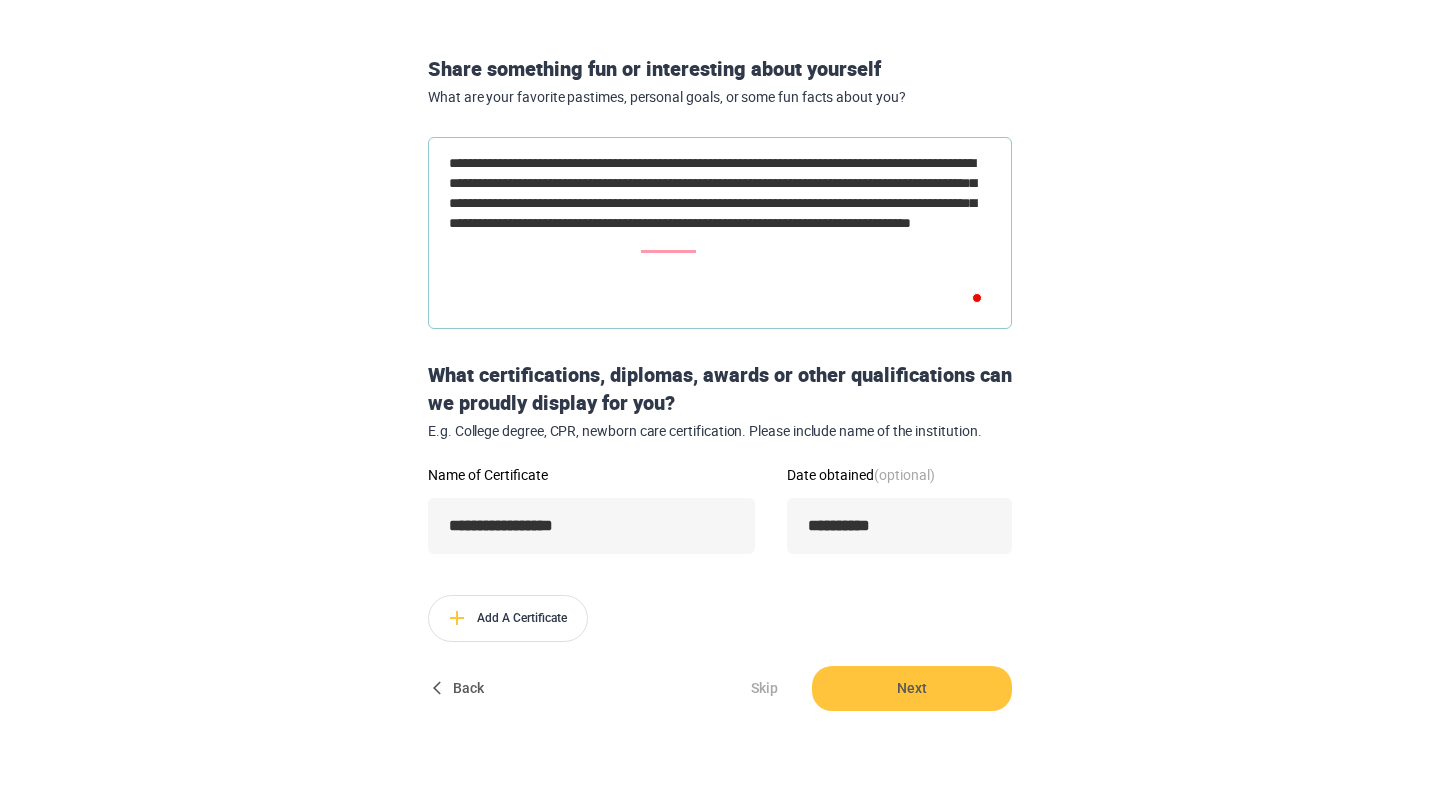 type on "**********" 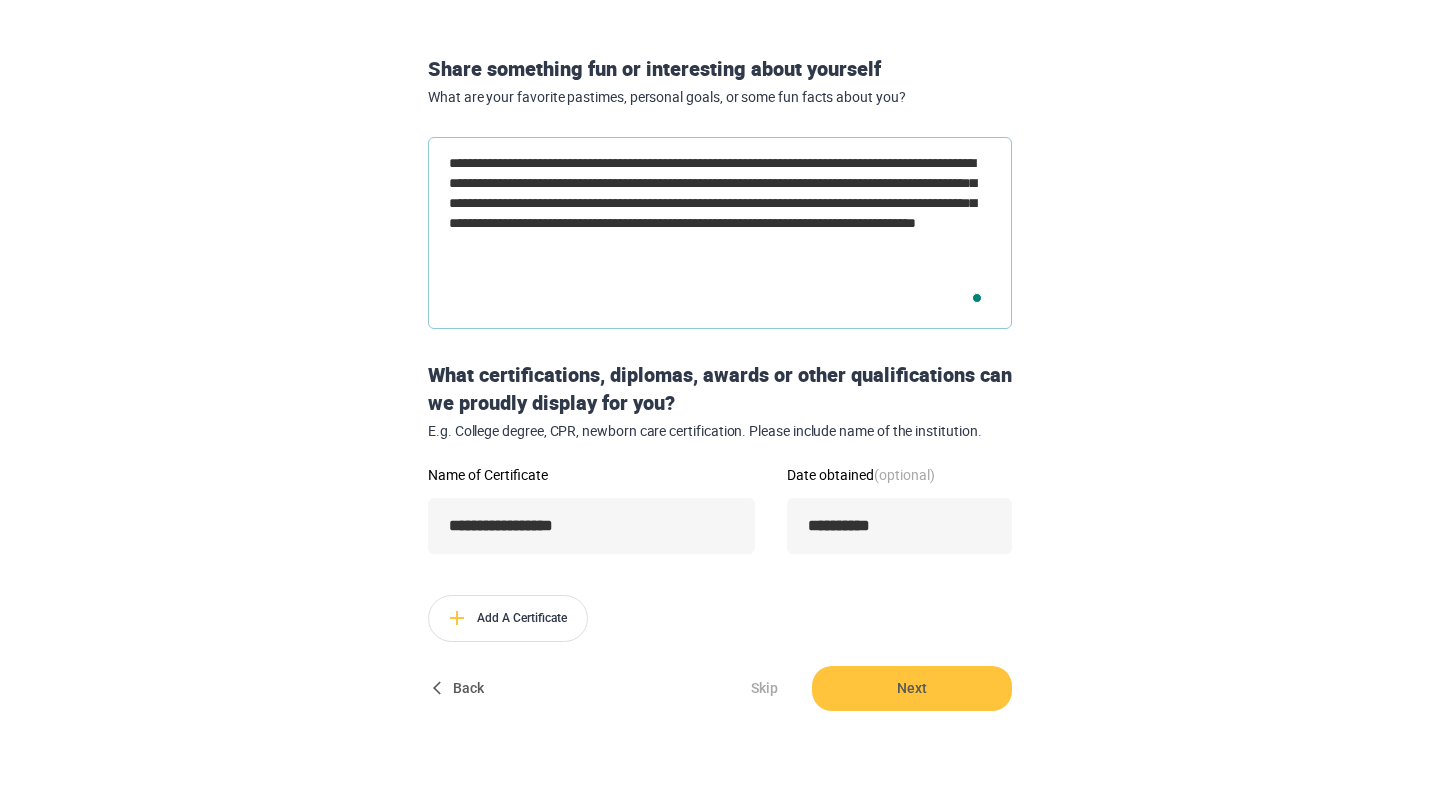 type on "**********" 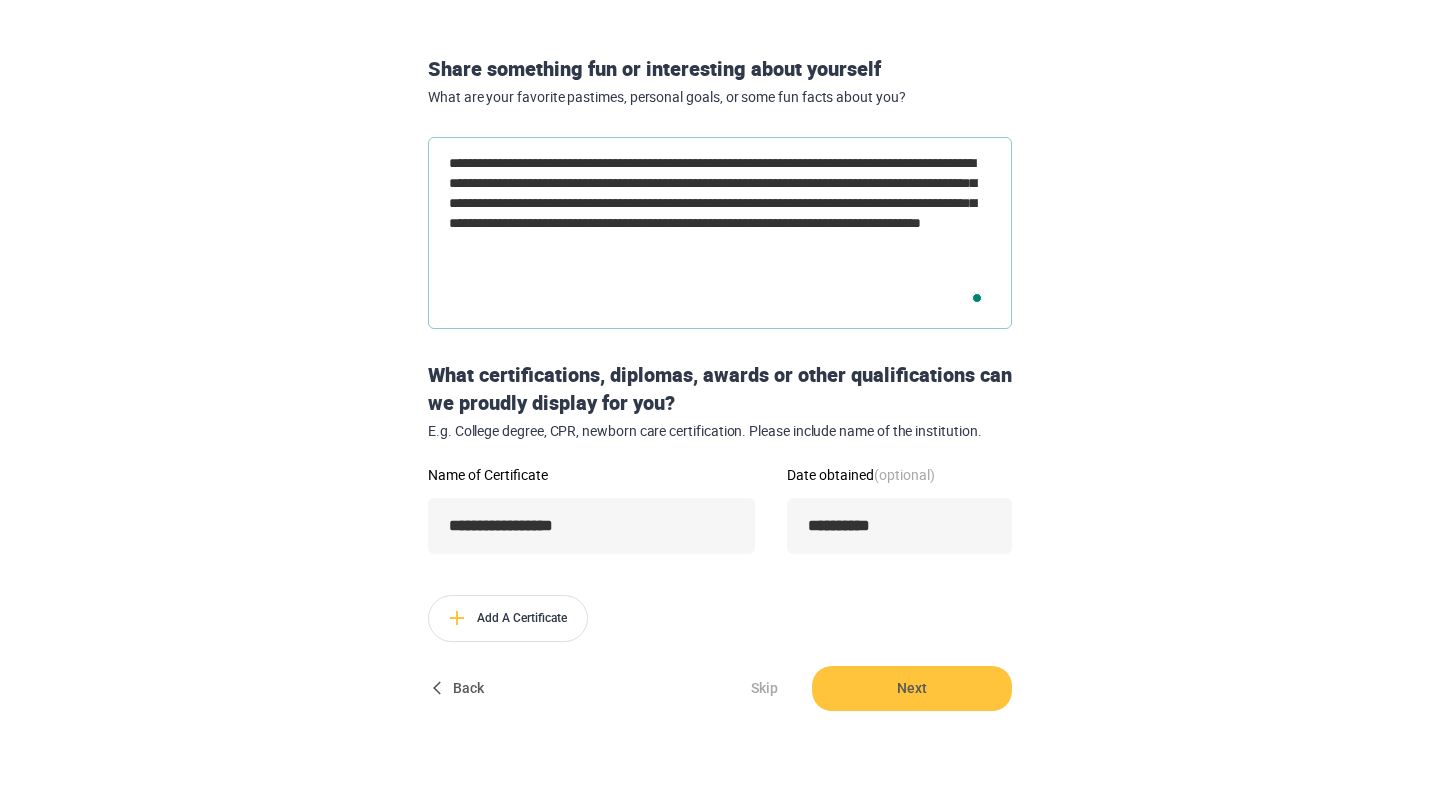 type on "**********" 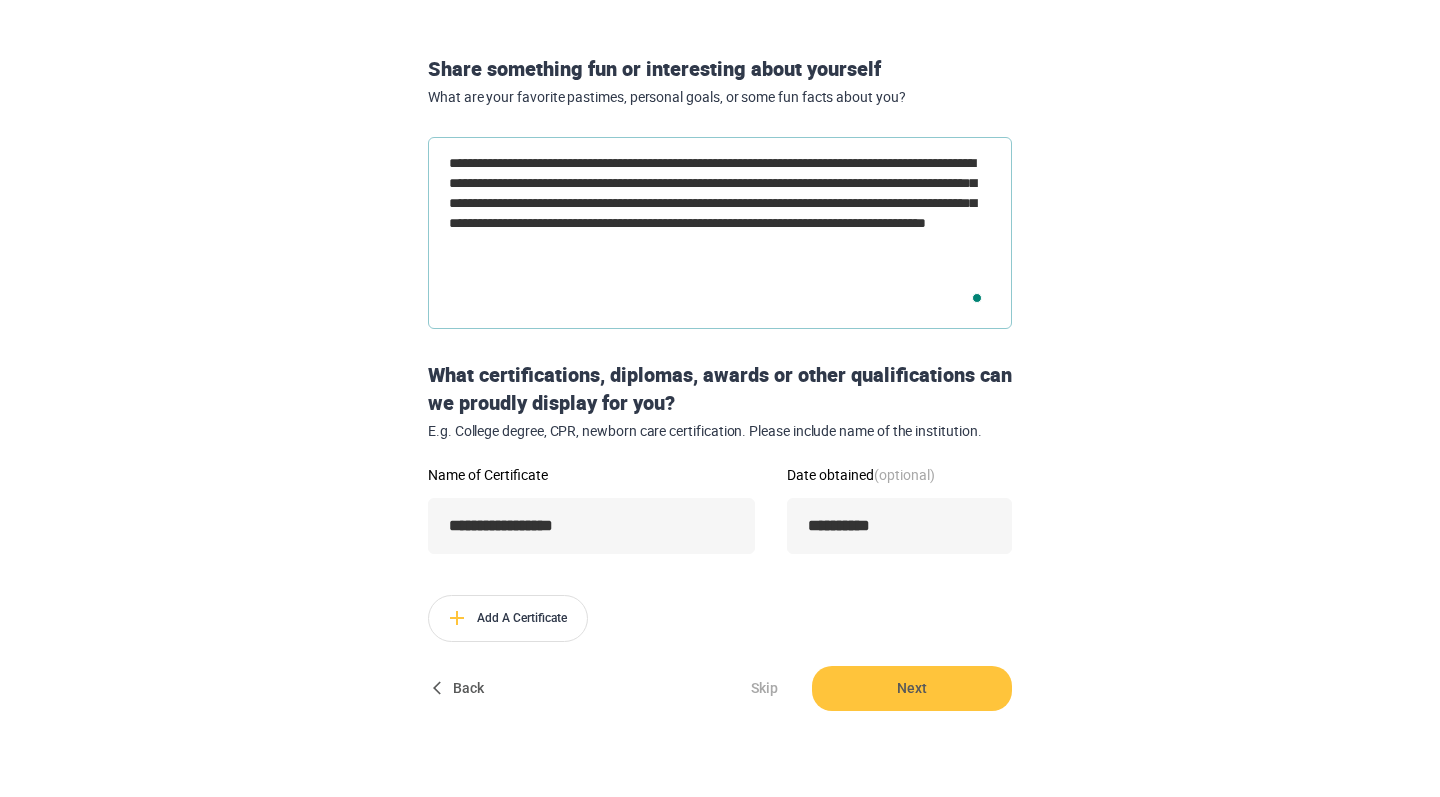 type on "**********" 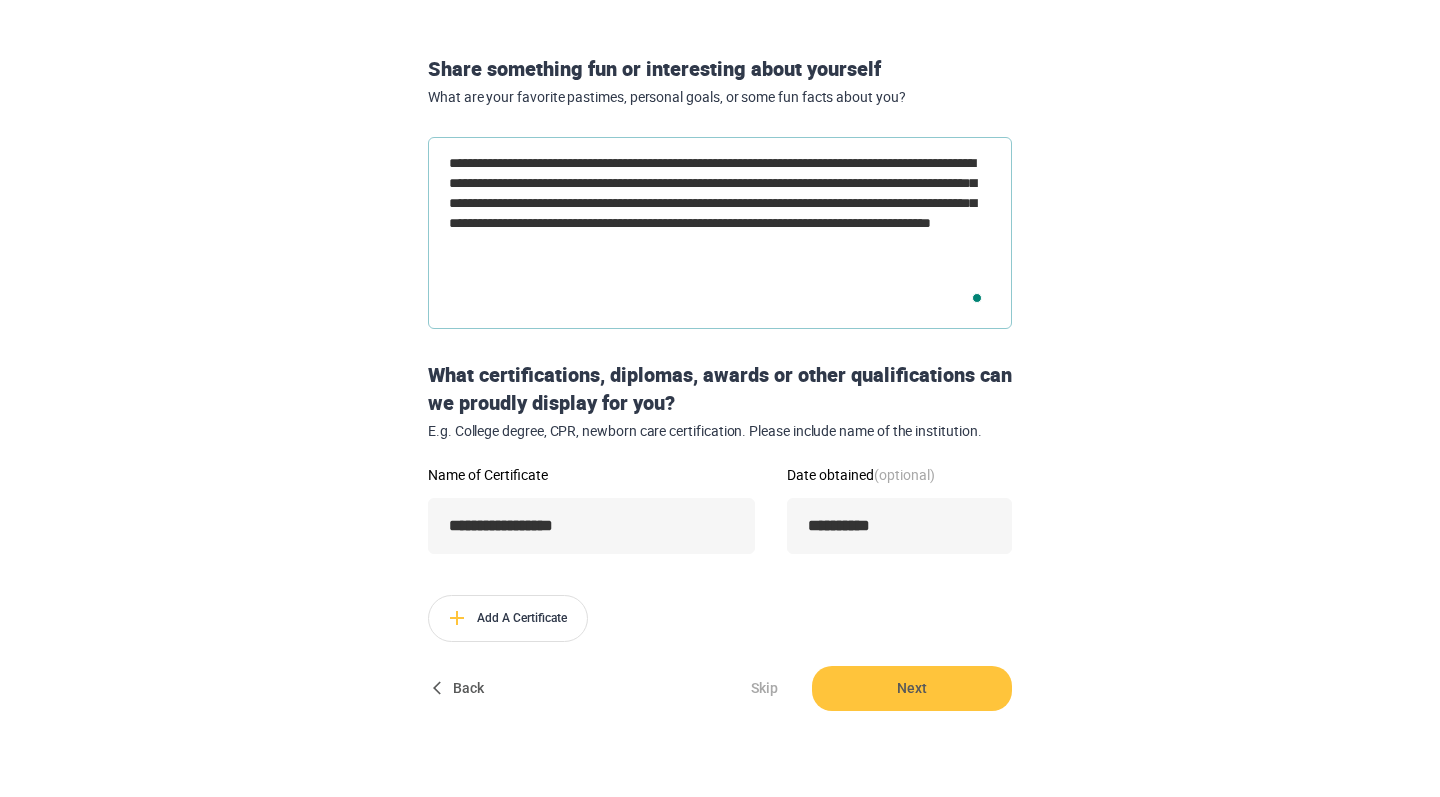 type on "**********" 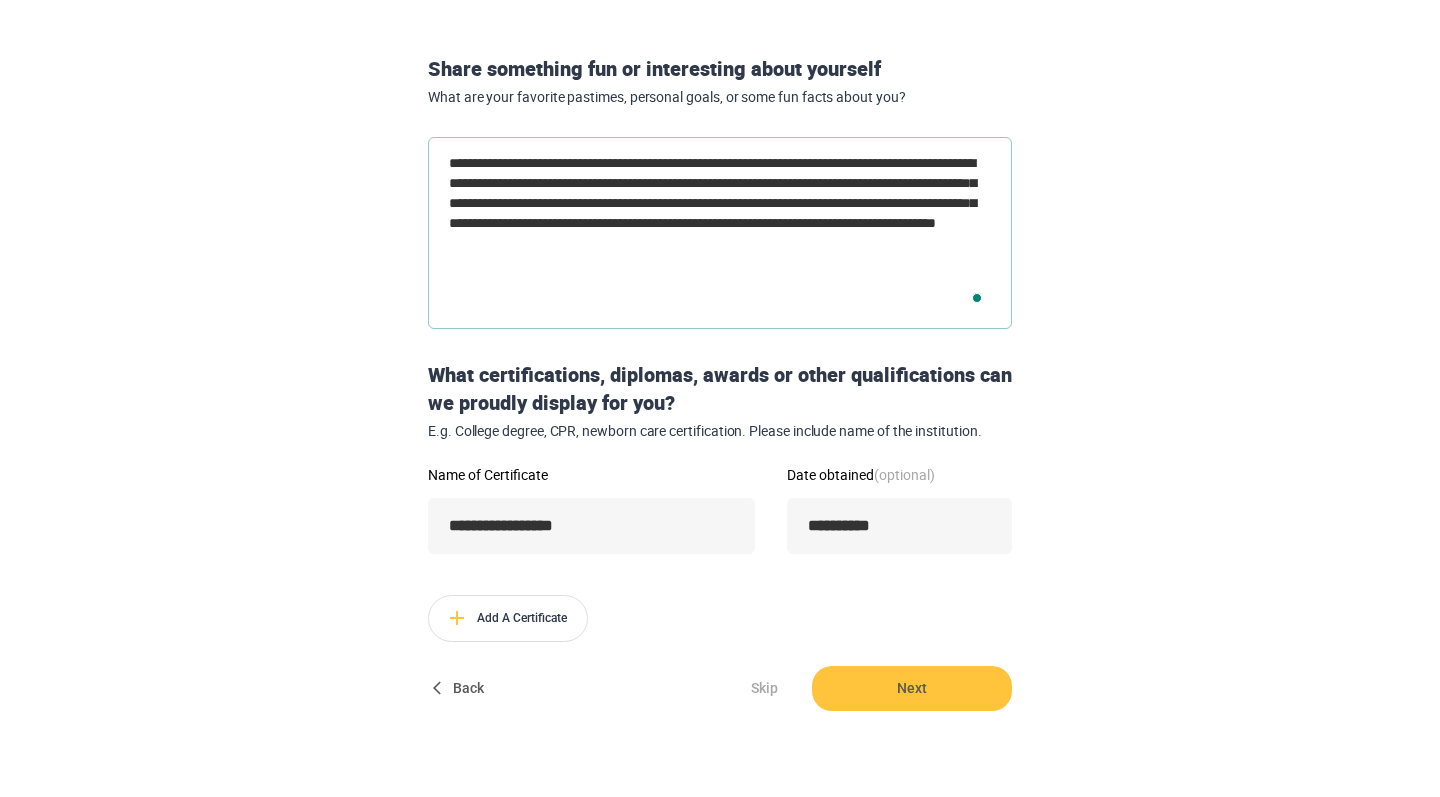 type on "**********" 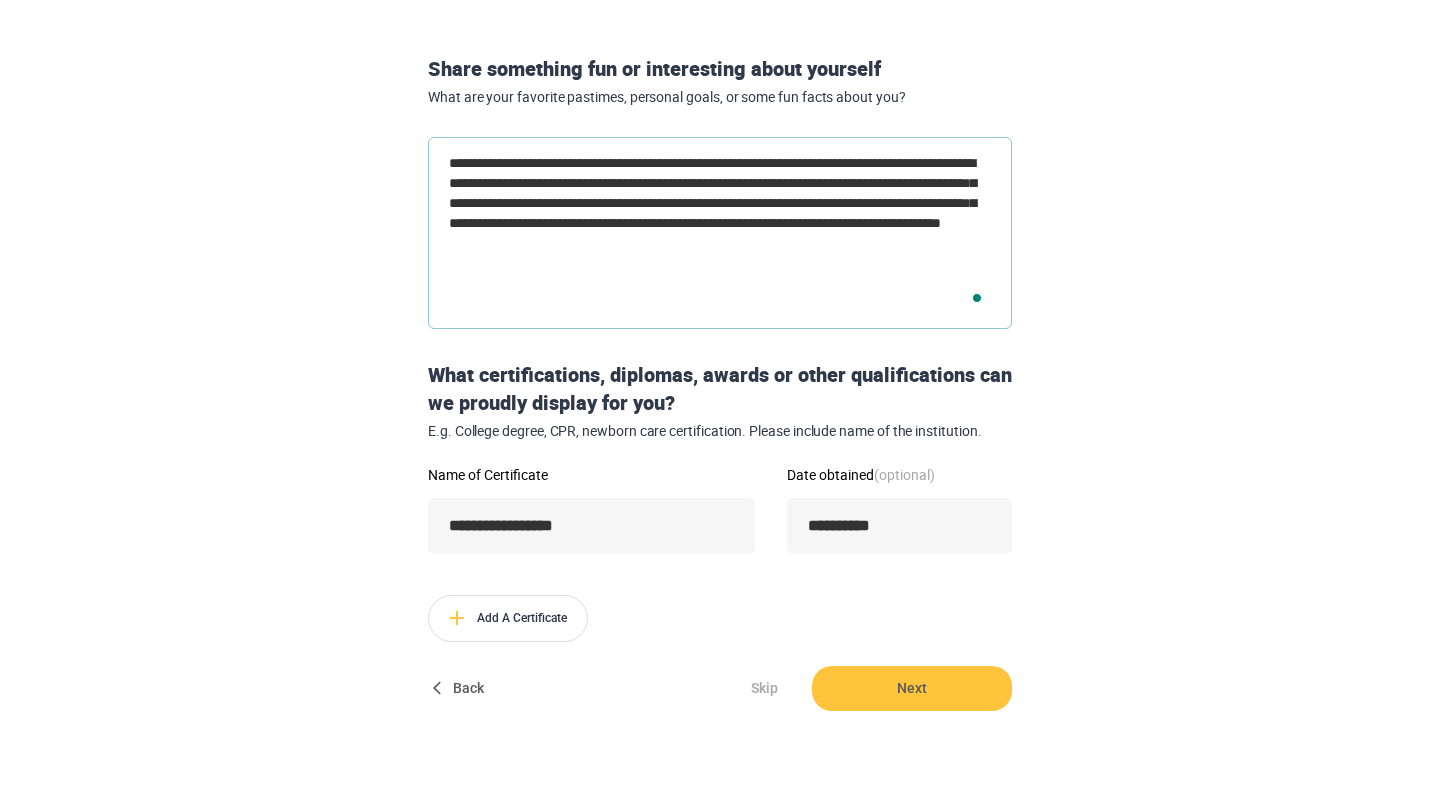 type on "**********" 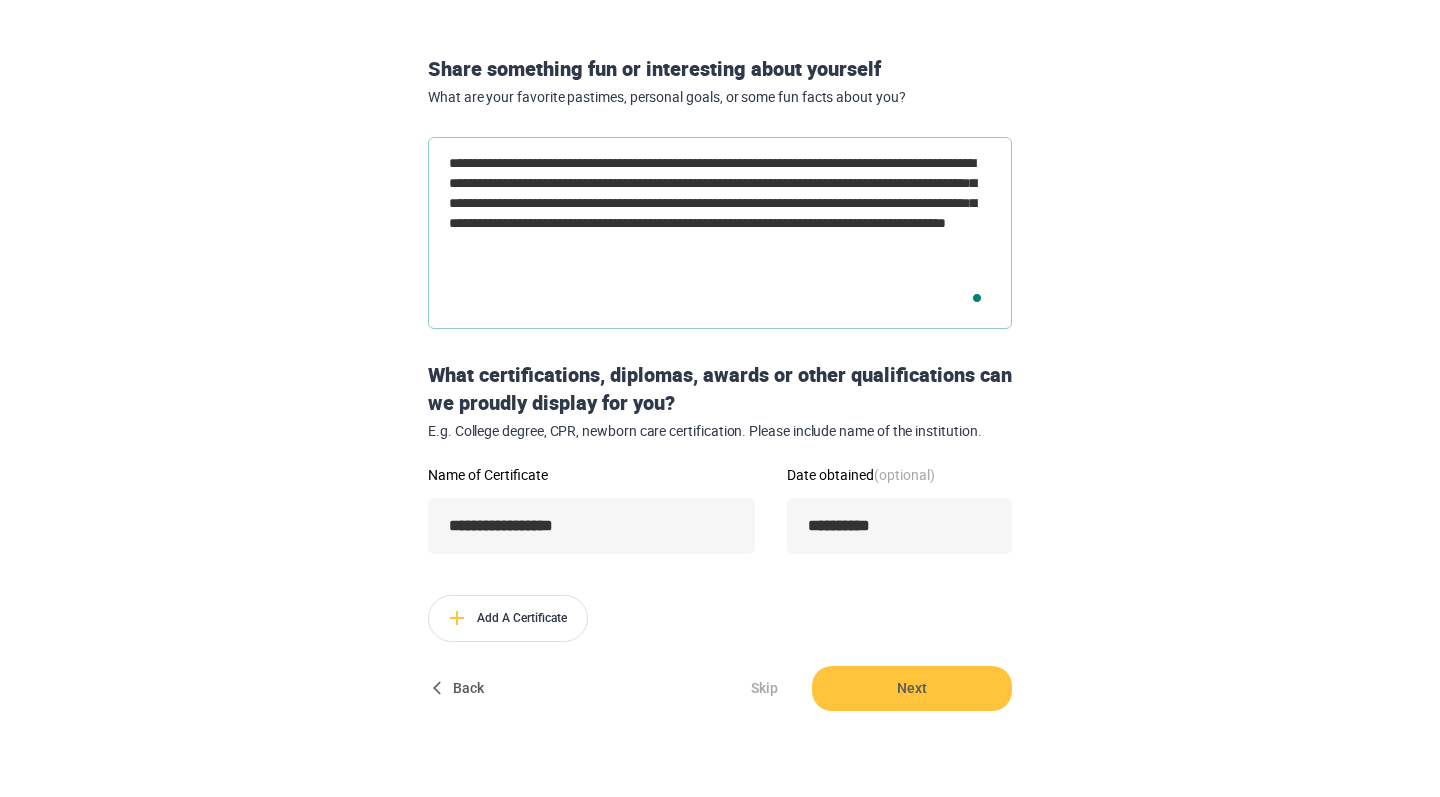 type on "**********" 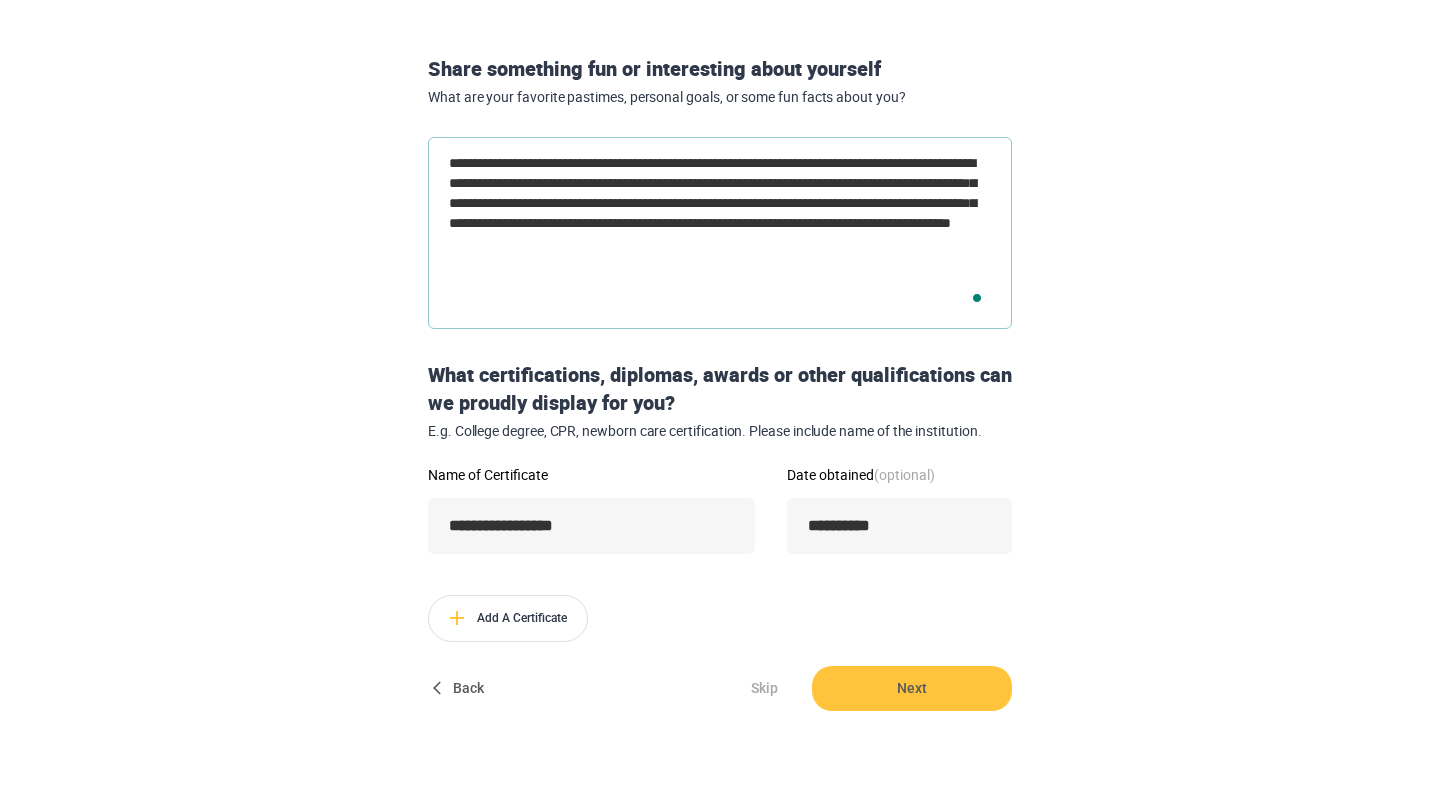 type on "**********" 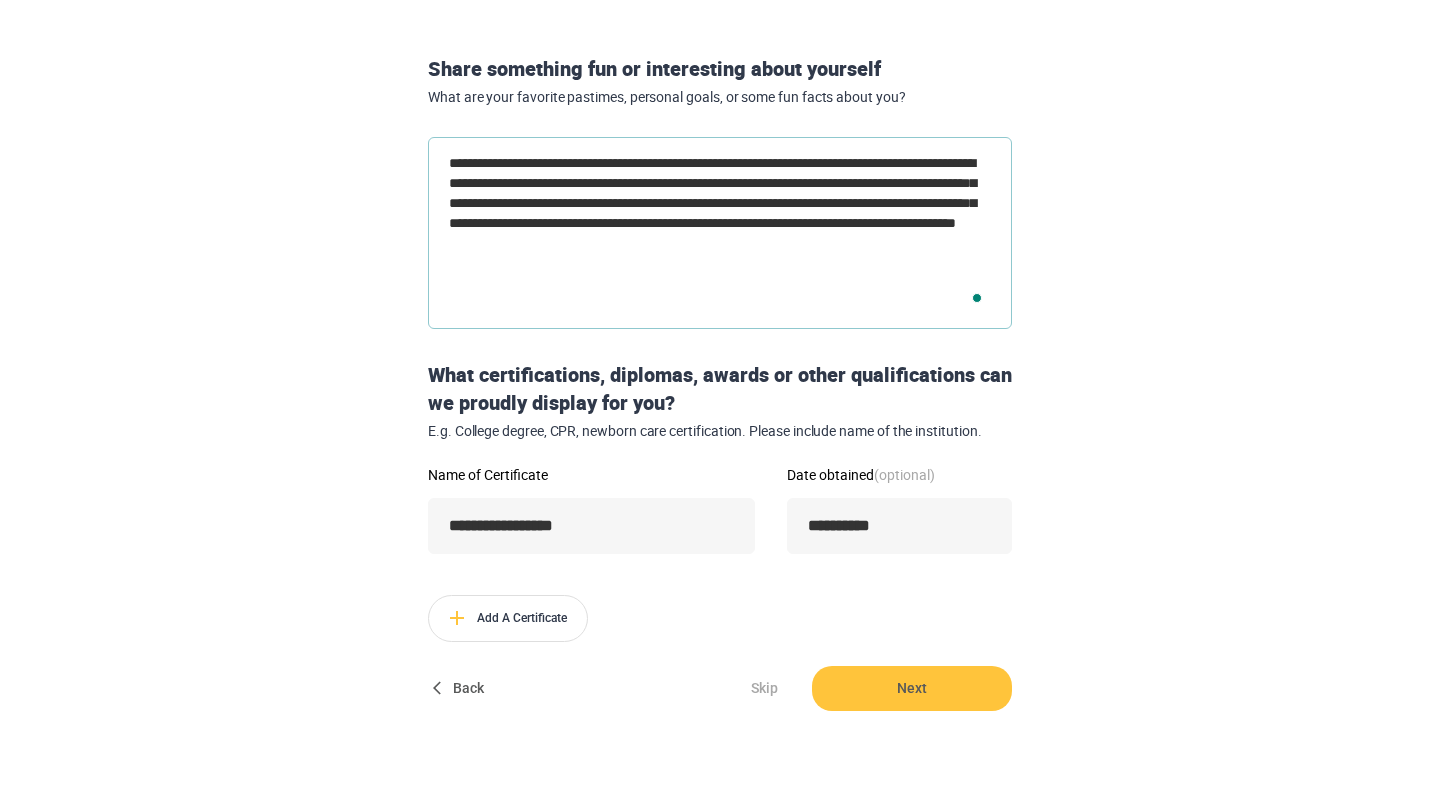 type on "**********" 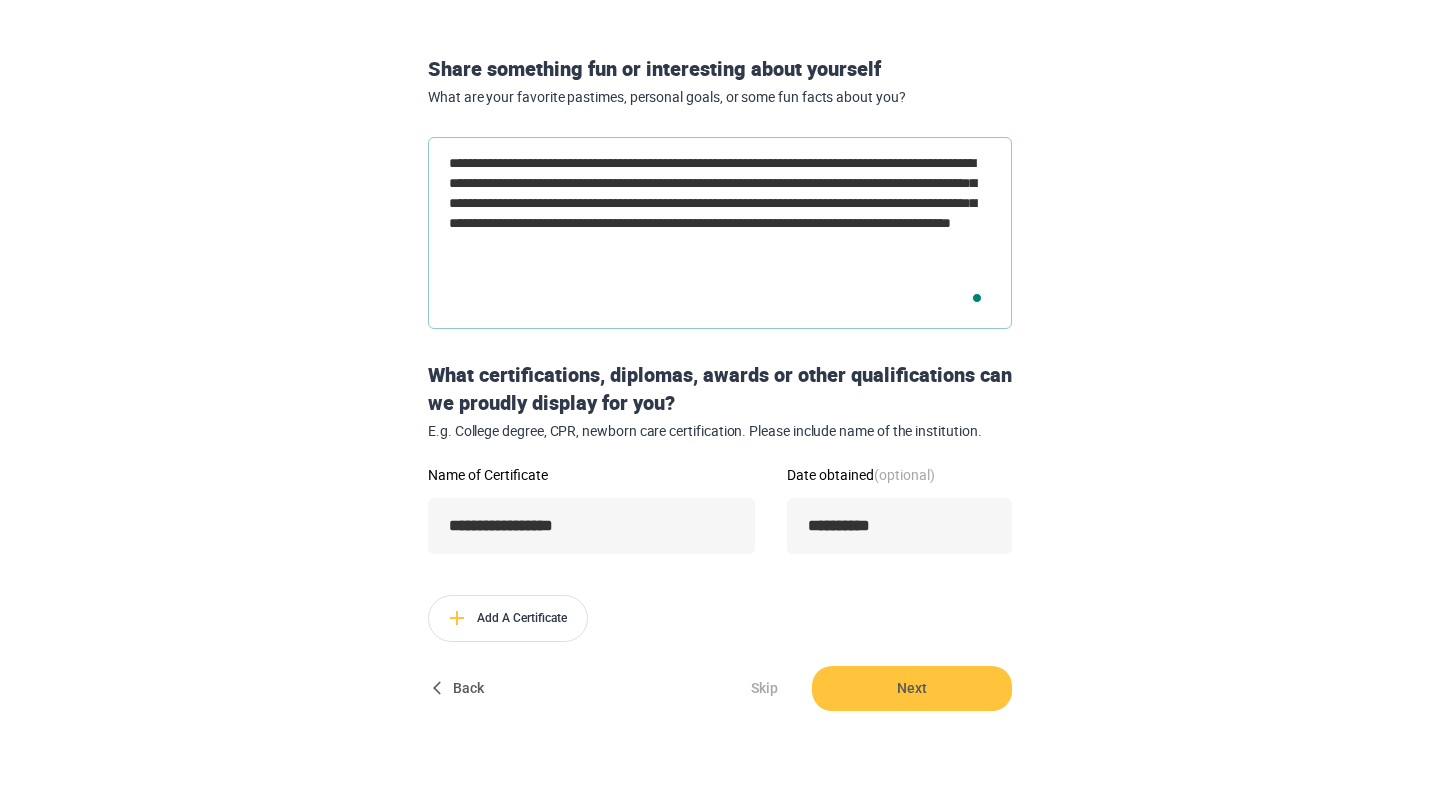 type on "**********" 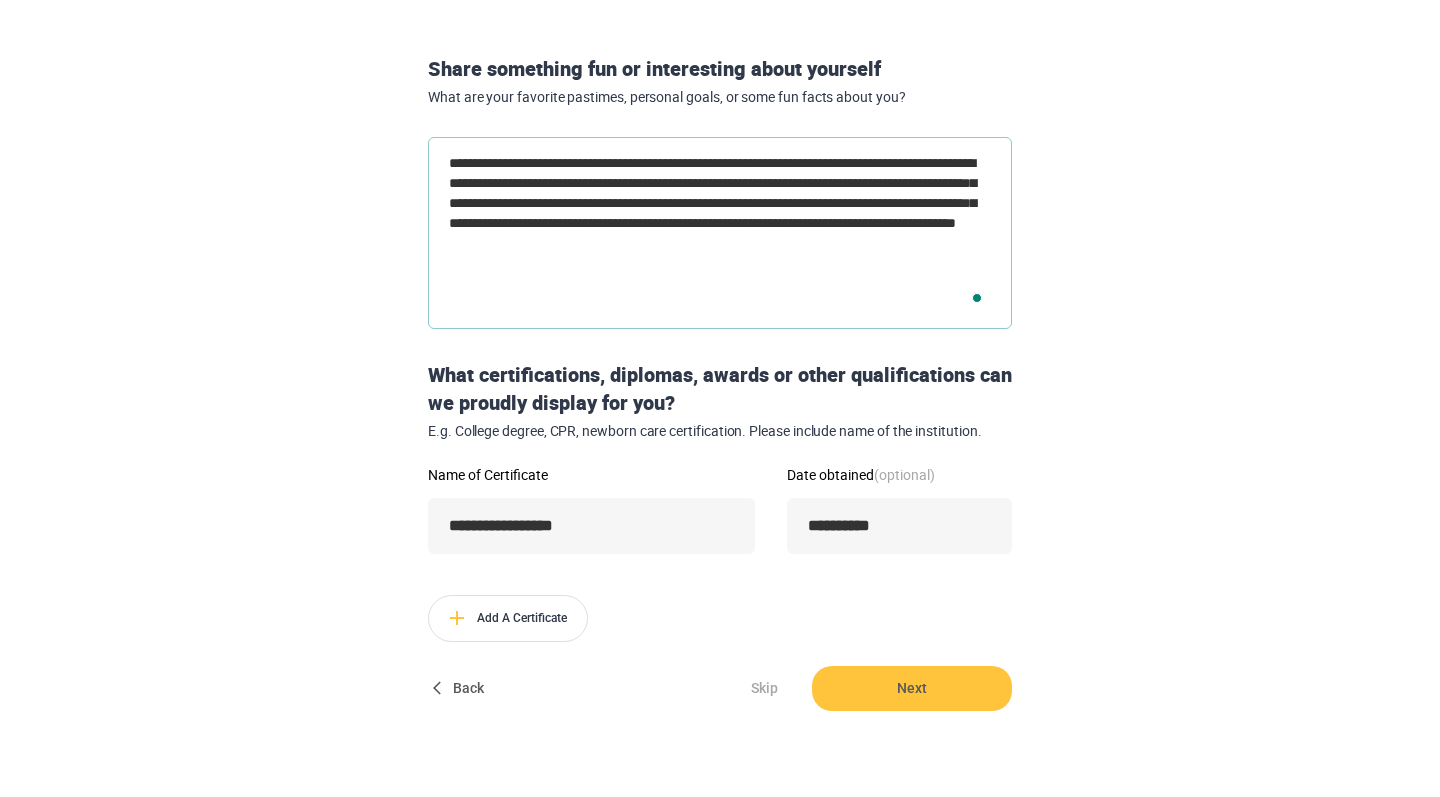 type on "**********" 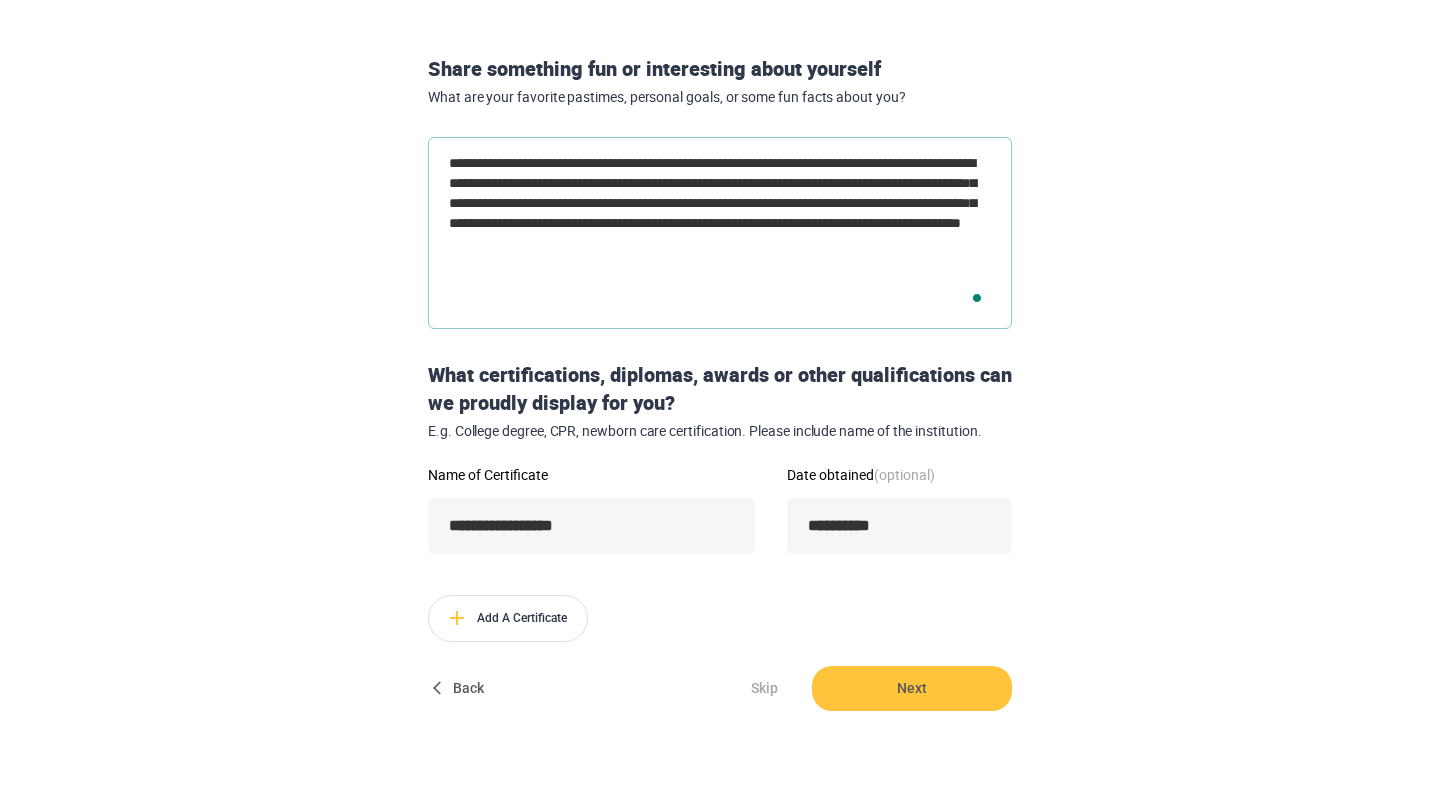 type on "**********" 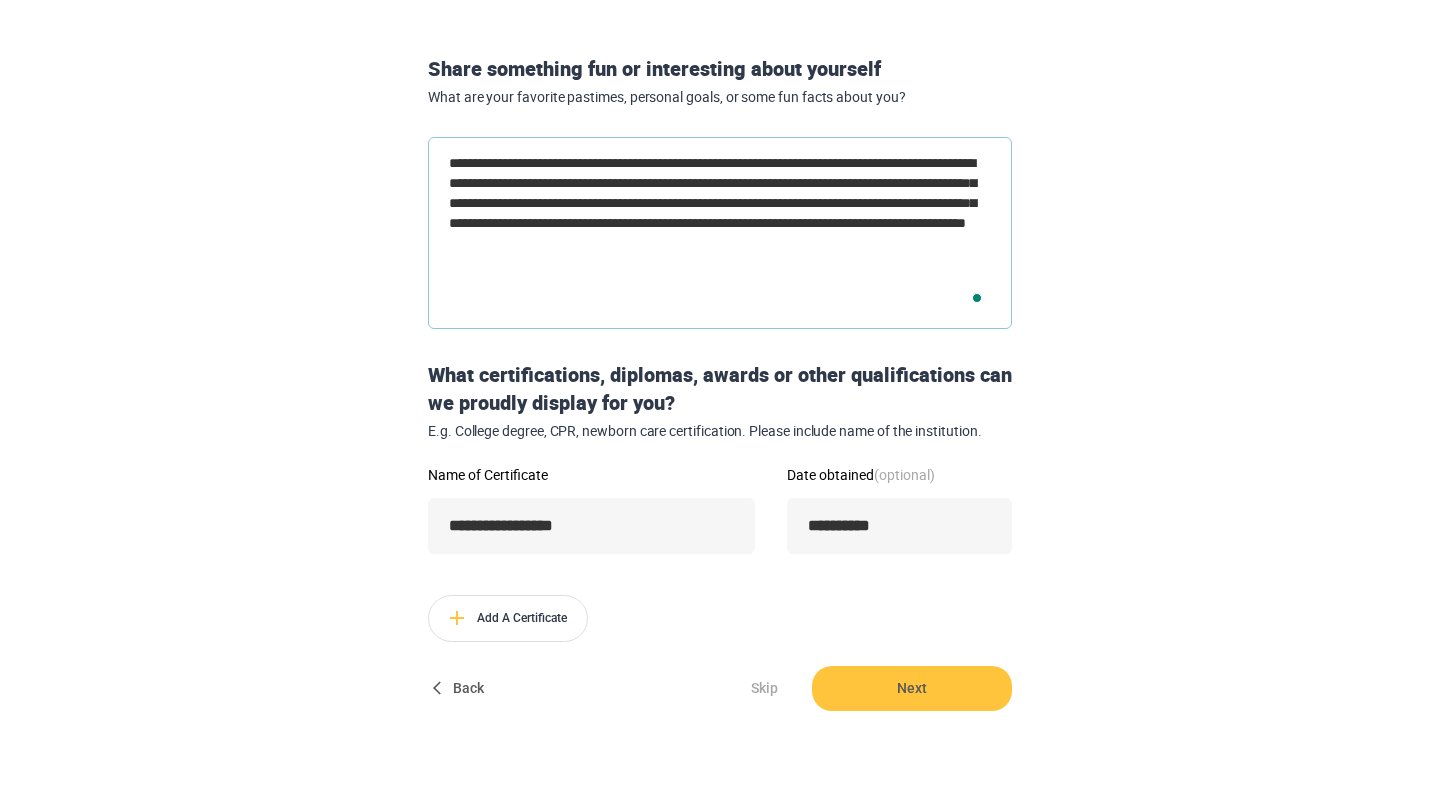 type on "**********" 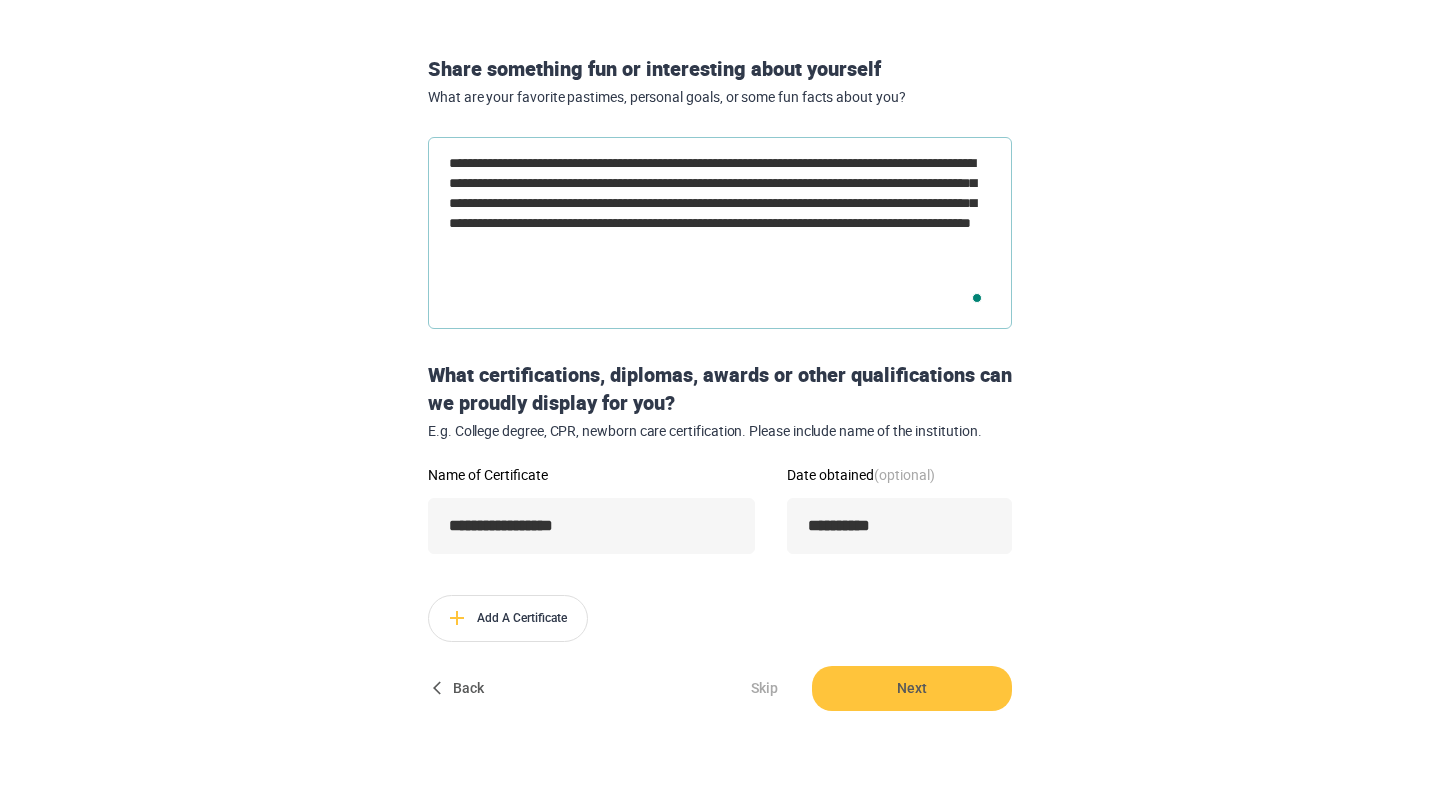 type on "**********" 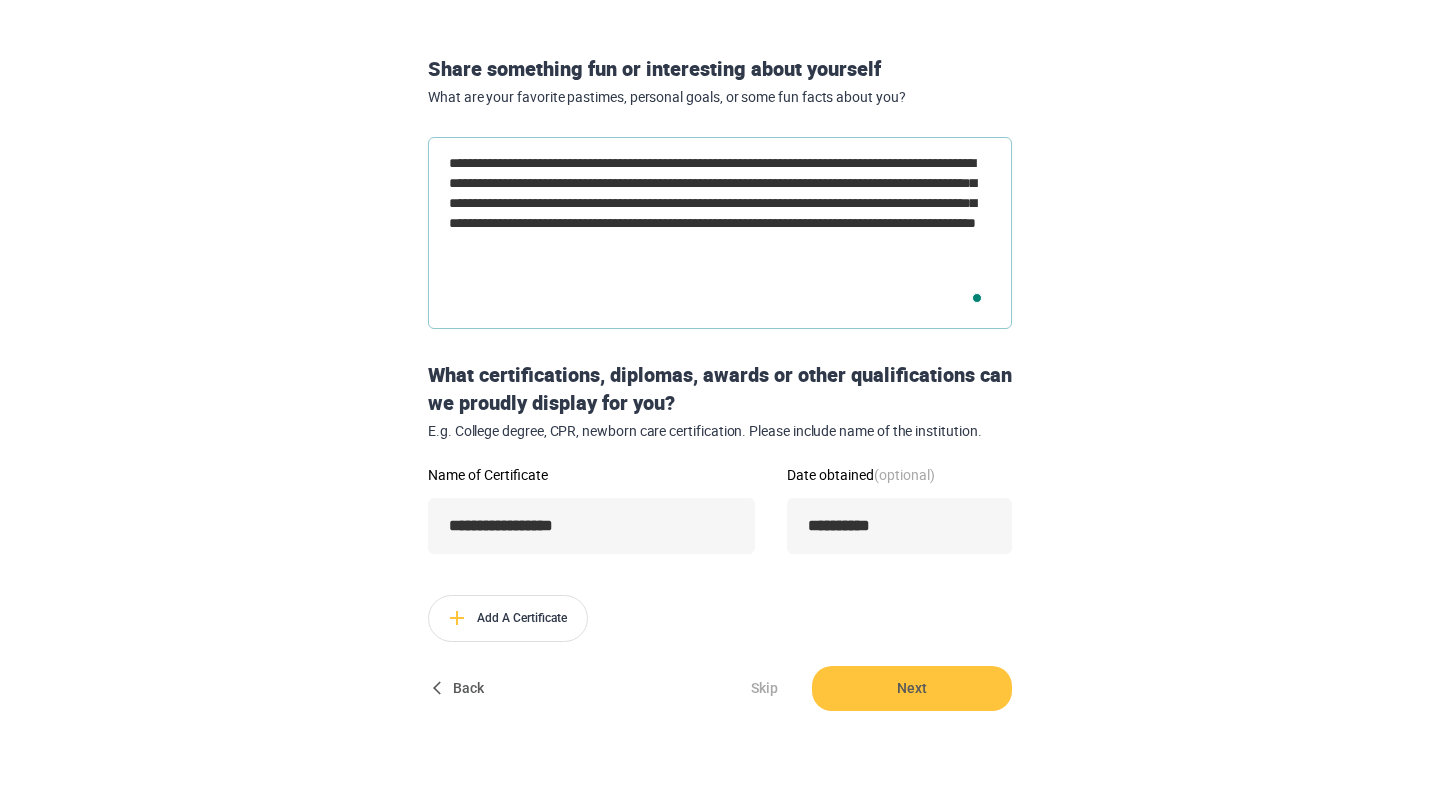 type on "**********" 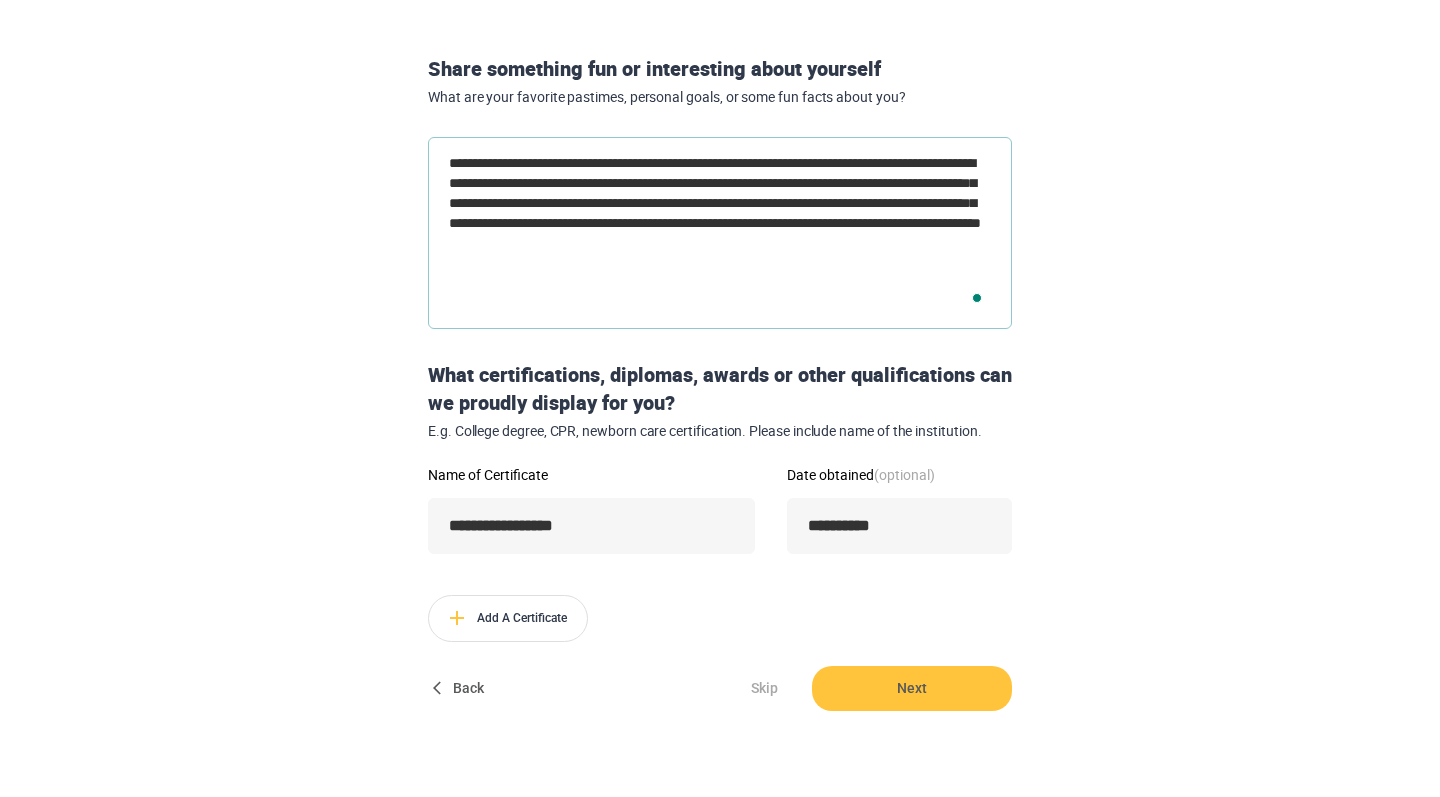 type on "**********" 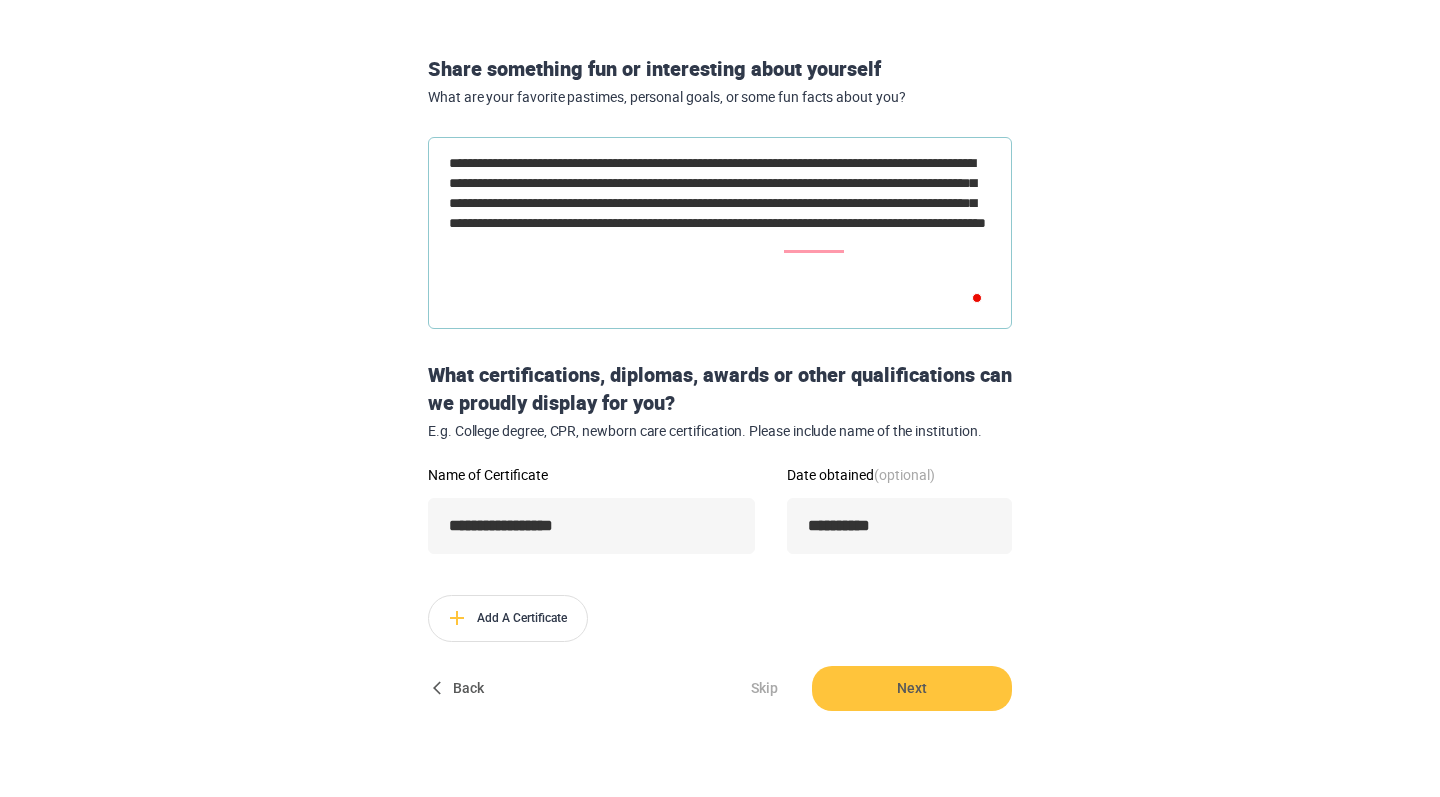 type on "**********" 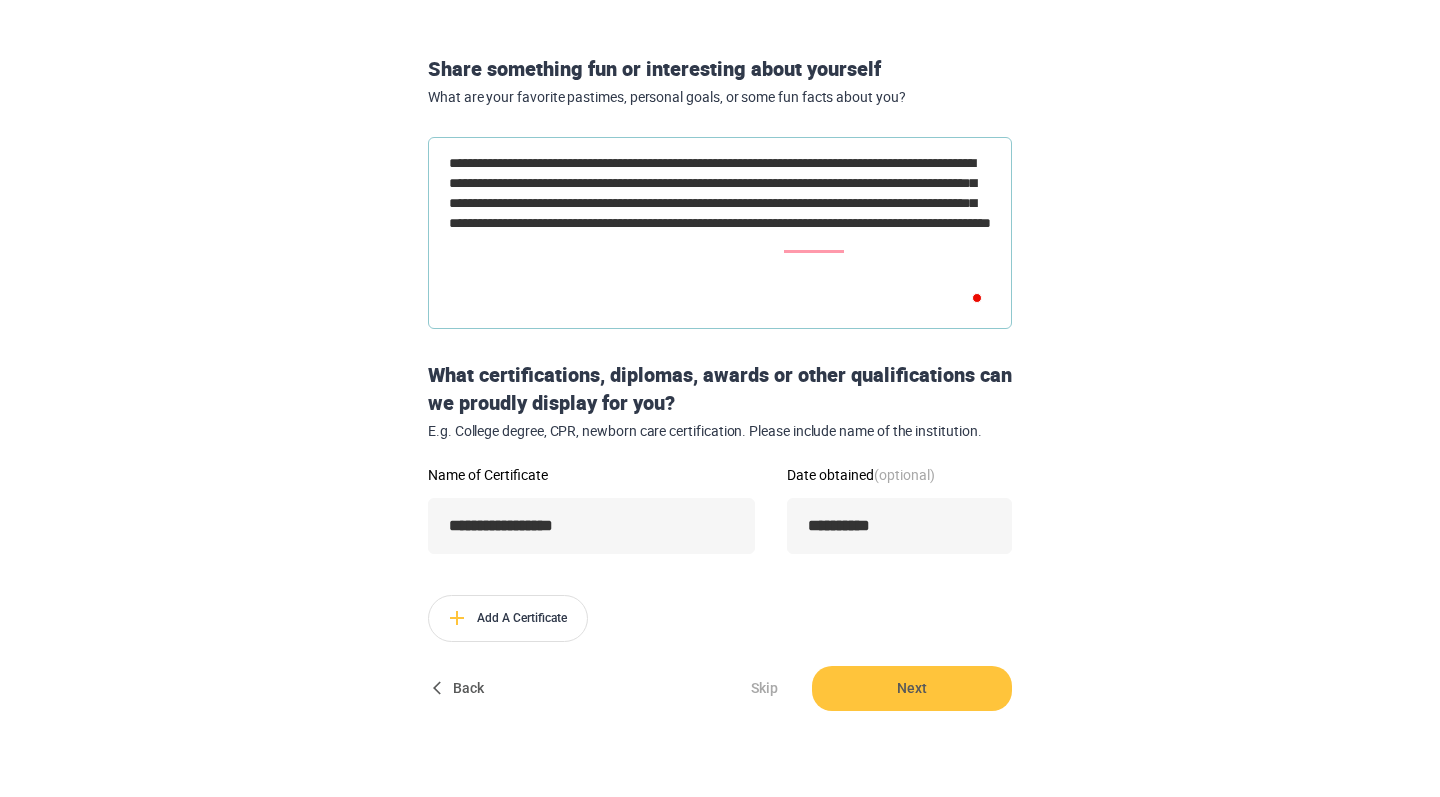type on "**********" 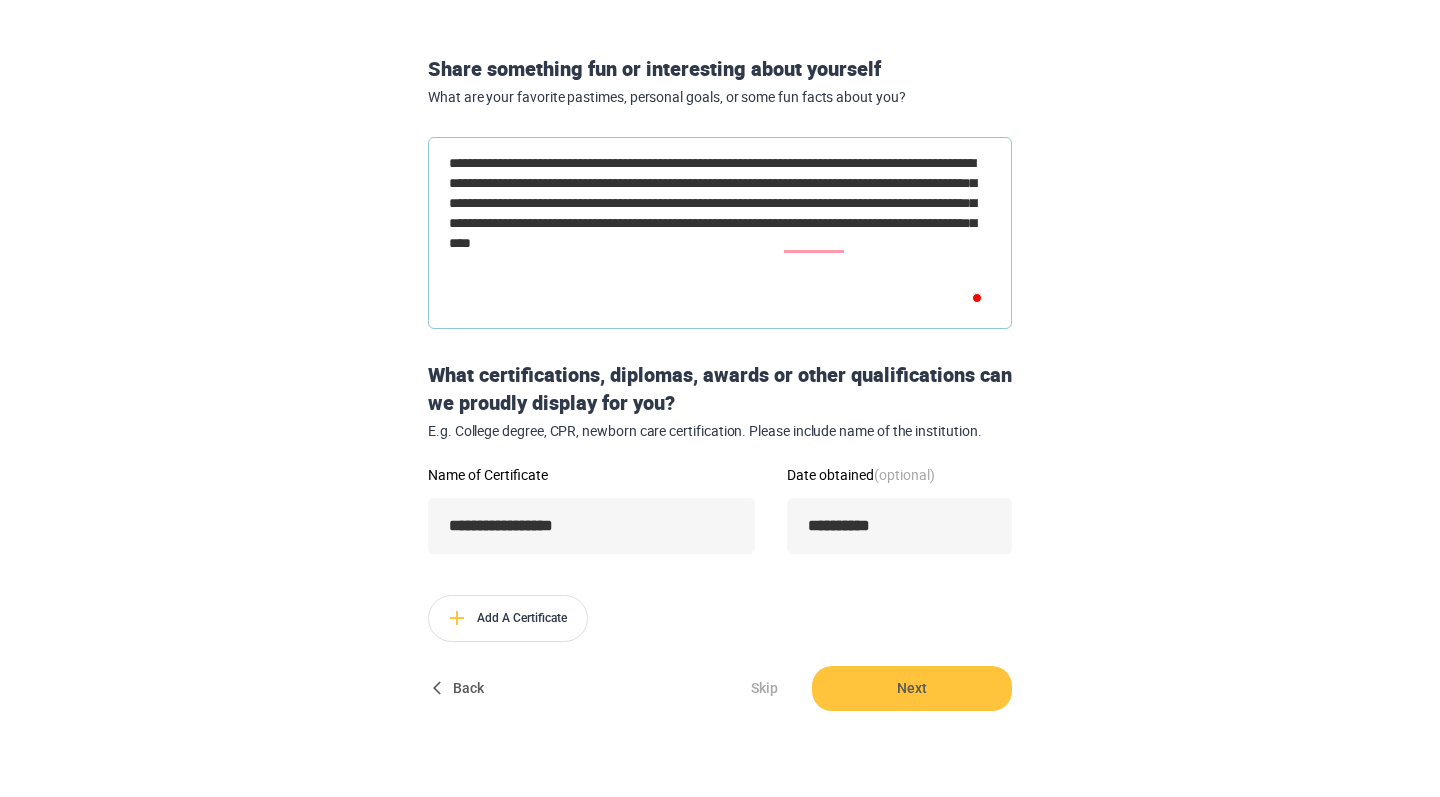 type on "**********" 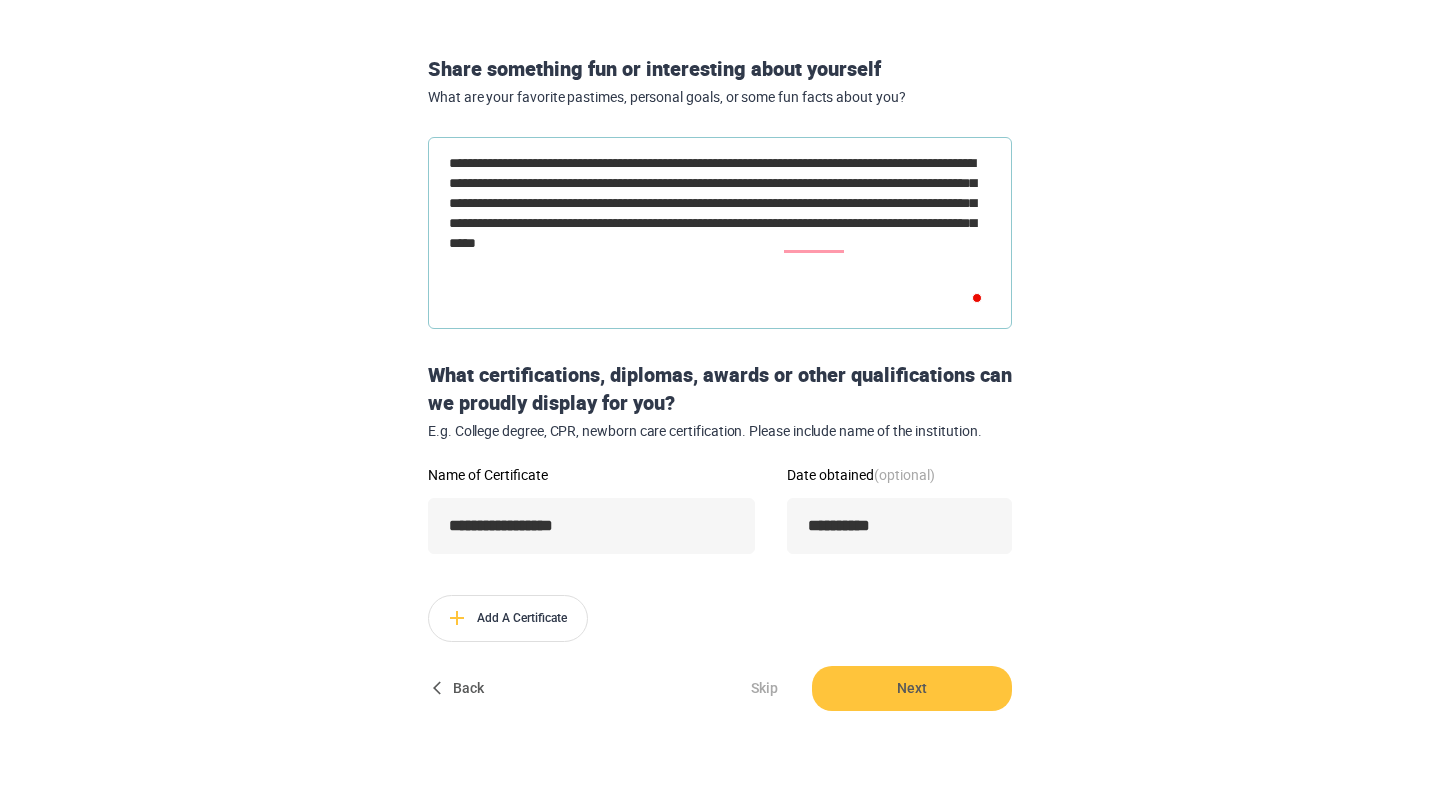 type on "**********" 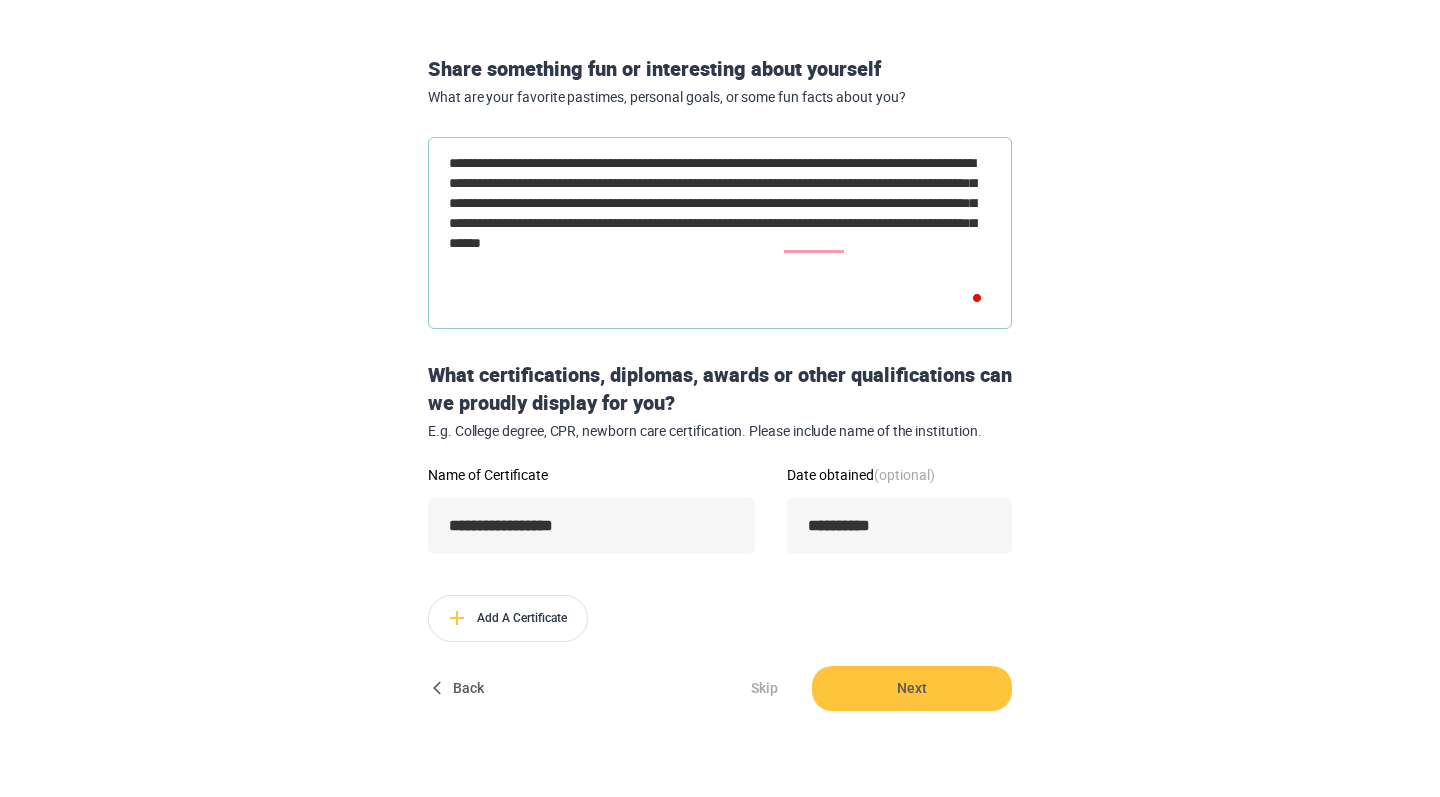 type on "**********" 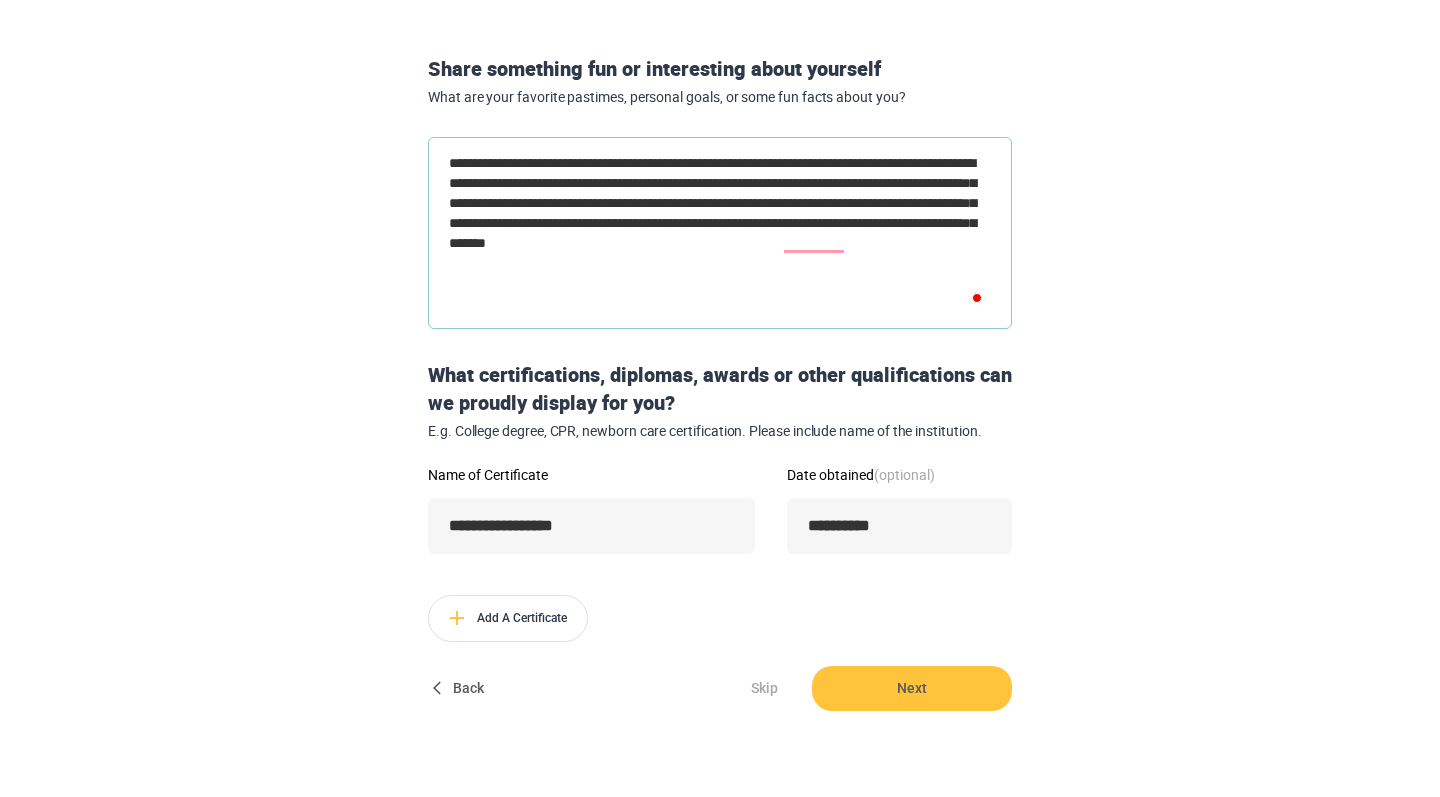 type on "**********" 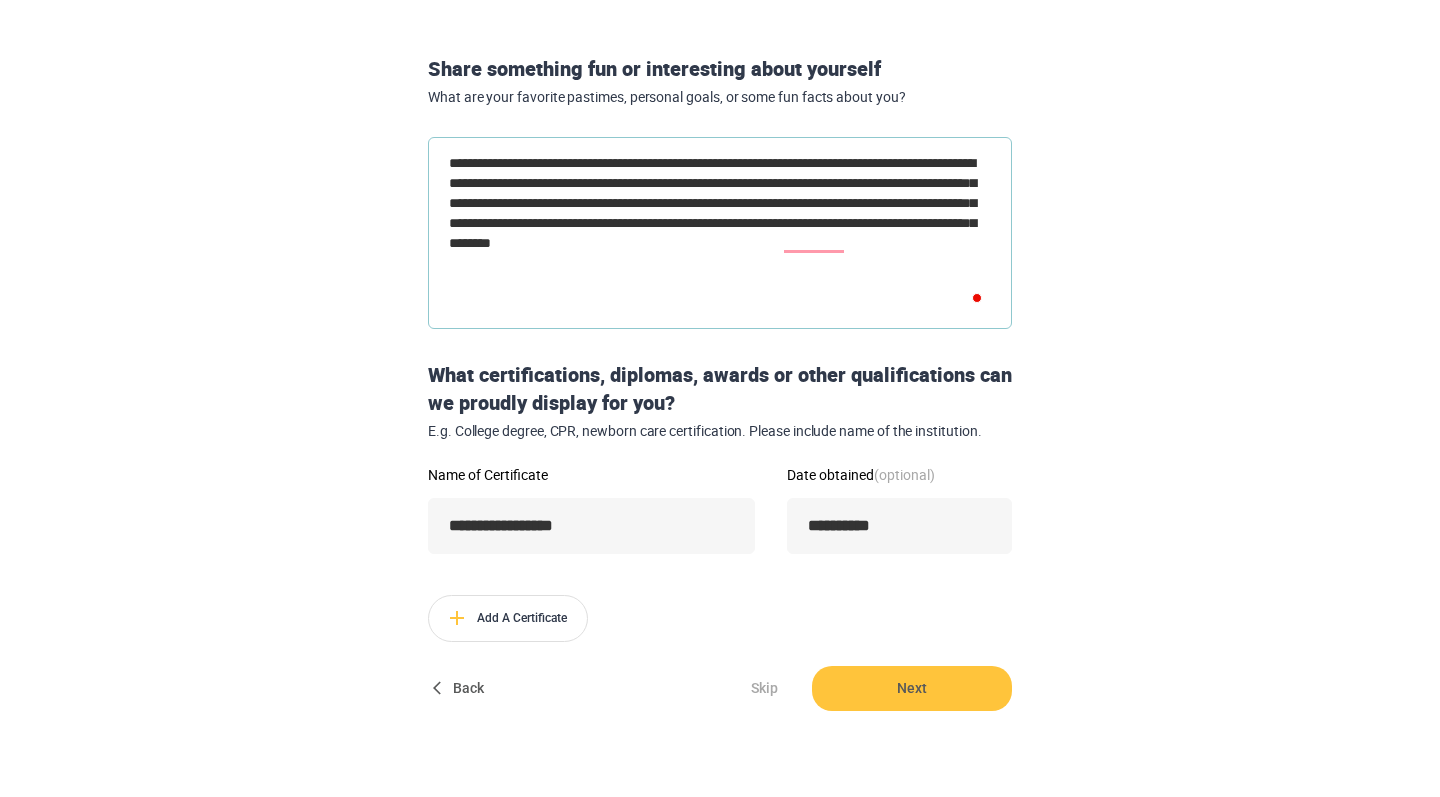 type on "**********" 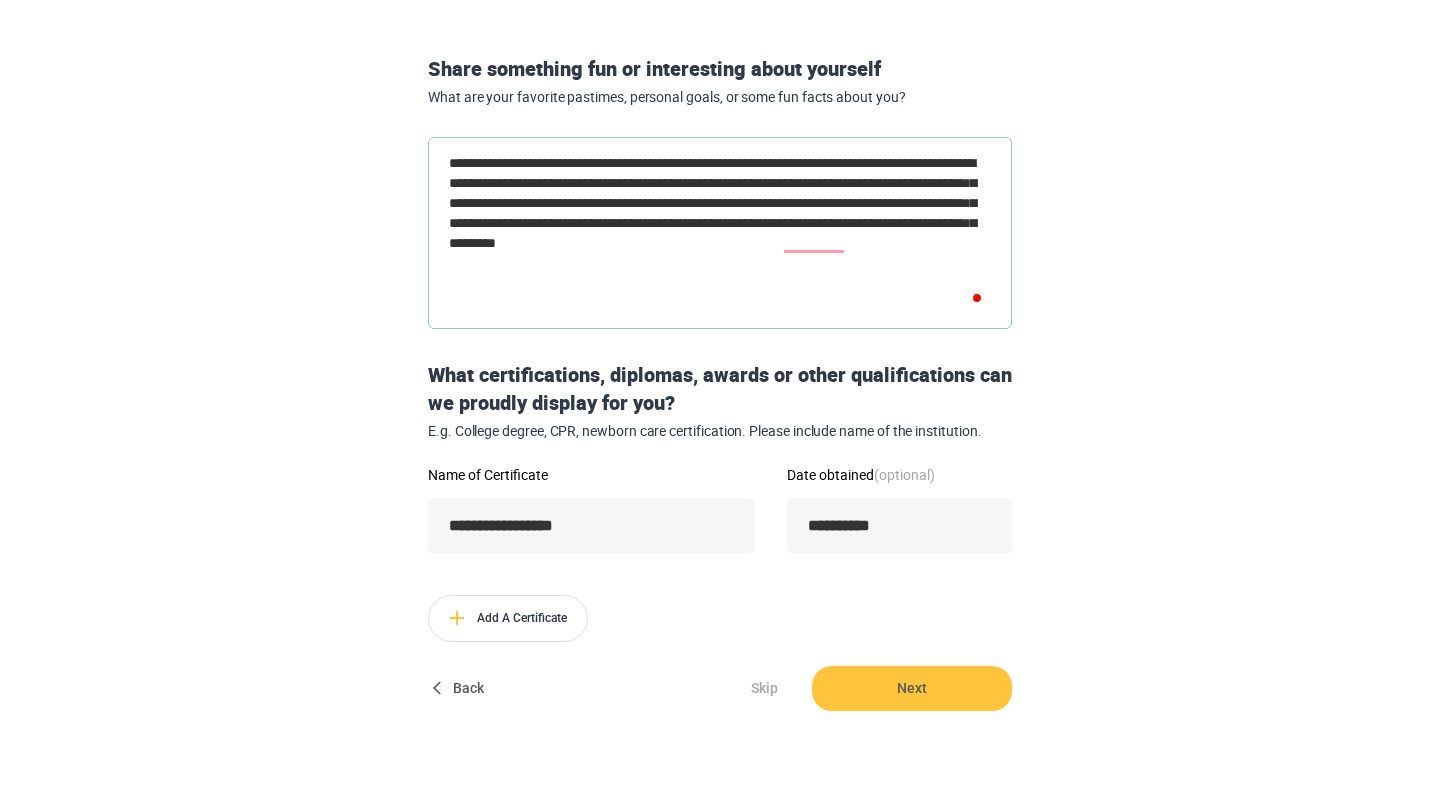 type on "**********" 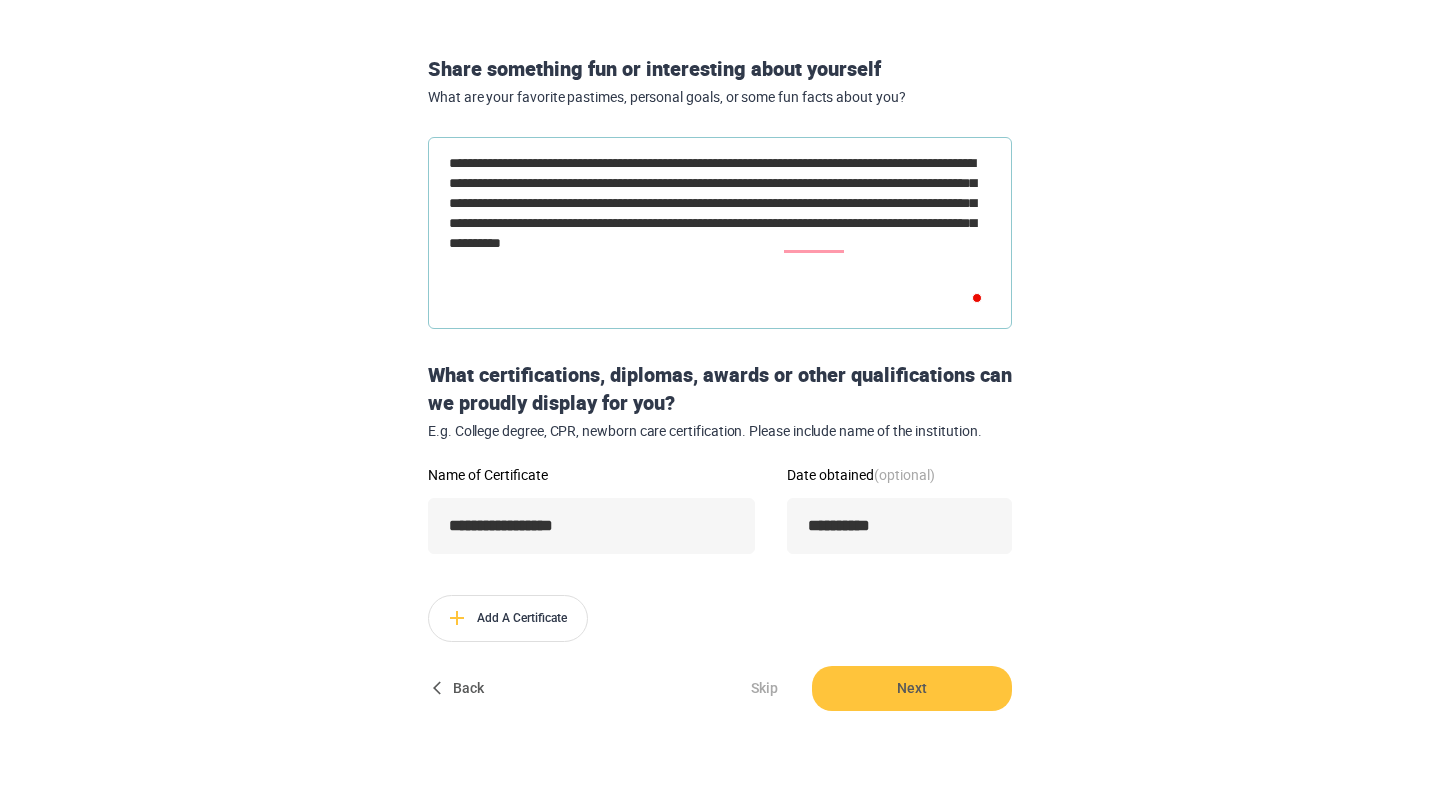 type on "**********" 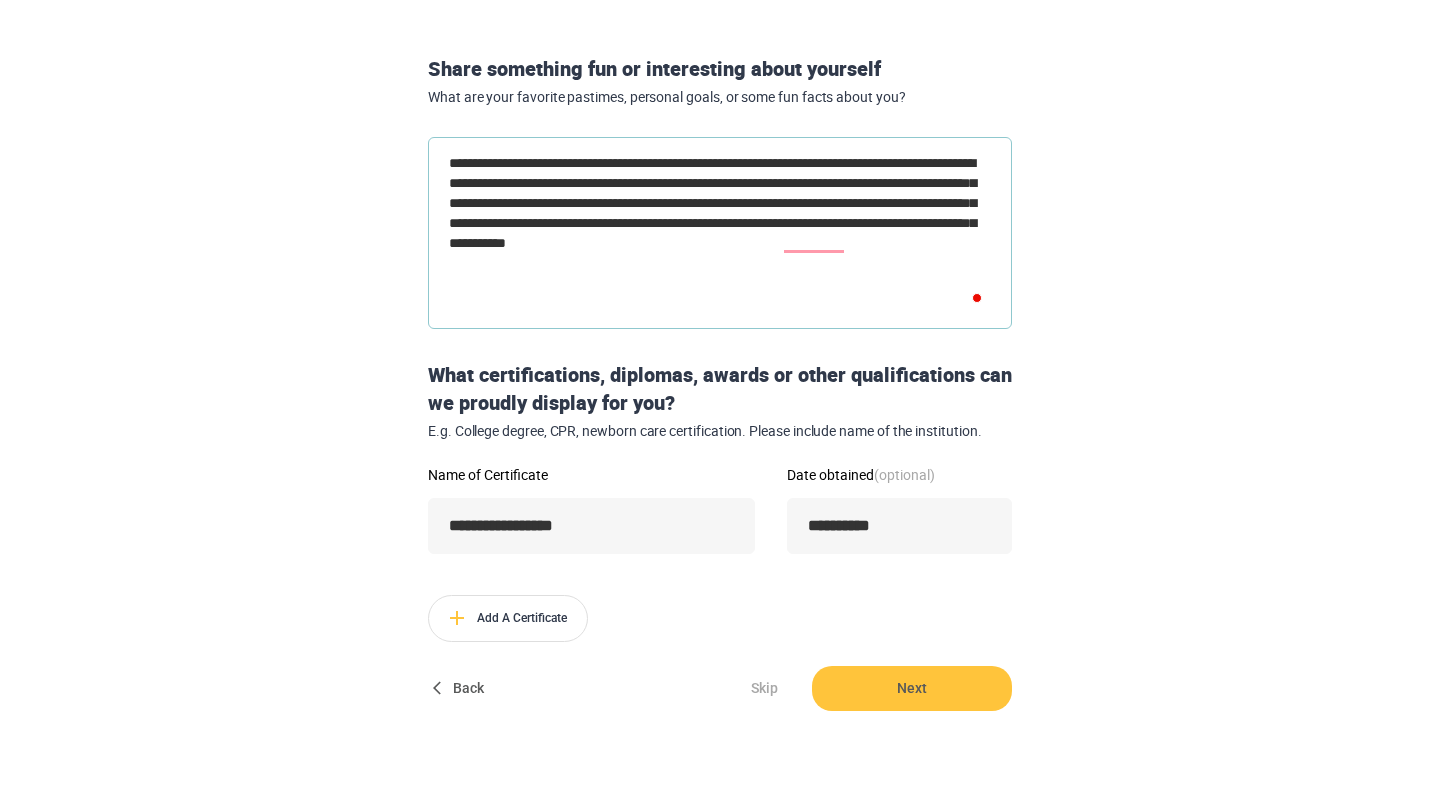 type on "**********" 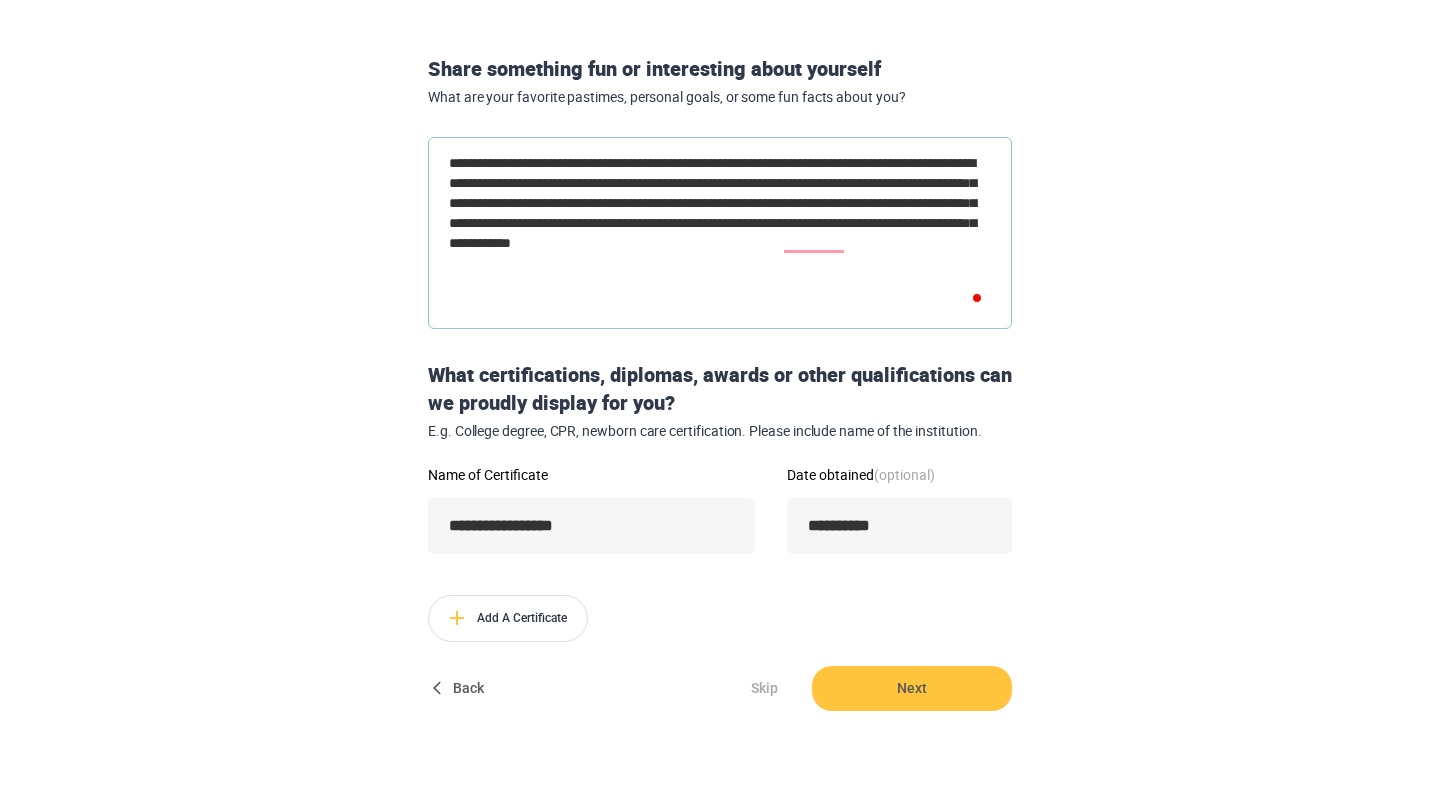 type on "**********" 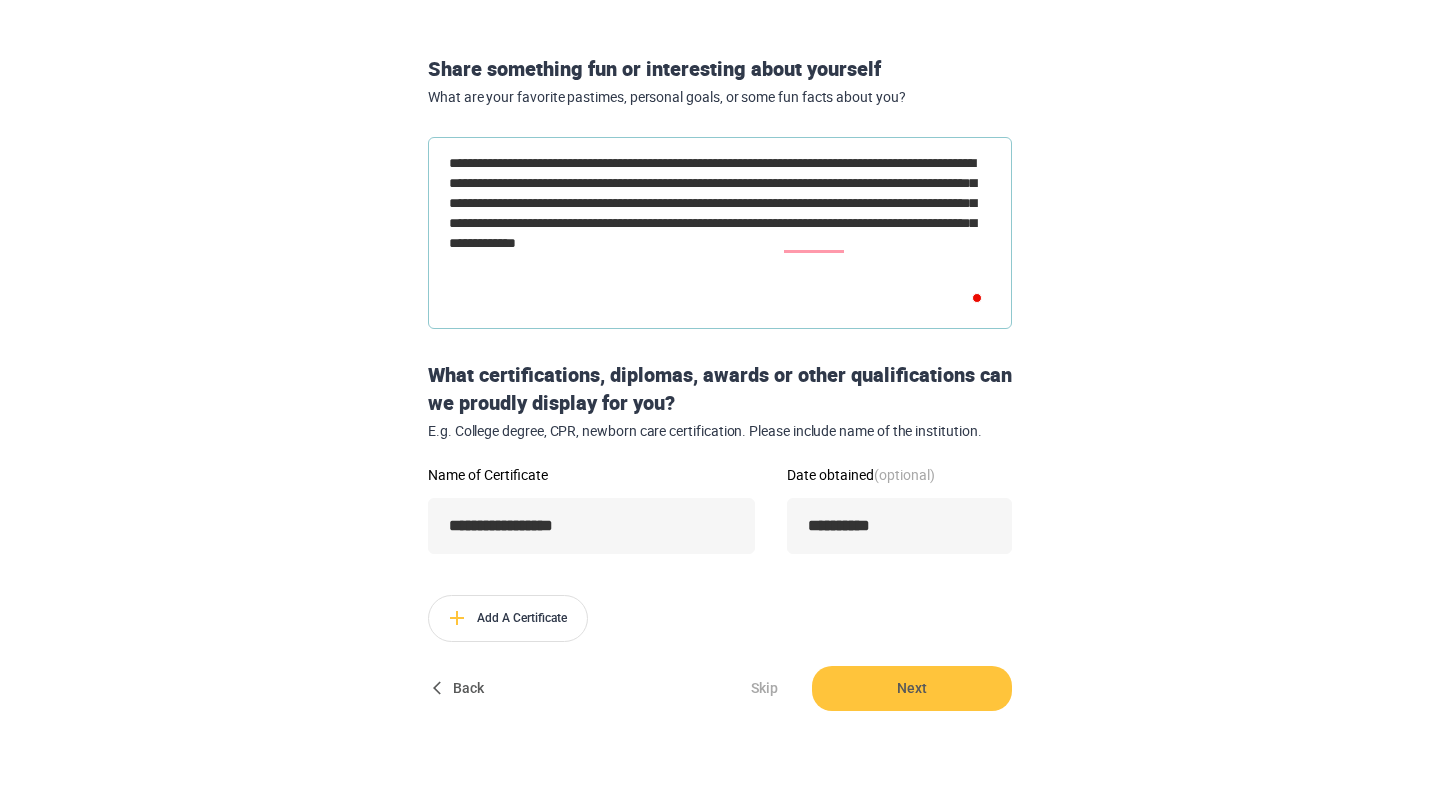 type on "**********" 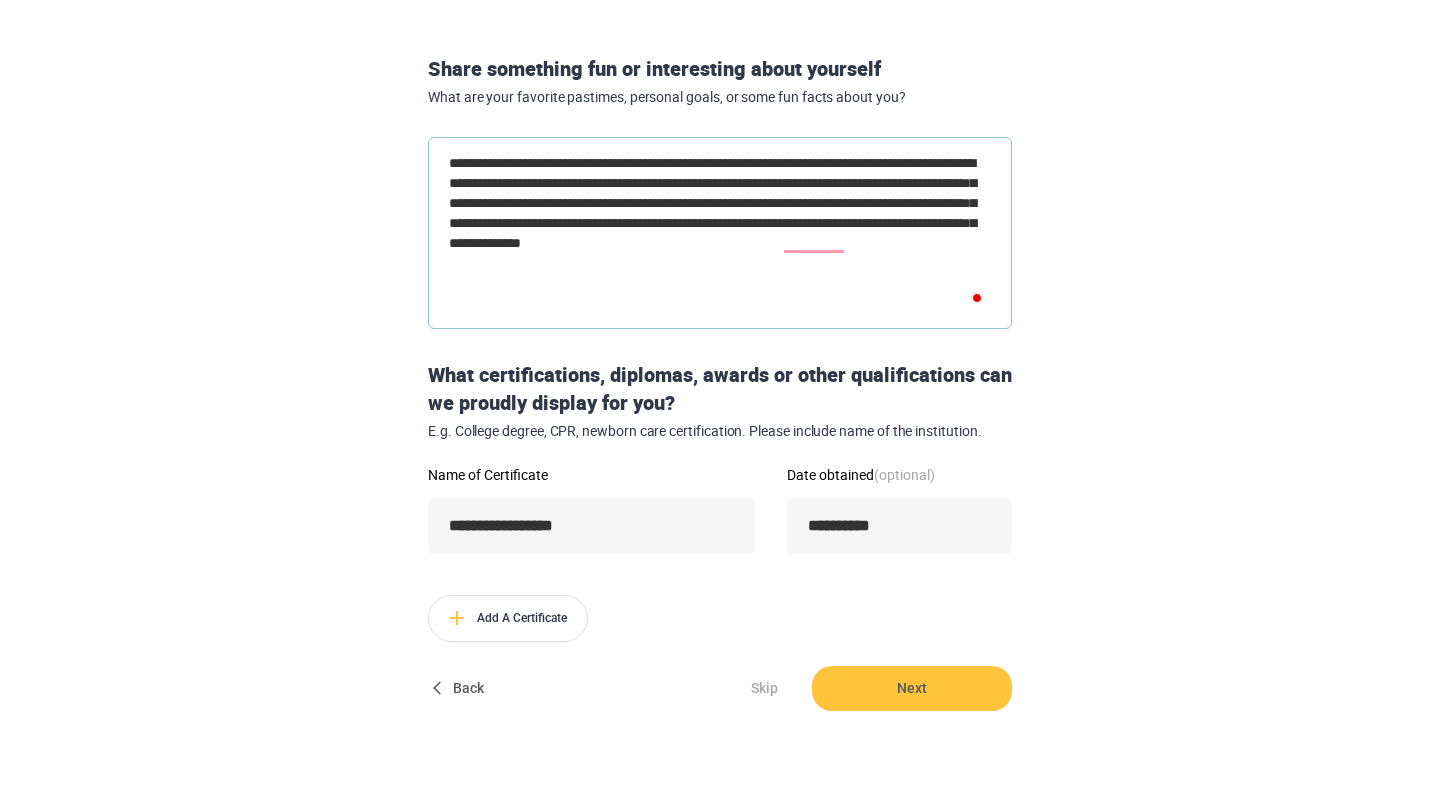 type on "**********" 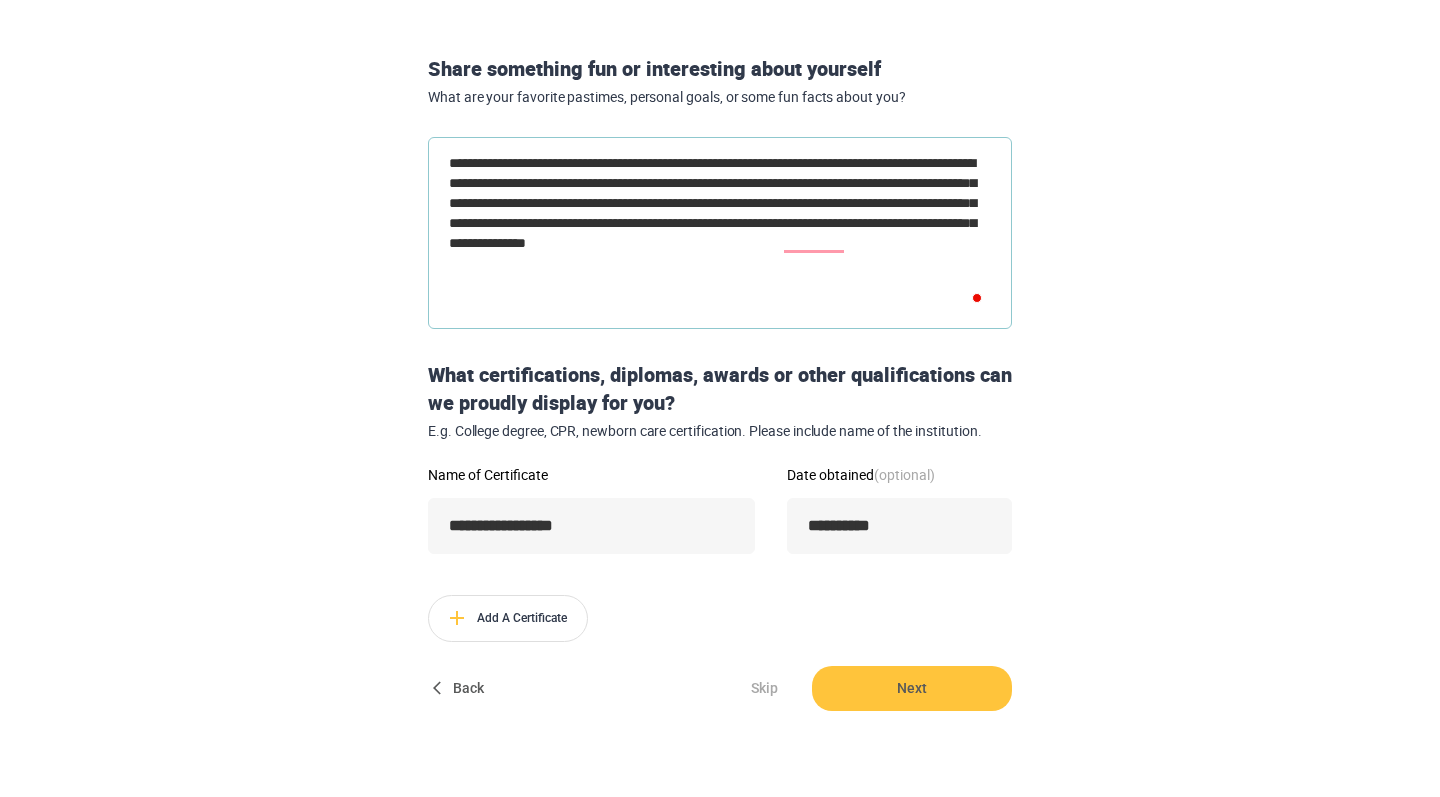 type on "**********" 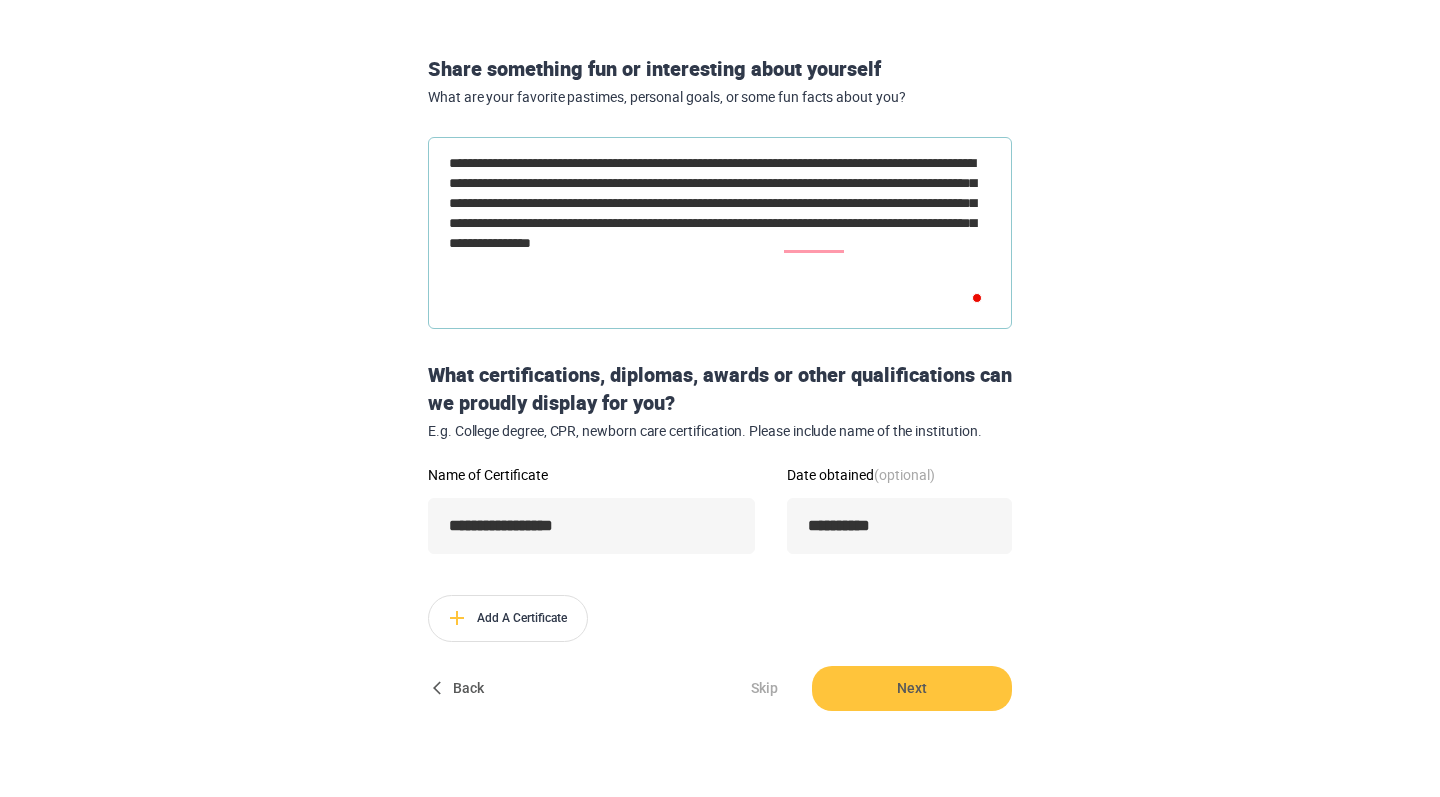 type 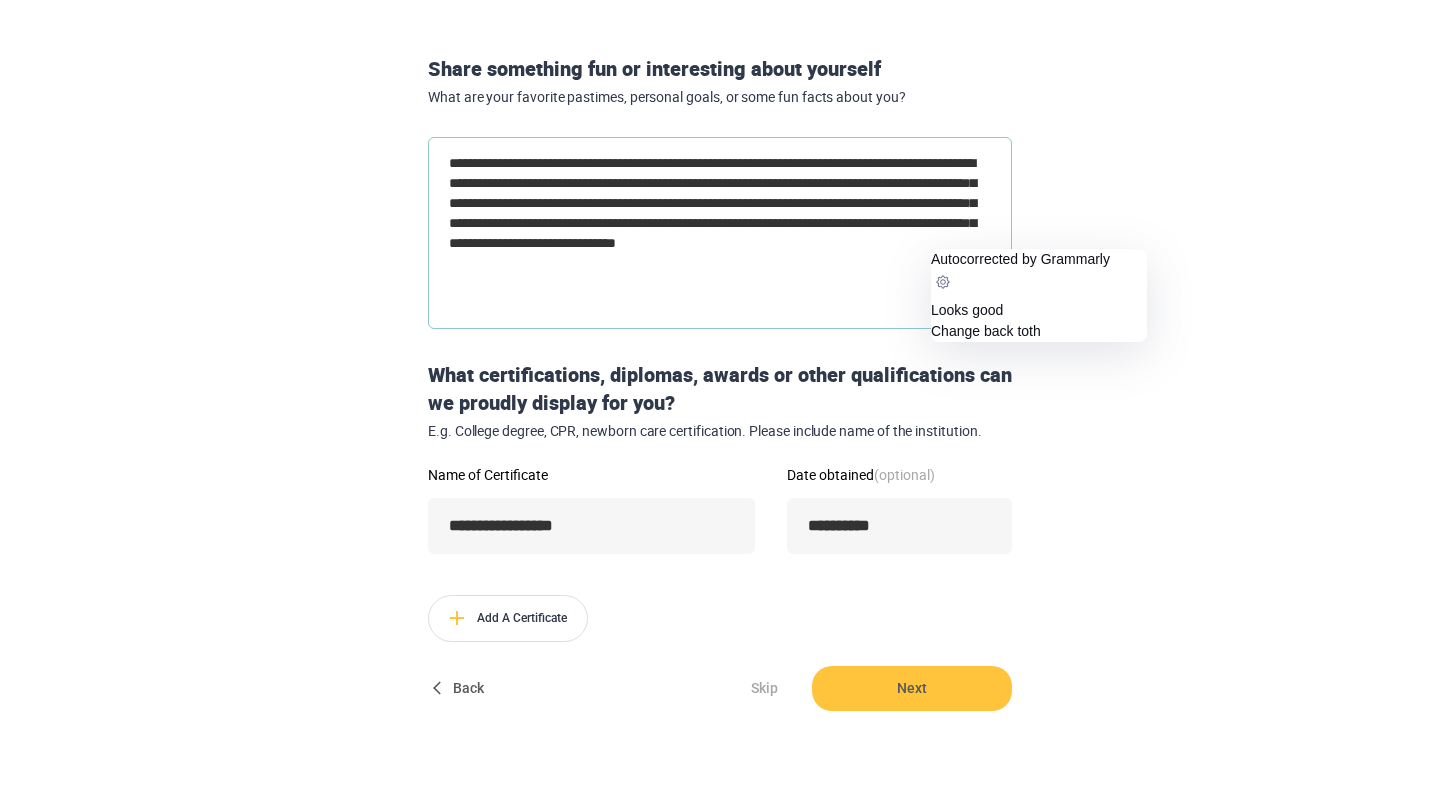 click on "**********" at bounding box center (720, 233) 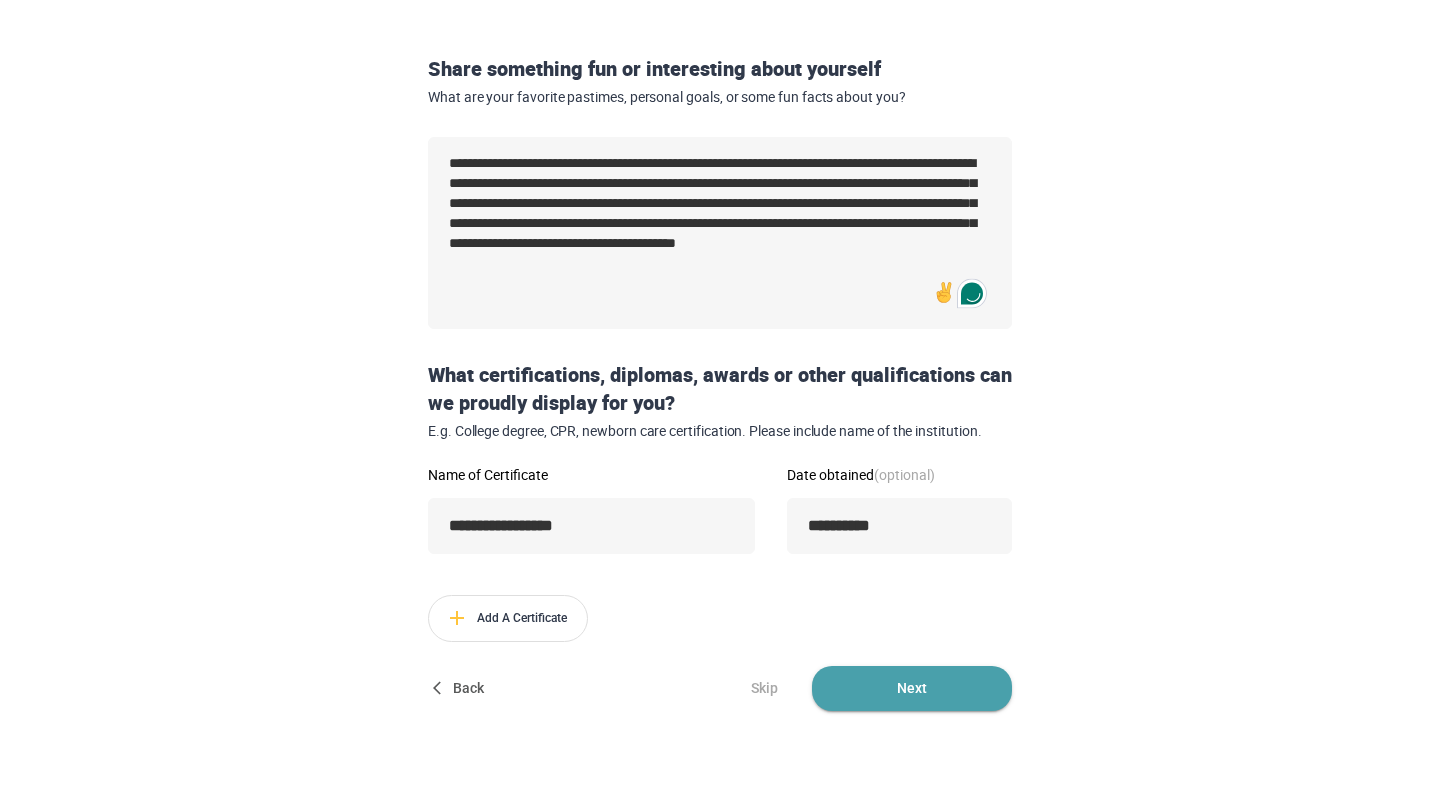 click on "Next" at bounding box center [912, 688] 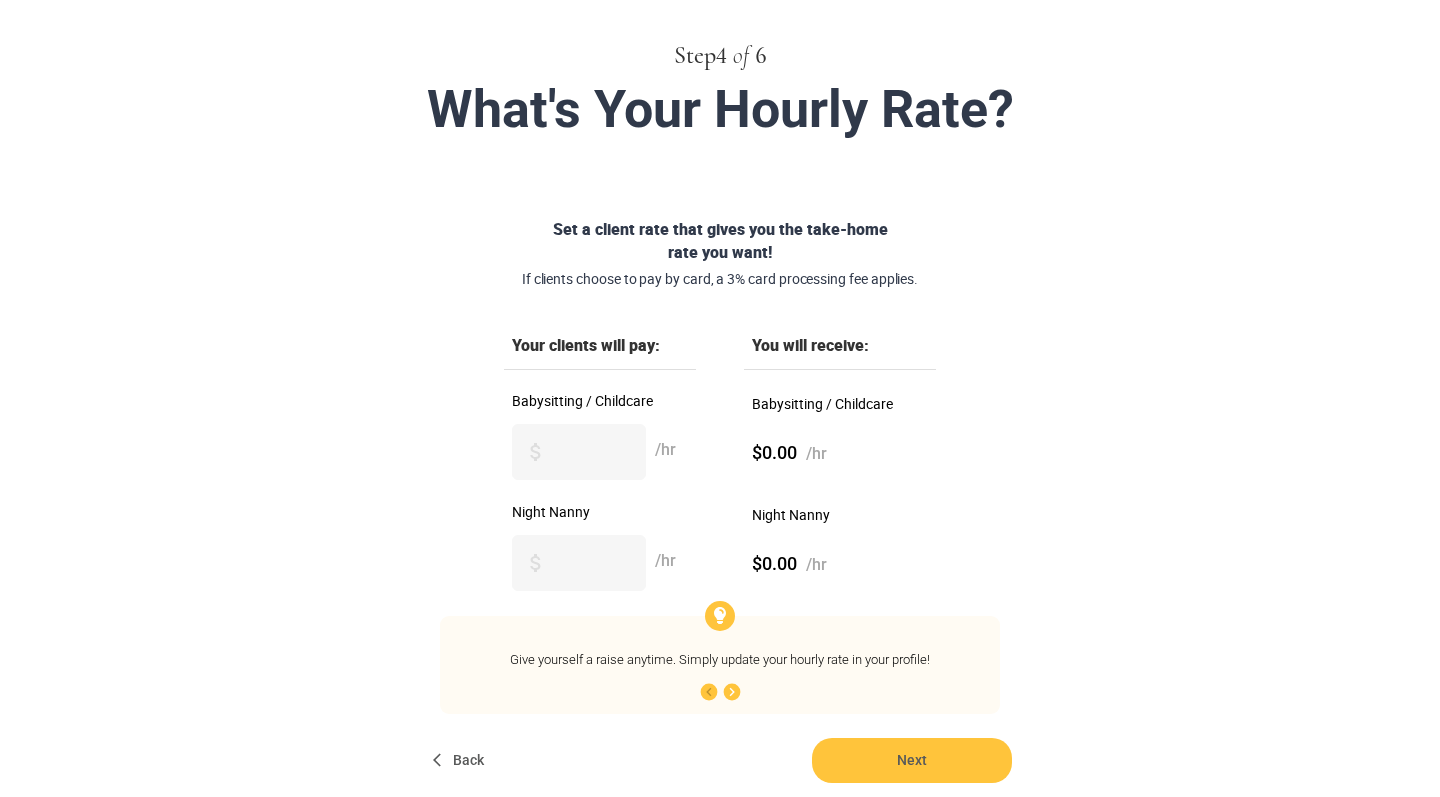 scroll, scrollTop: 96, scrollLeft: 0, axis: vertical 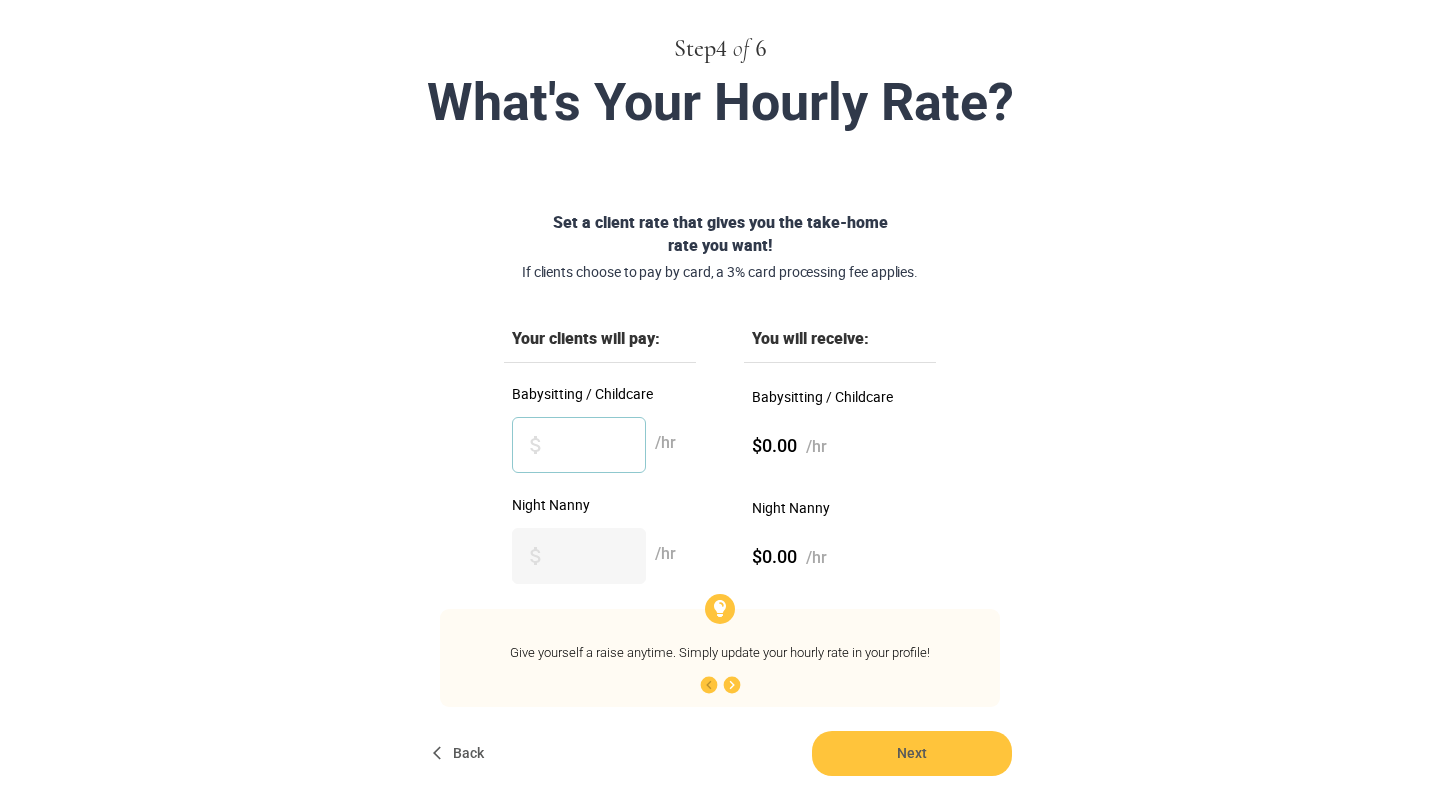 click on "Babysitting / Childcare" at bounding box center (579, 445) 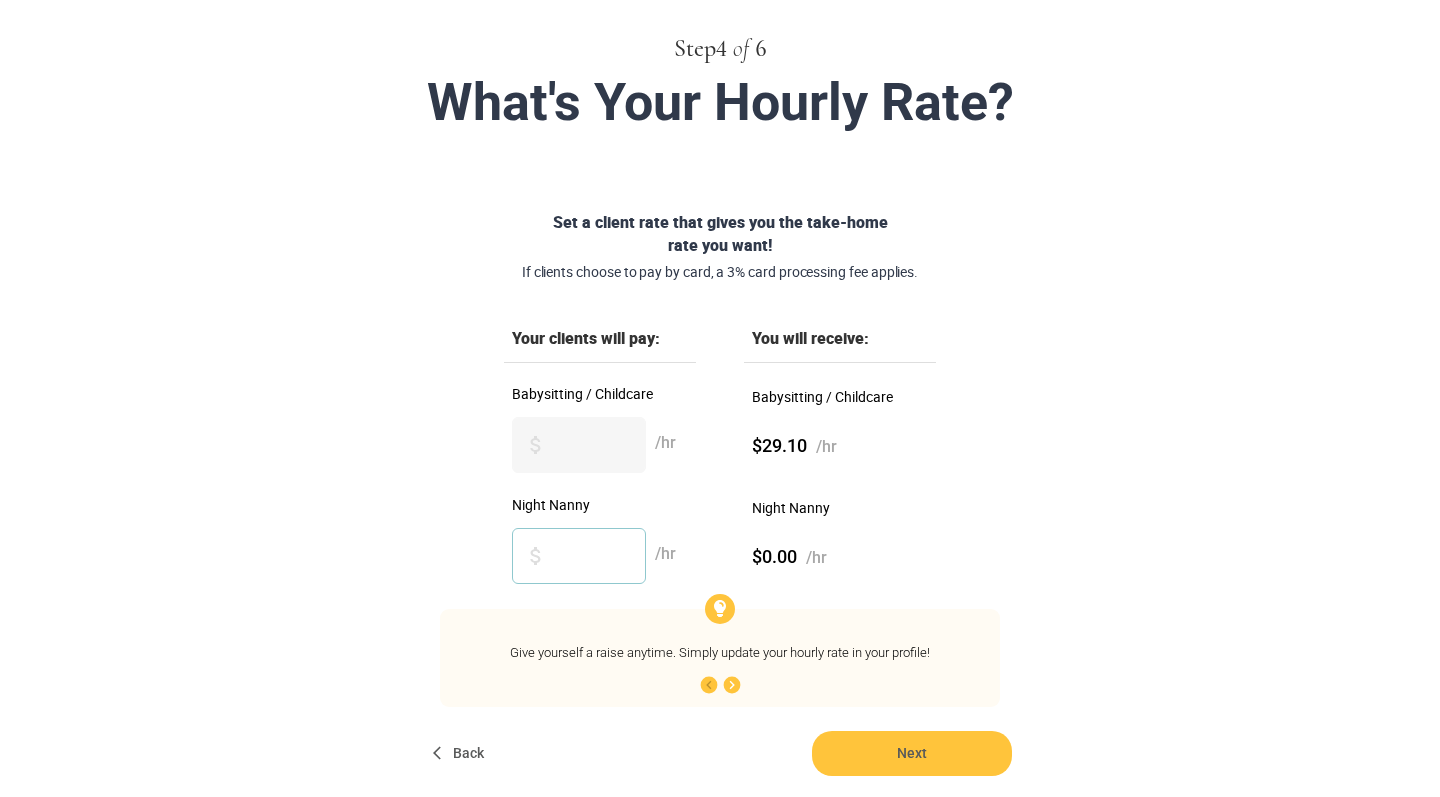 click on "Night Nanny" at bounding box center (579, 556) 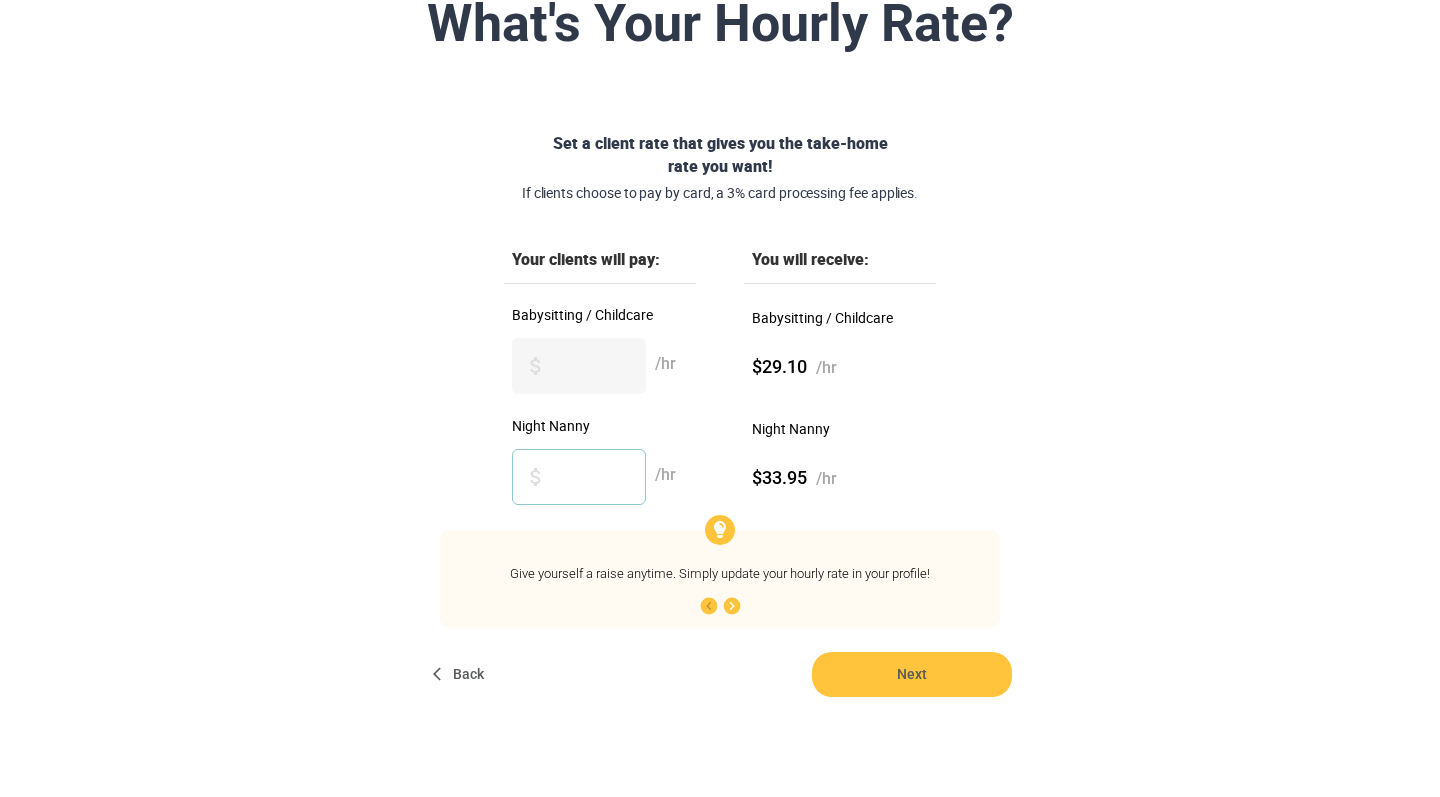 scroll, scrollTop: 175, scrollLeft: 0, axis: vertical 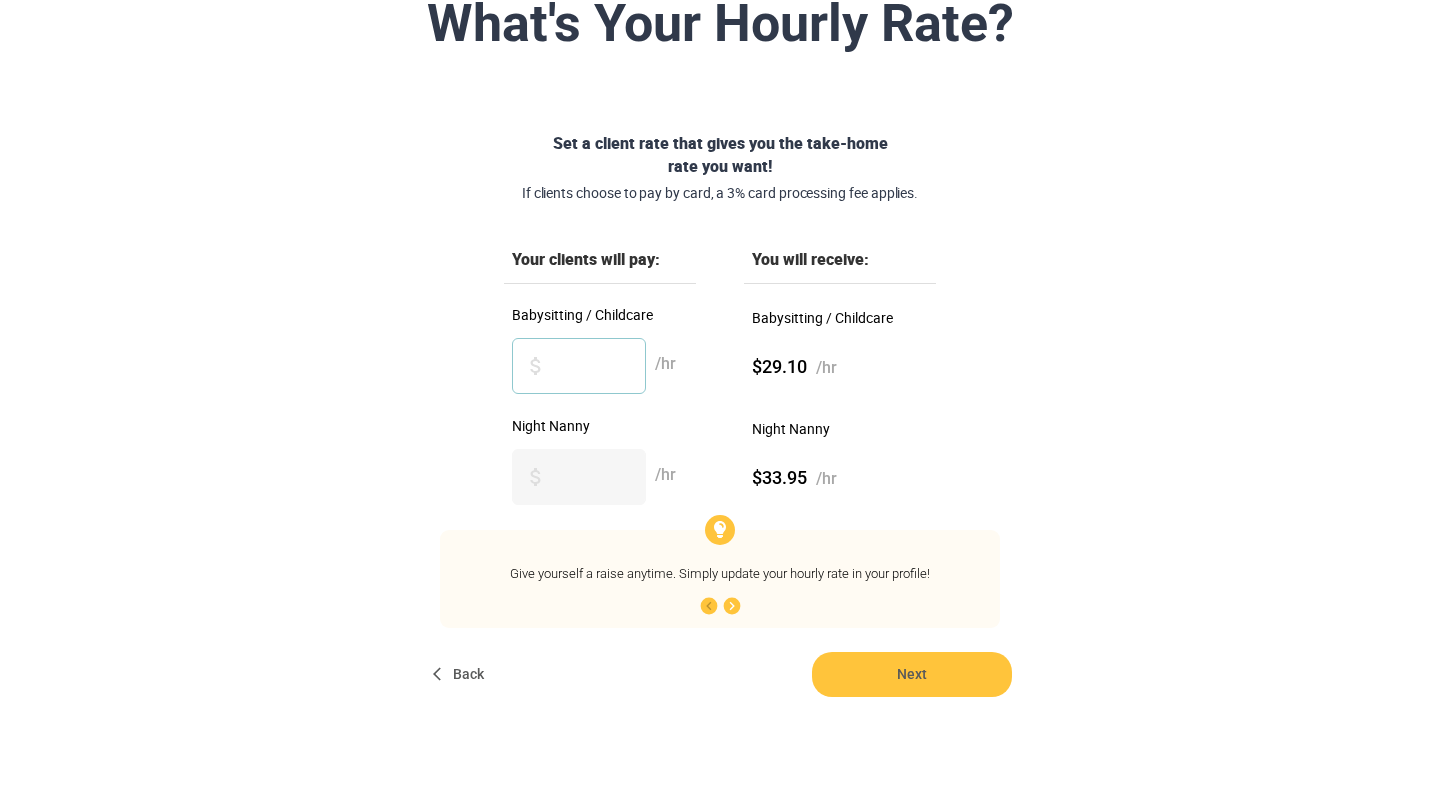 click on "**" at bounding box center [579, 366] 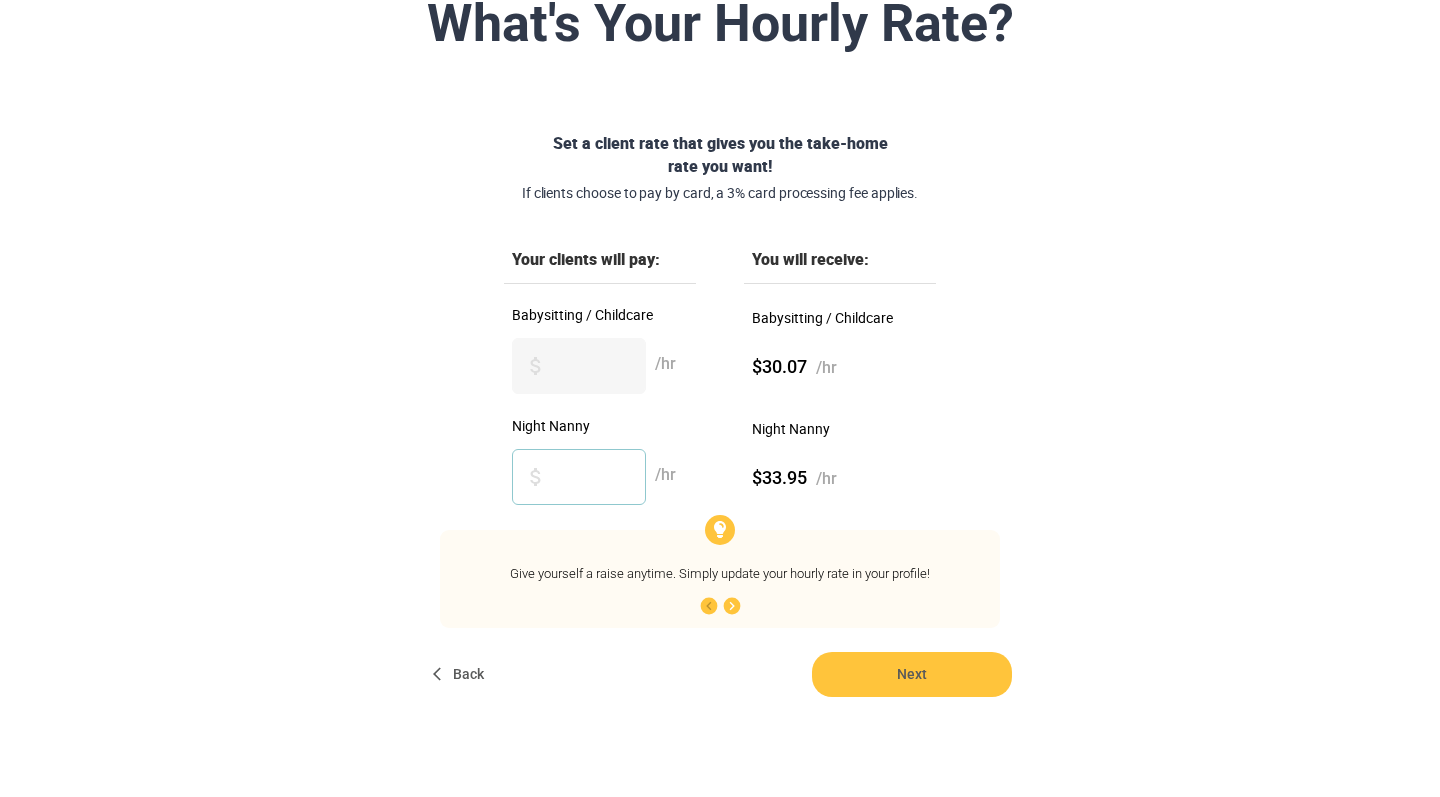 click on "**" at bounding box center [579, 477] 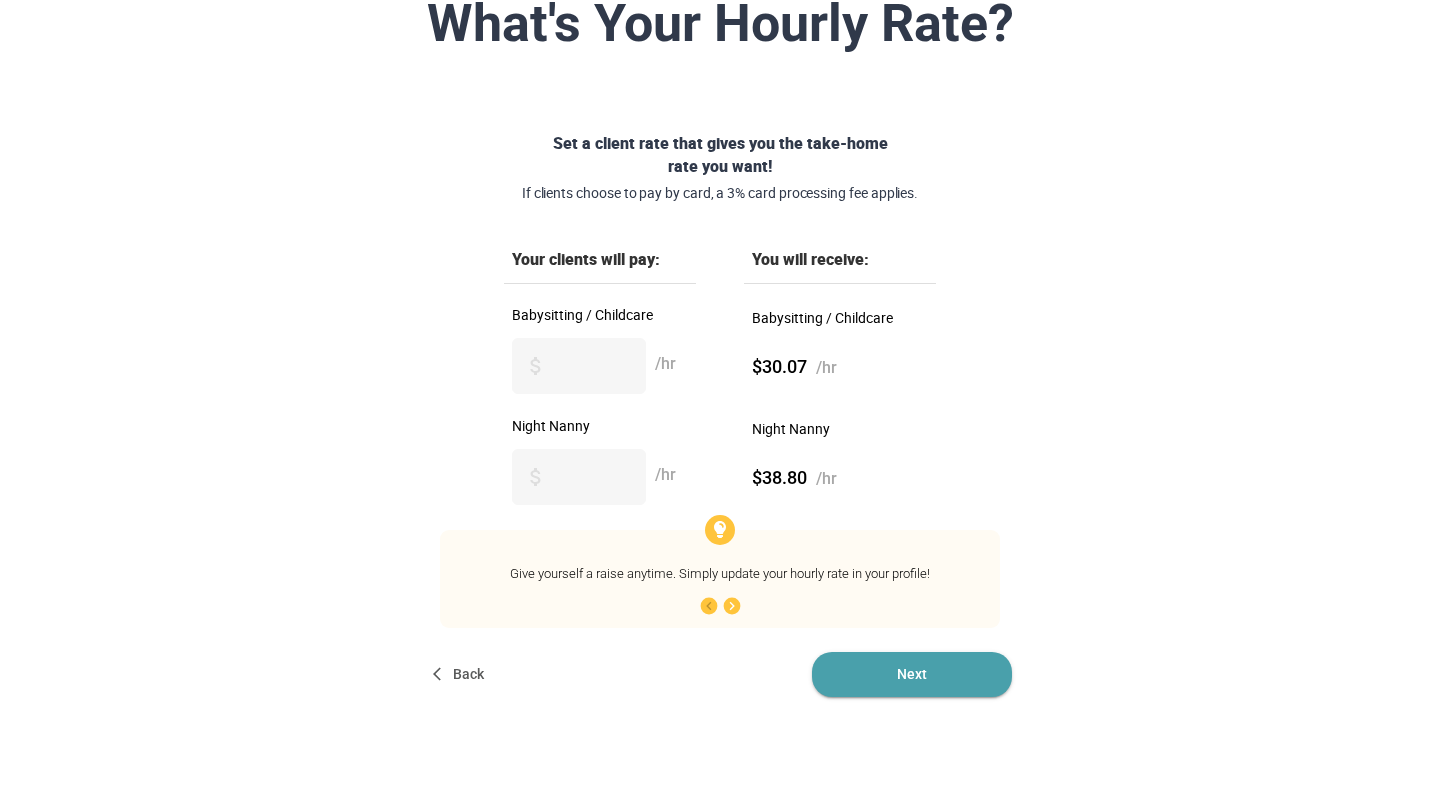 click on "Next" at bounding box center (912, 674) 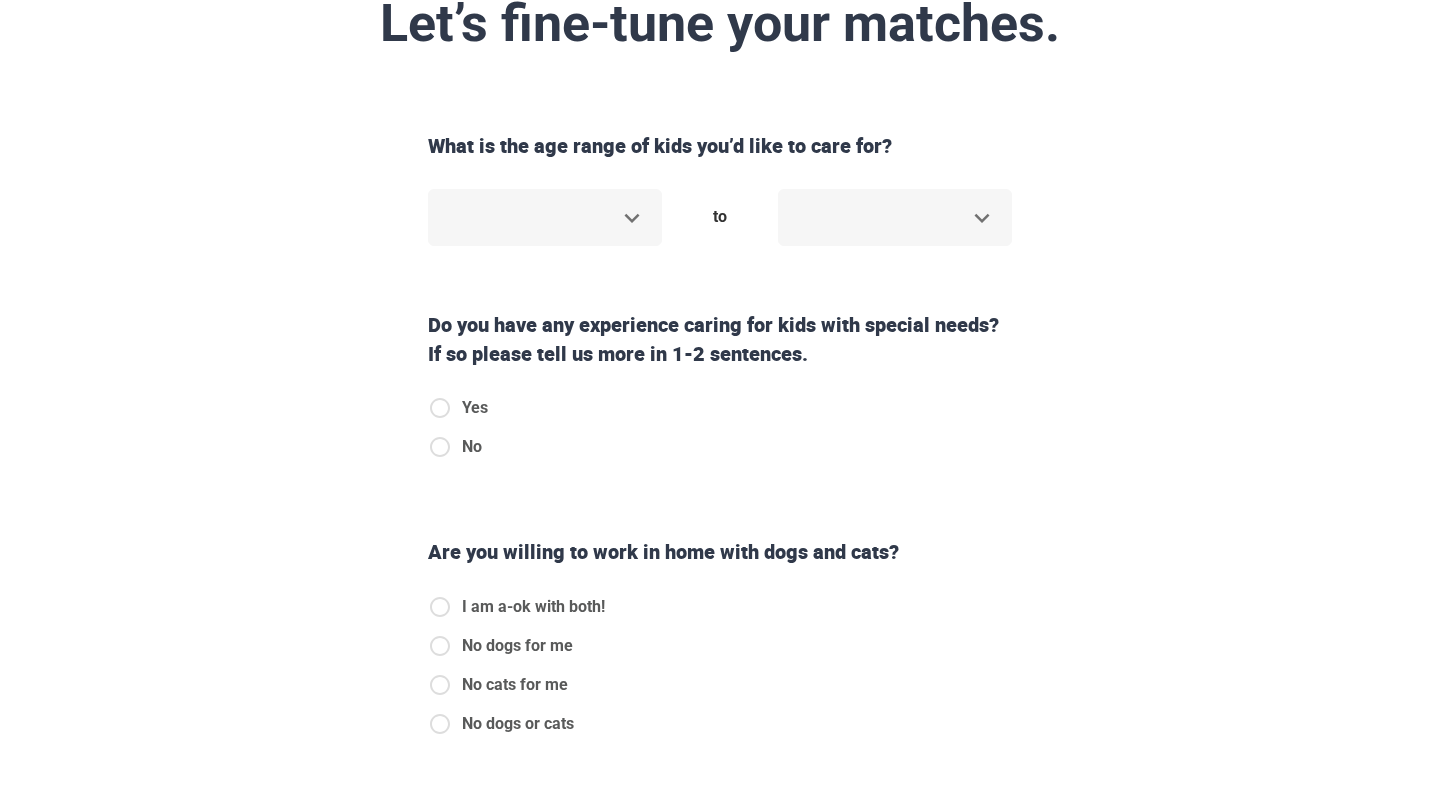 scroll, scrollTop: 0, scrollLeft: 0, axis: both 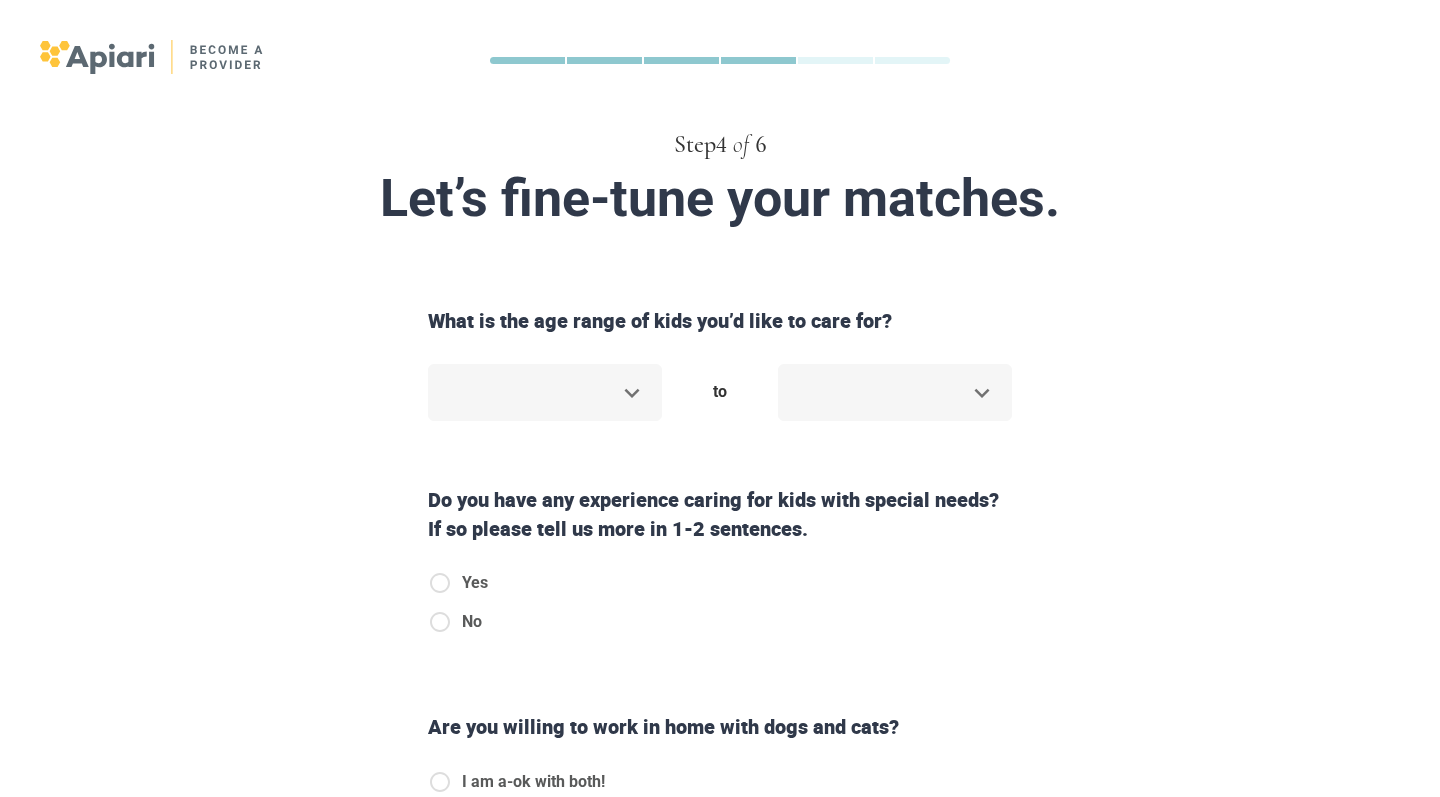 click on "Step  4   of   6 Let’s fine-tune your matches. What is the age range of kids you’d like to care for? ​ to ​ Do you have any experience caring for kids with special needs? If so please tell us more in 1-2 sentences. Yes No Are you willing to work in home with dogs and cats? I am a-ok with both! No dogs for me No cats for me No dogs or cats Do you speak another language besides English? Yes No Back Next Copyright  2025 [EMAIL_ADDRESS][DOMAIN_NAME] [PHONE_NUMBER] Jobs Signup Terms of service Privacy The Sweet Life" at bounding box center (720, 398) 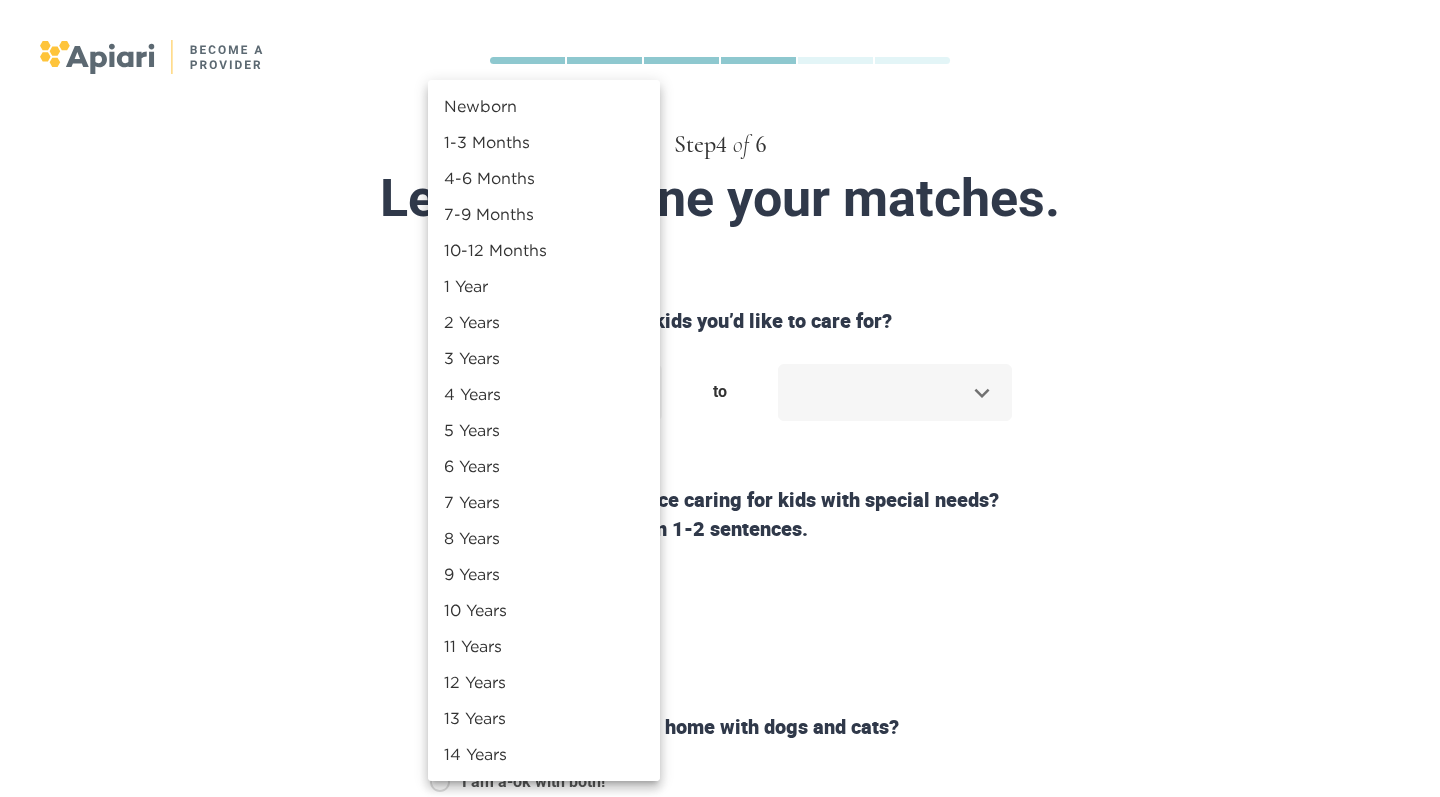 click on "Newborn" at bounding box center (544, 106) 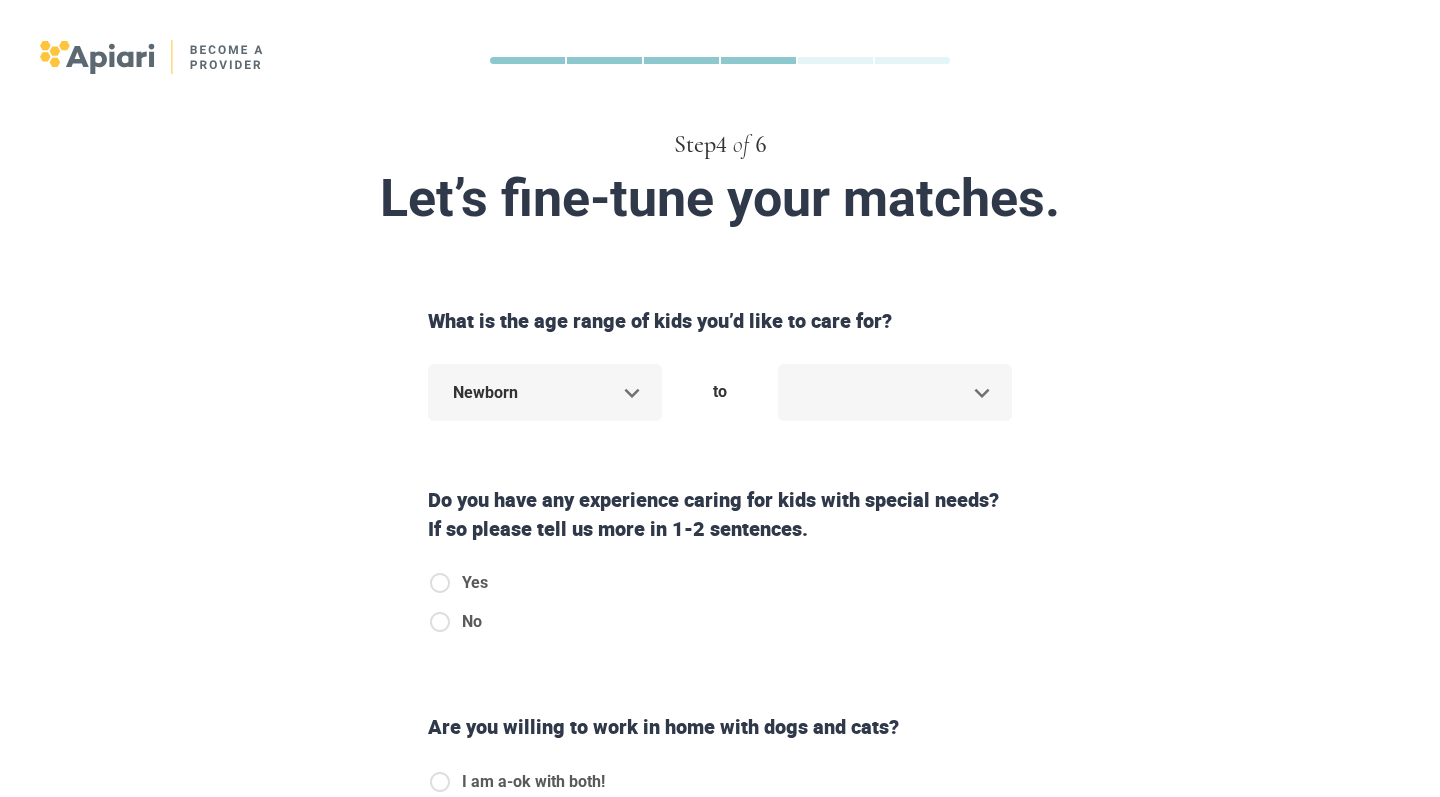 click on "Step  4   of   6 Let’s fine-tune your matches. What is the age range of kids you’d like to care for? Newborn * to ​ Do you have any experience caring for kids with special needs? If so please tell us more in 1-2 sentences. Yes No Are you willing to work in home with dogs and cats? I am a-ok with both! No dogs for me No cats for me No dogs or cats Do you speak another language besides English? Yes No Back Next Copyright  2025 [EMAIL_ADDRESS][DOMAIN_NAME] [PHONE_NUMBER] Jobs Signup Terms of service Privacy The Sweet Life Newborn 1-3 Months 4-6 Months 7-9 Months 10-12 Months 1 Year 2 Years 3 Years 4 Years 5 Years 6 Years 7 Years 8 Years 9 Years 10 Years 11 Years 12 Years 13 Years 14 Years 15 Years 16 Years 17 Years 18 Years" at bounding box center (720, 398) 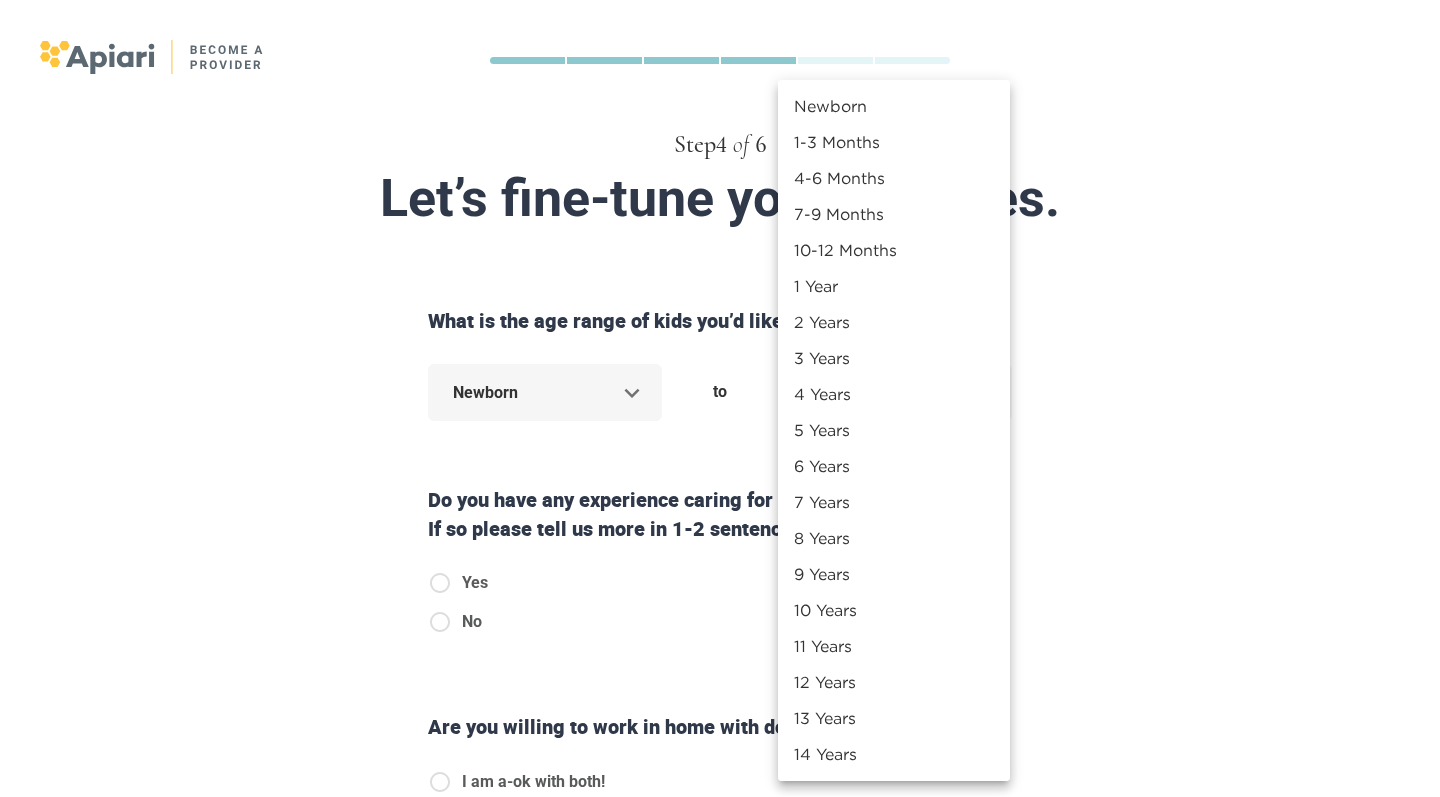 click on "14 Years" at bounding box center (894, 754) 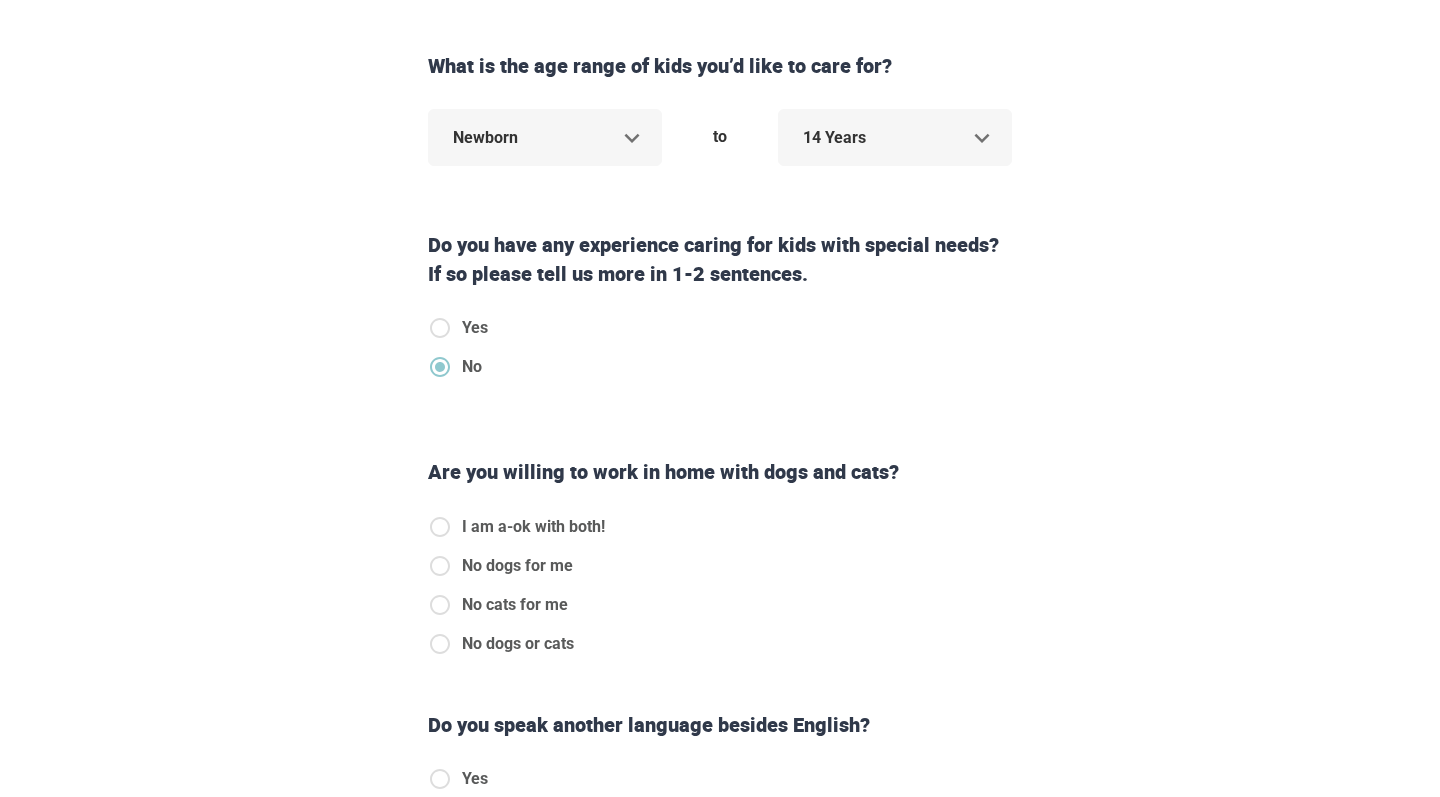 scroll, scrollTop: 257, scrollLeft: 0, axis: vertical 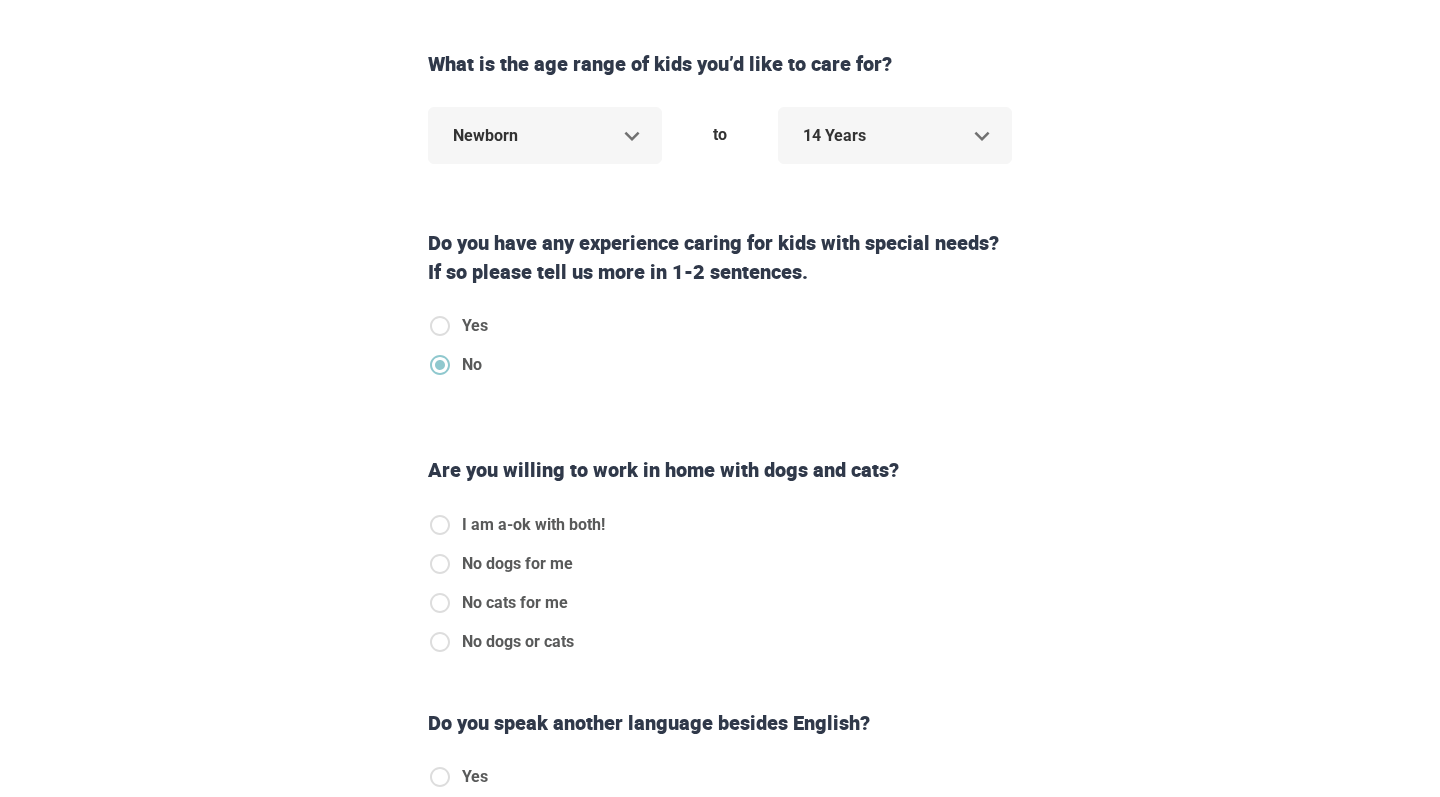 click on "I am a-ok with both! No dogs for me No cats for me No dogs or cats" at bounding box center (524, 591) 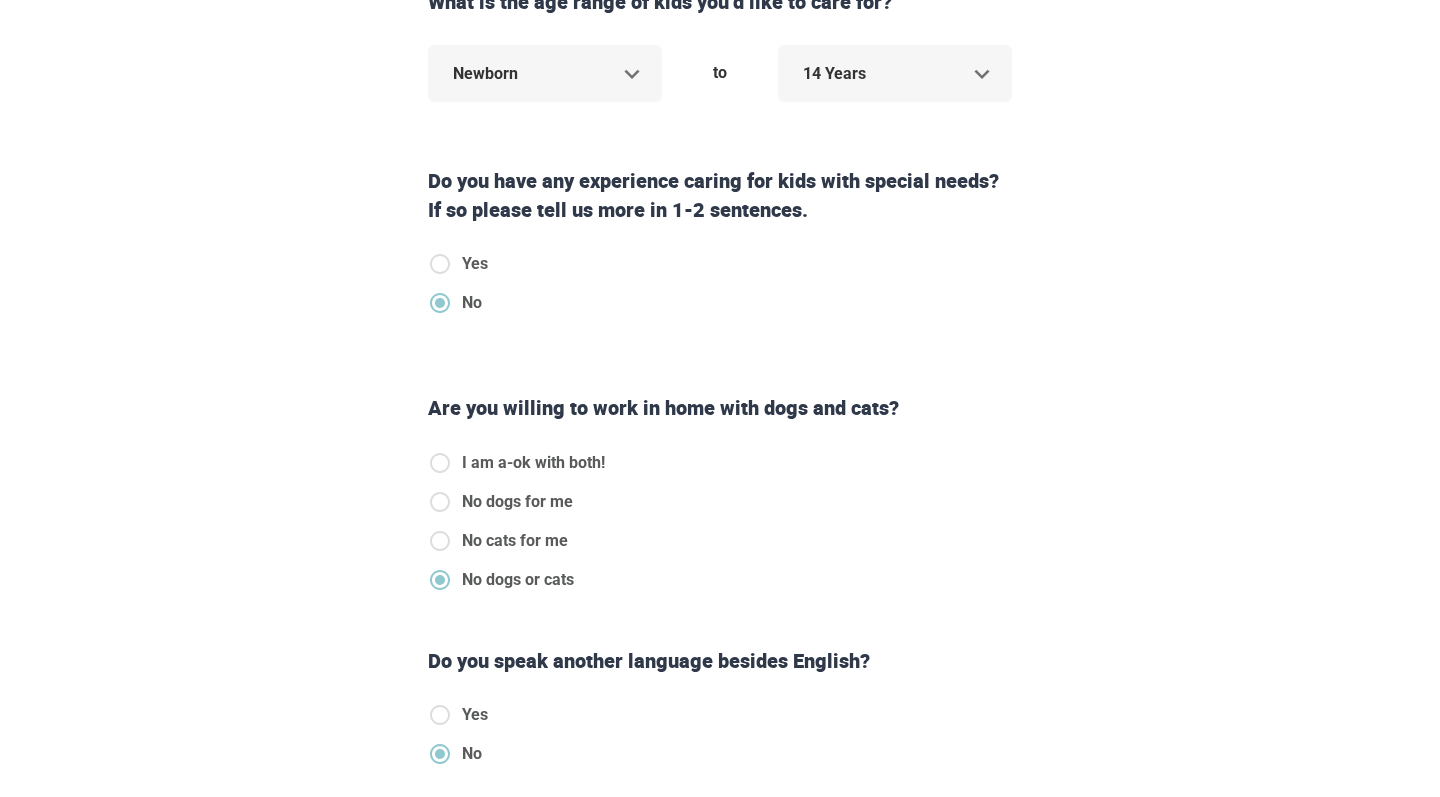 scroll, scrollTop: 547, scrollLeft: 0, axis: vertical 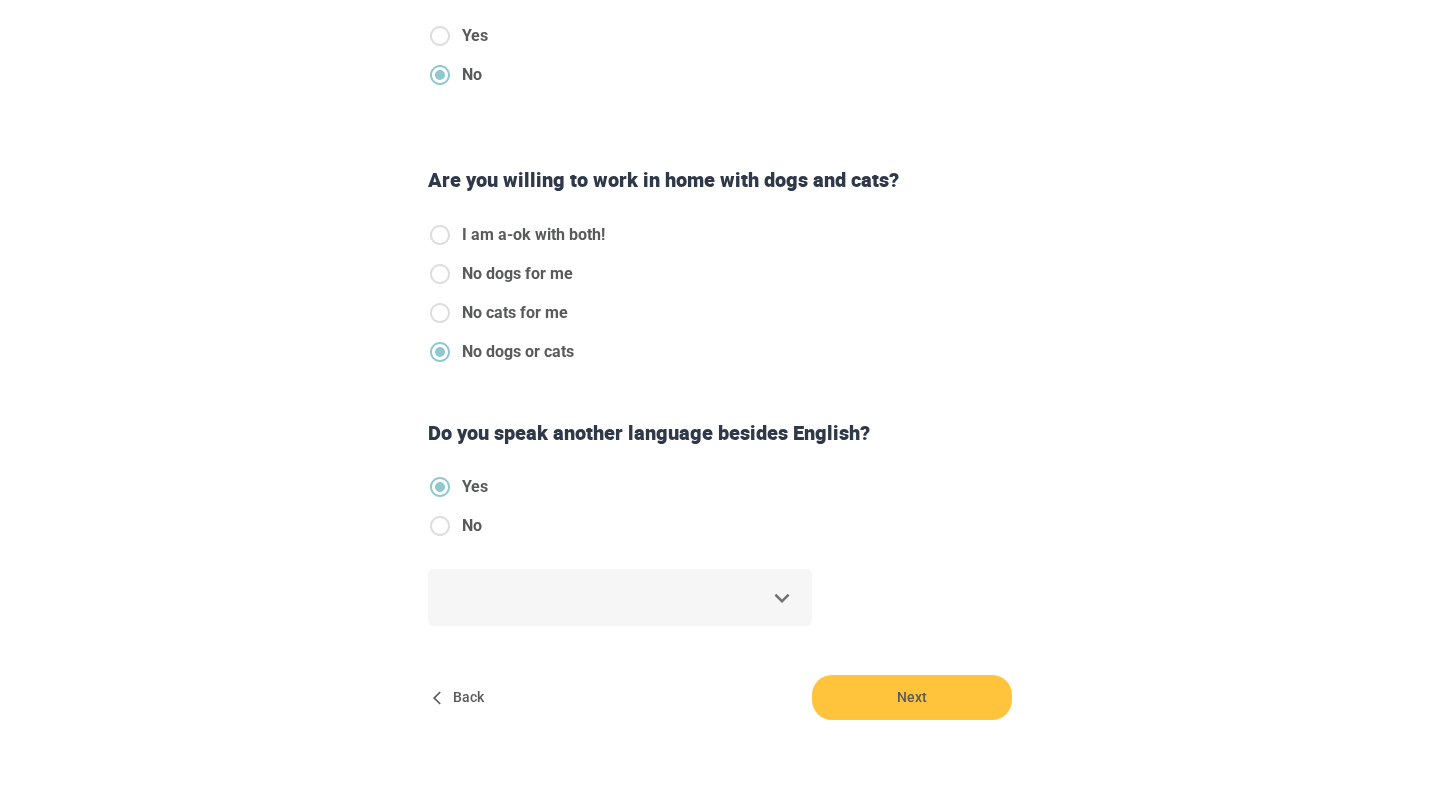 click on "Step  4   of   6 Let’s fine-tune your matches. What is the age range of kids you’d like to care for? Newborn * to 14 Years ** Do you have any experience caring for kids with special needs? If so please tell us more in 1-2 sentences. Yes No Are you willing to work in home with dogs and cats? I am a-ok with both! No dogs for me No cats for me No dogs or cats Do you speak another language besides English? Yes No ​ Back Next Copyright  2025 [EMAIL_ADDRESS][DOMAIN_NAME] [PHONE_NUMBER] Jobs Signup Terms of service Privacy The Sweet Life" at bounding box center [720, -149] 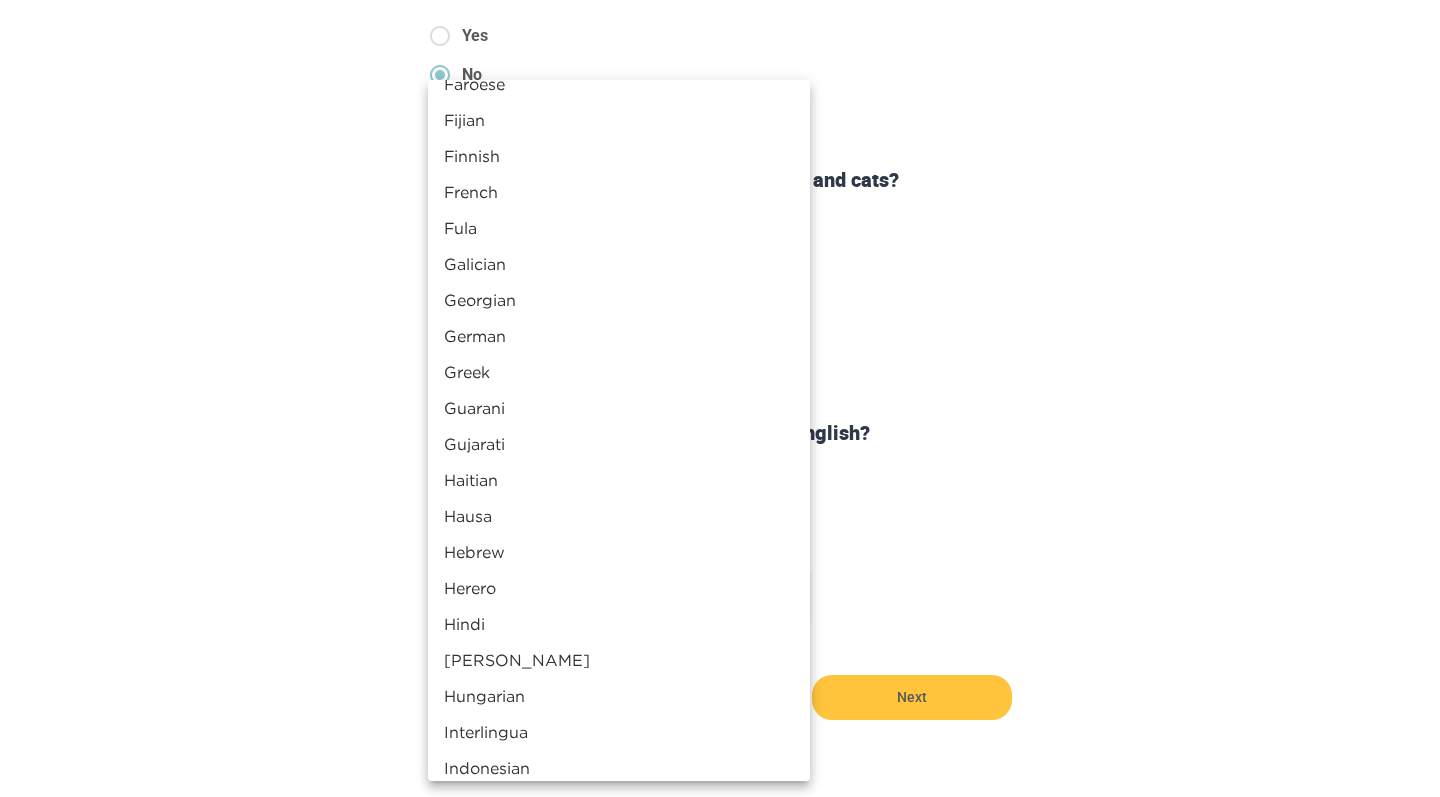 scroll, scrollTop: 2219, scrollLeft: 0, axis: vertical 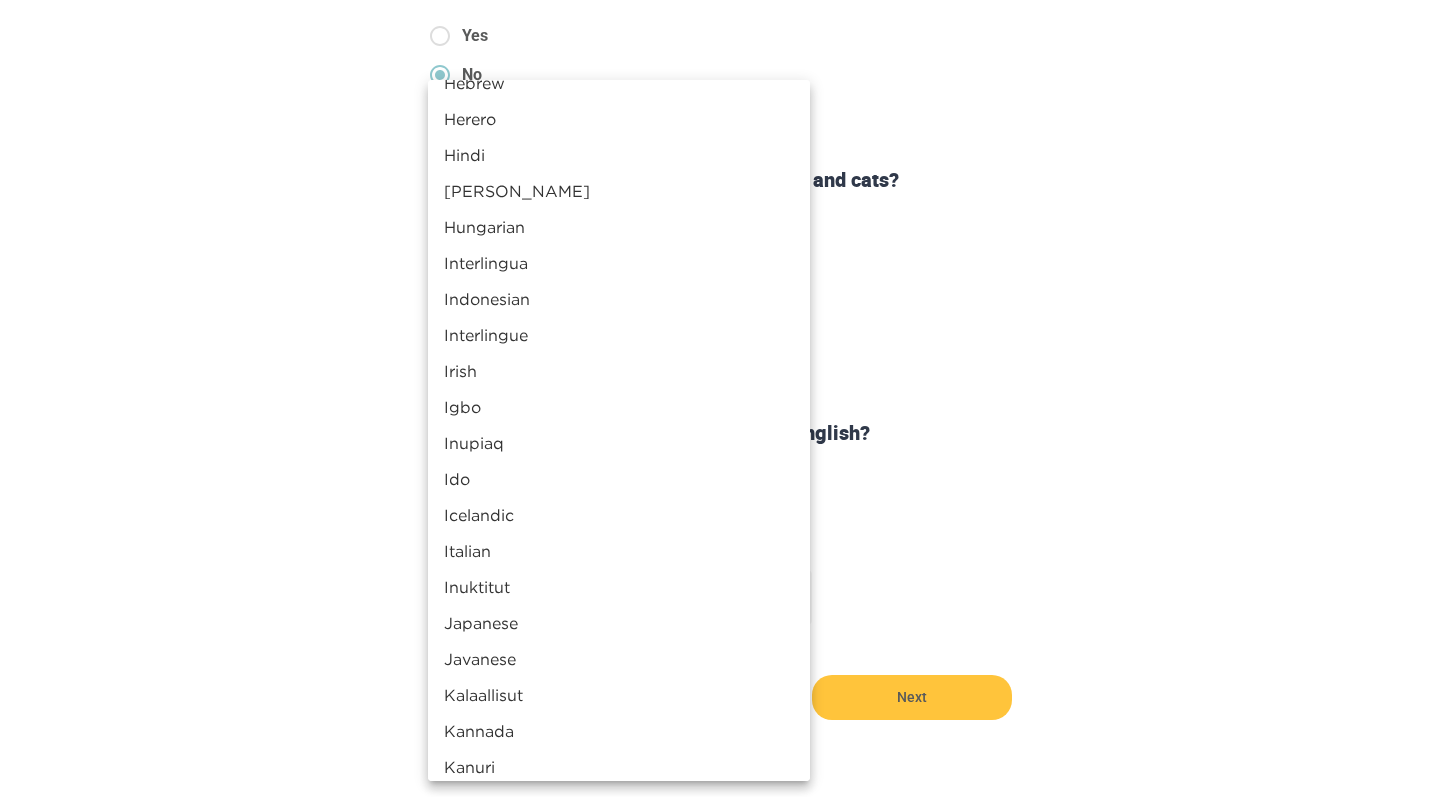 click on "Igbo" at bounding box center (619, 407) 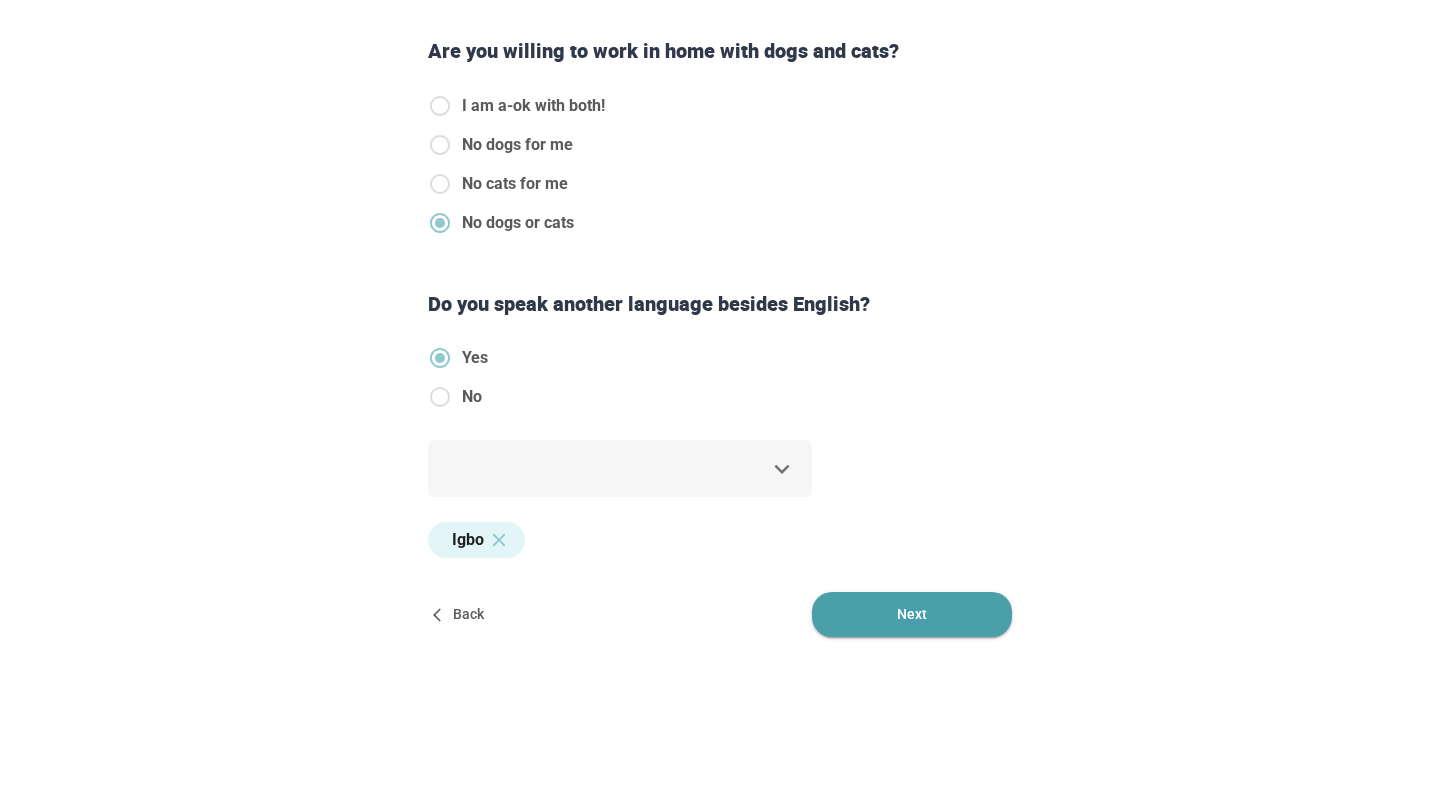 scroll, scrollTop: 675, scrollLeft: 0, axis: vertical 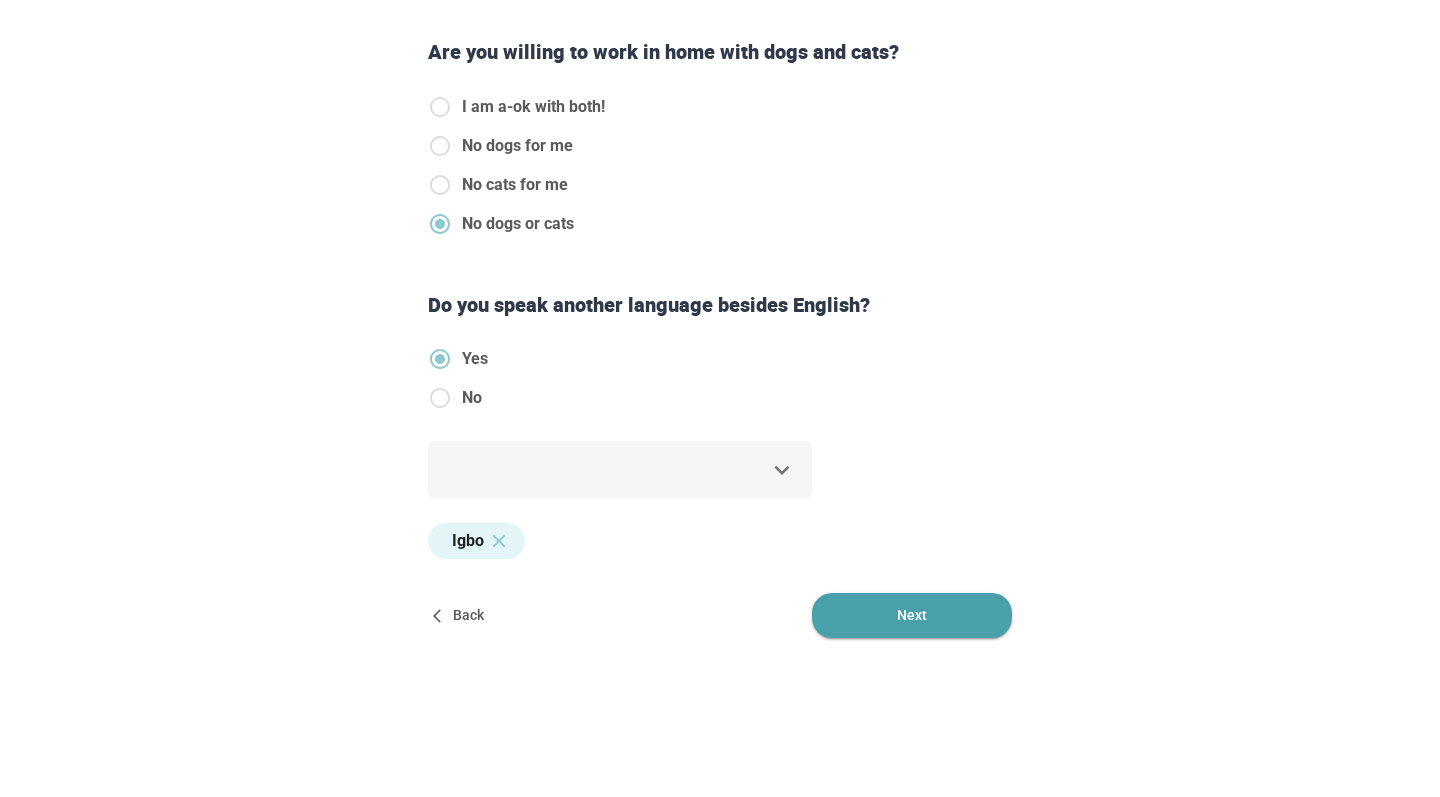 click on "Next" at bounding box center [912, 615] 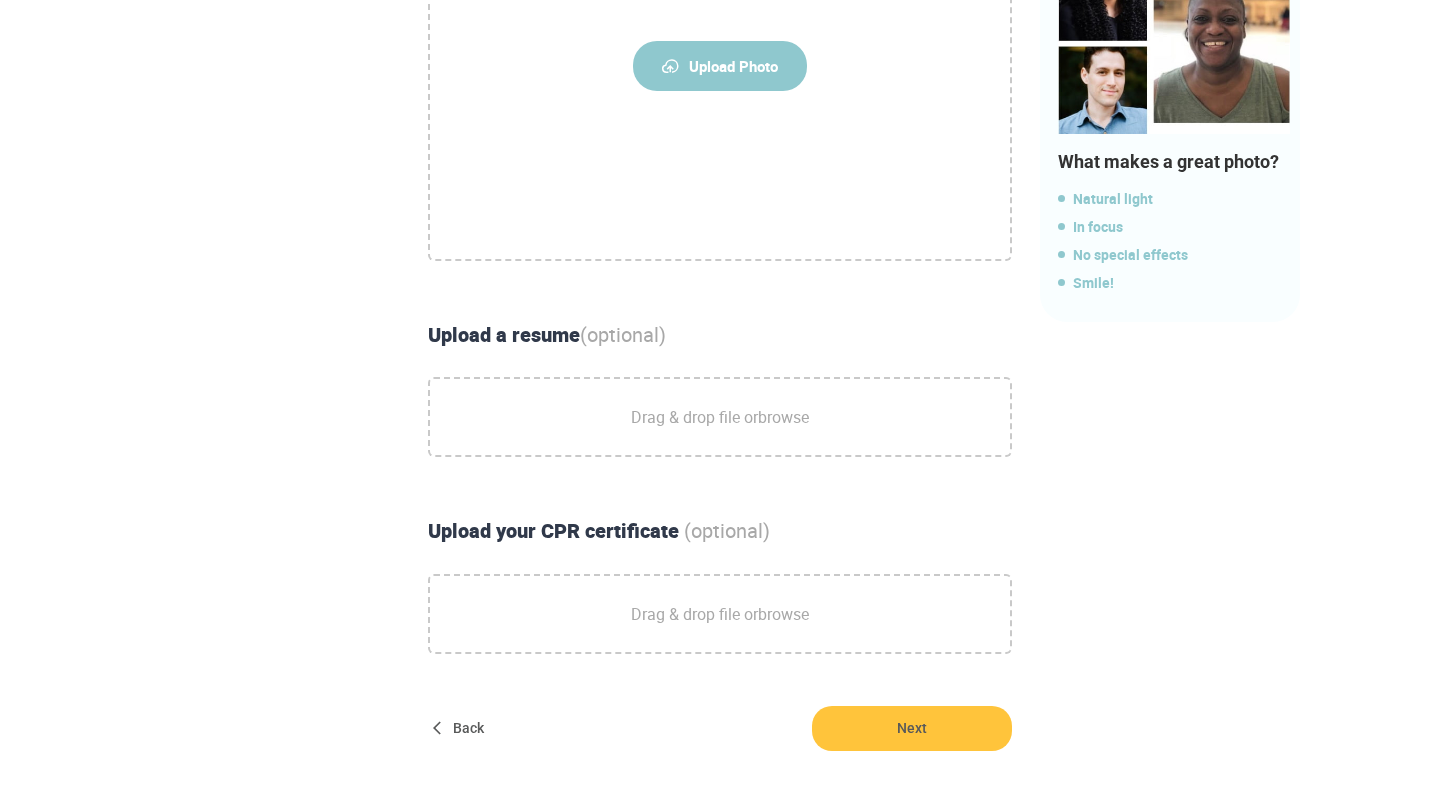 scroll, scrollTop: 621, scrollLeft: 0, axis: vertical 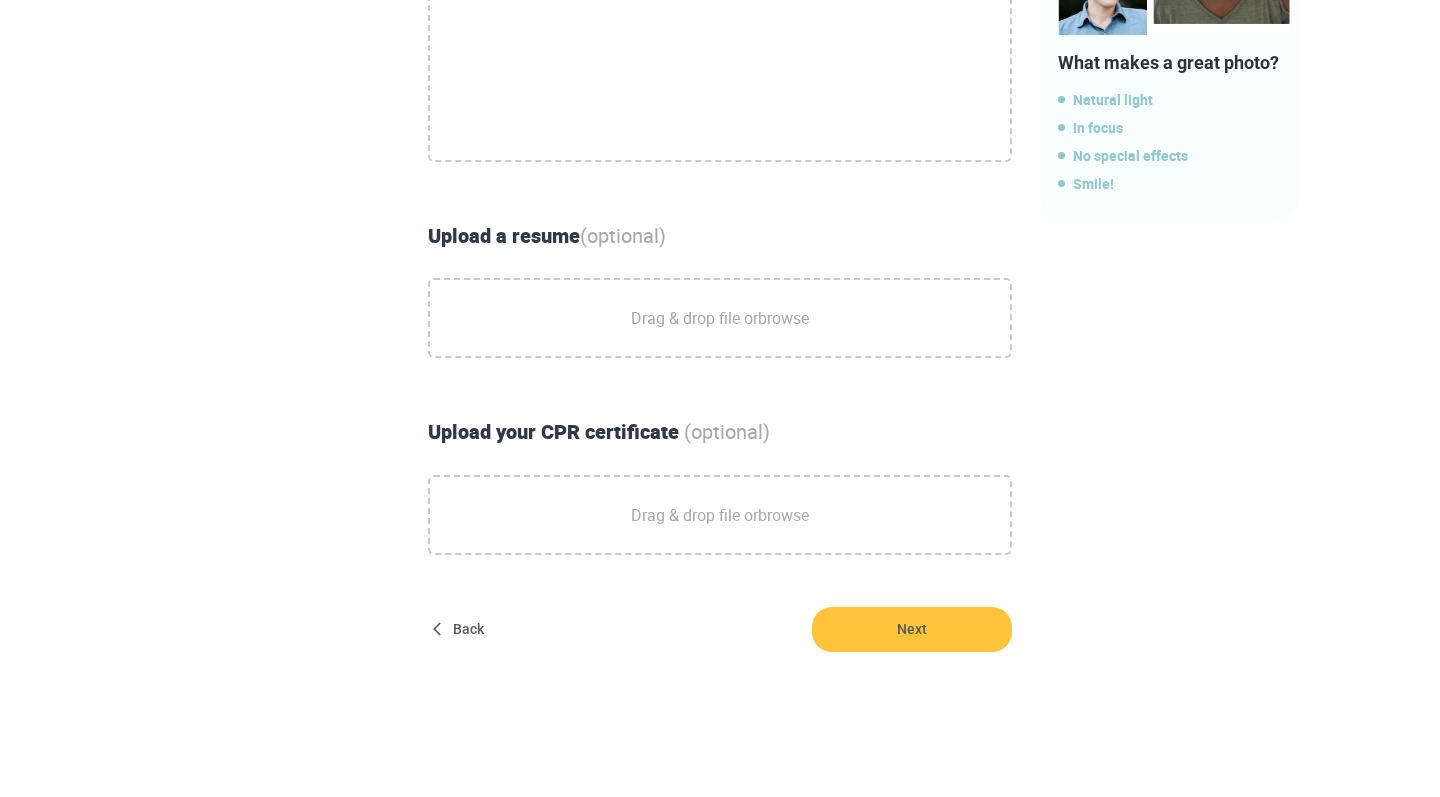 click on "Drag & drop file or  browse" at bounding box center [720, 318] 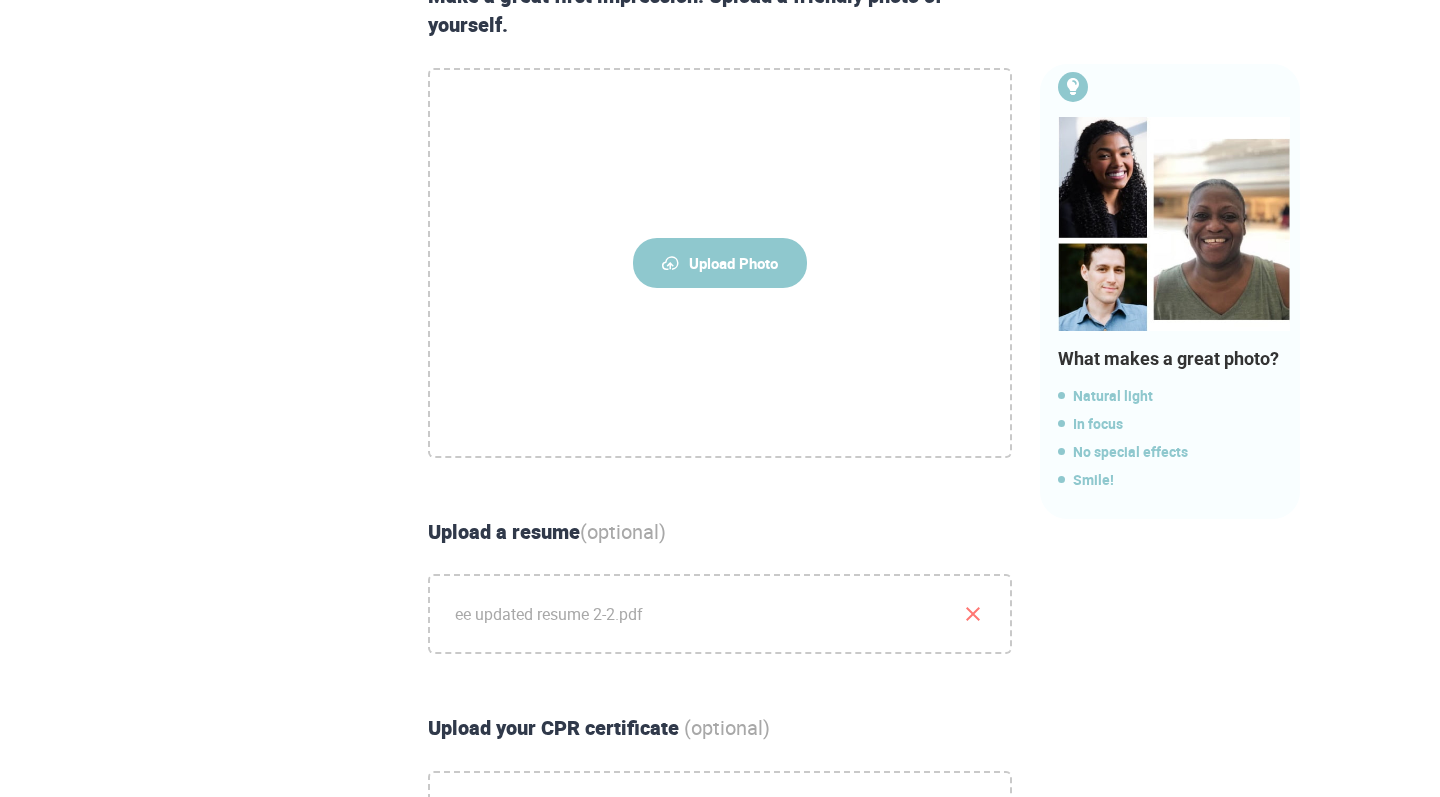 scroll, scrollTop: 129, scrollLeft: 0, axis: vertical 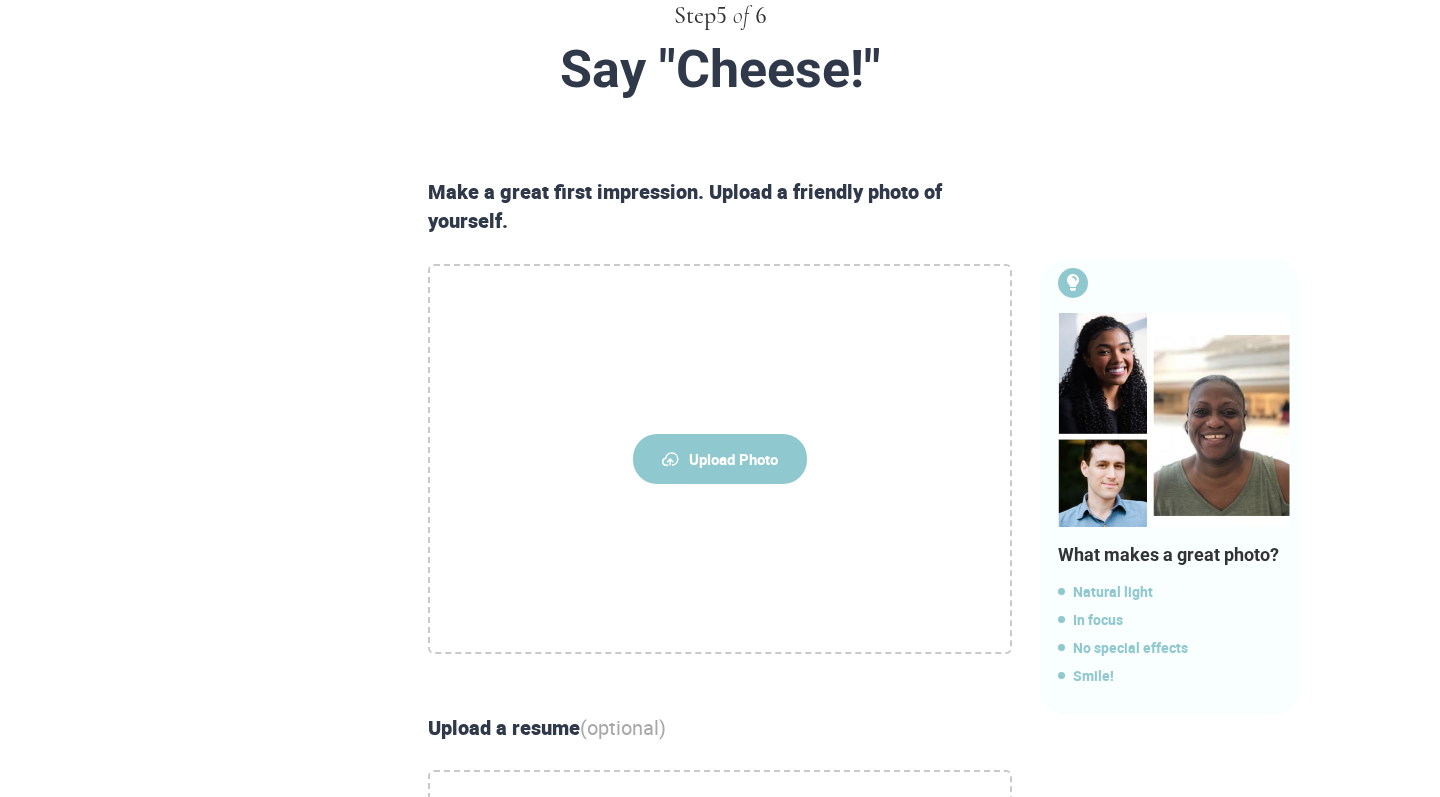 click on "Upload Photo" at bounding box center (720, 459) 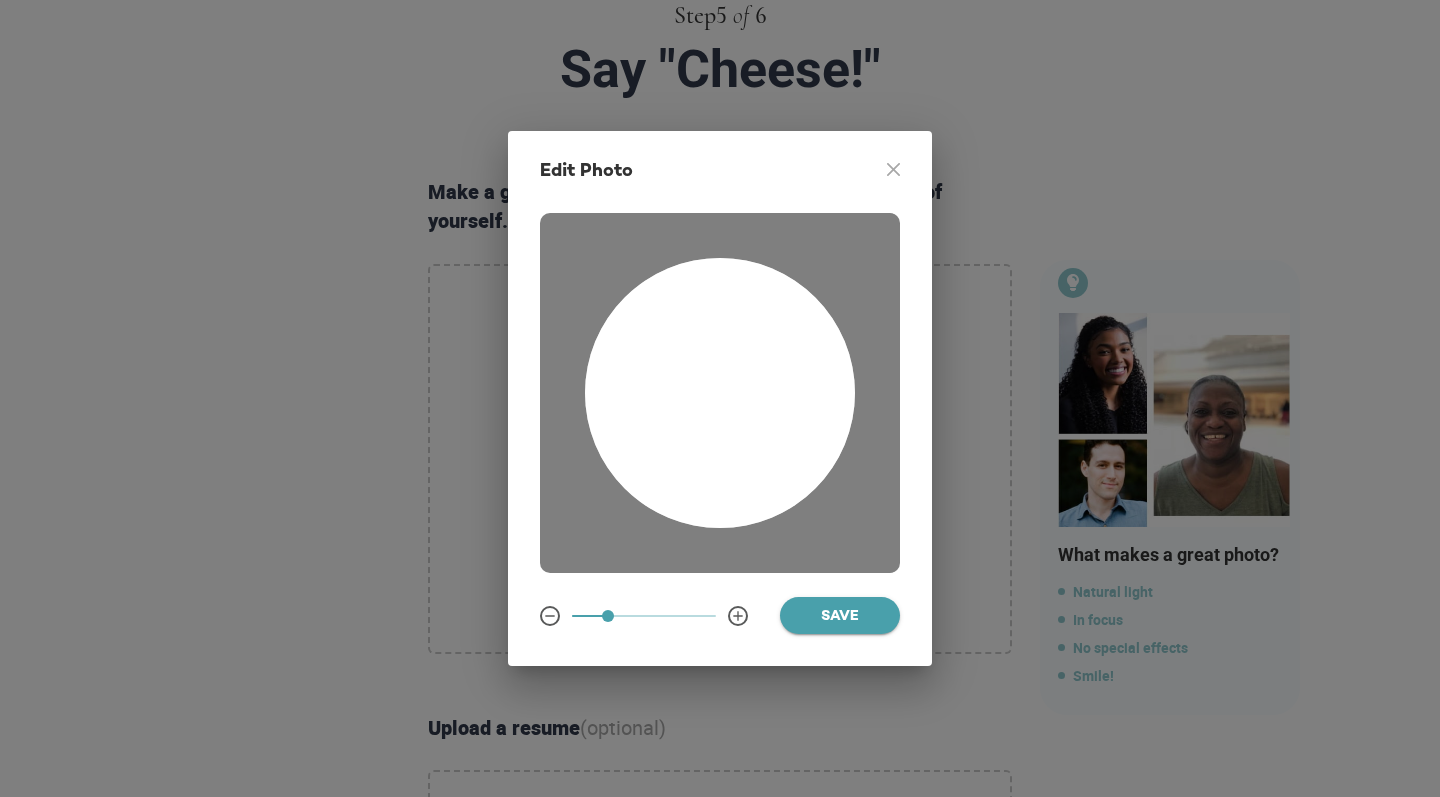 click on "Save" at bounding box center [840, 617] 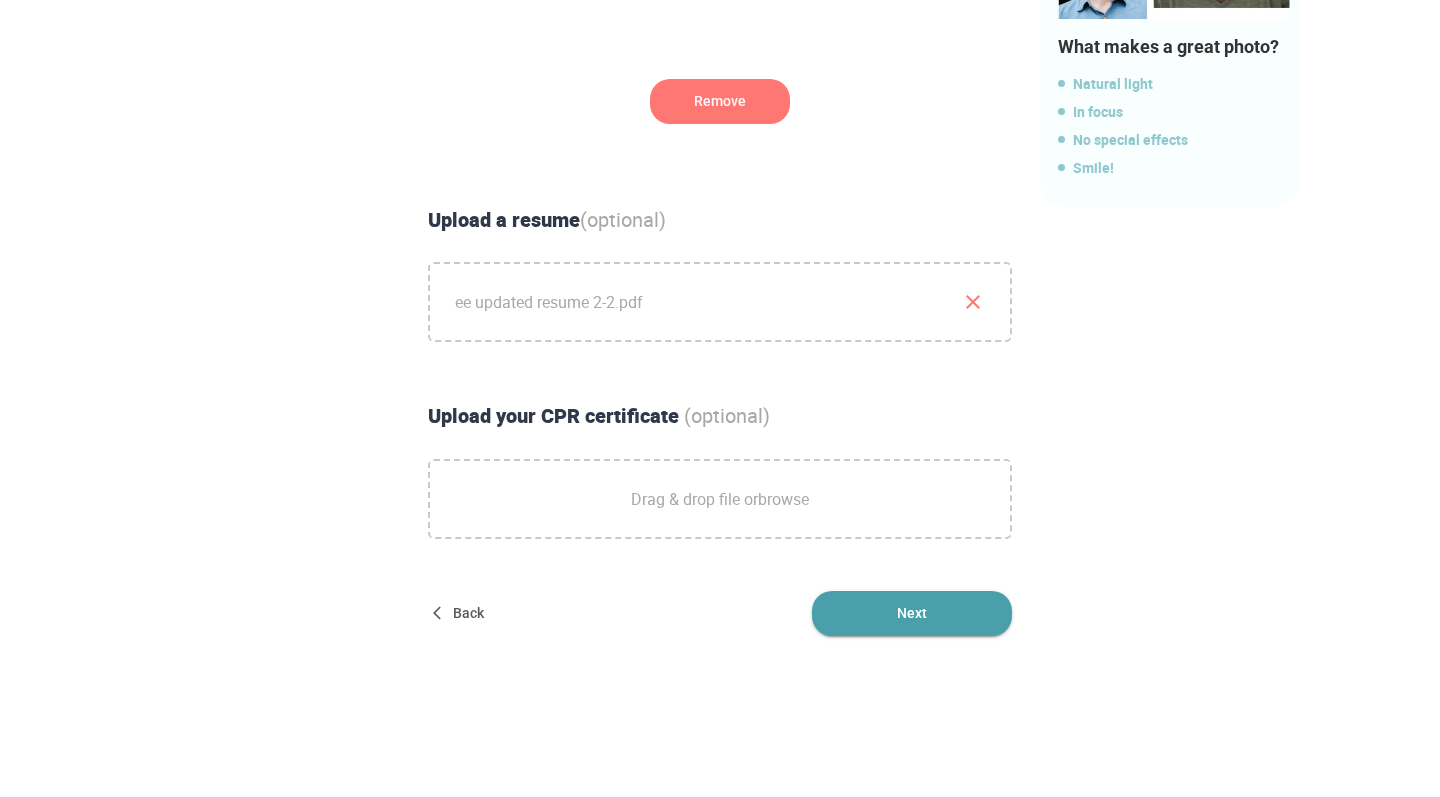 scroll, scrollTop: 635, scrollLeft: 0, axis: vertical 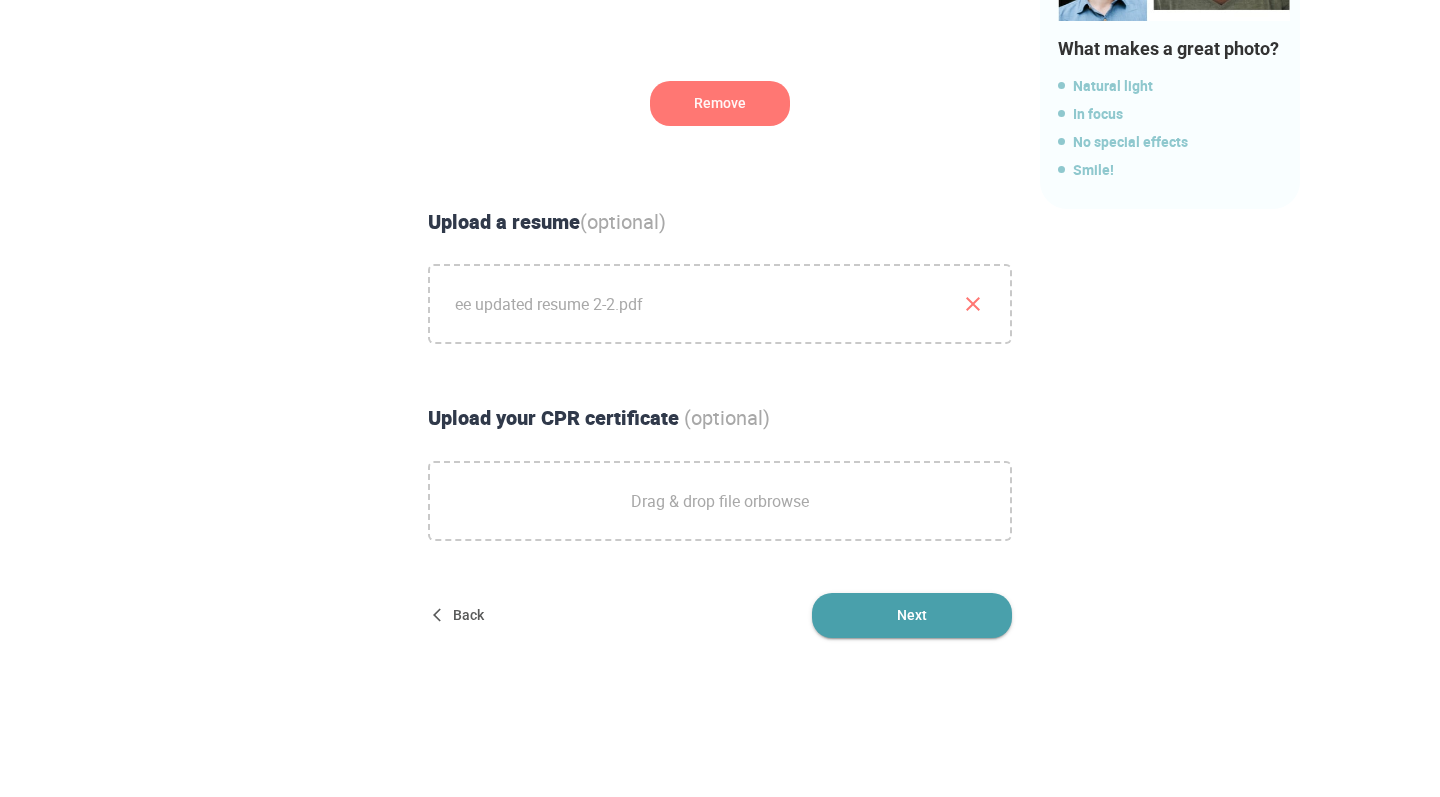 click on "Next" at bounding box center [912, 615] 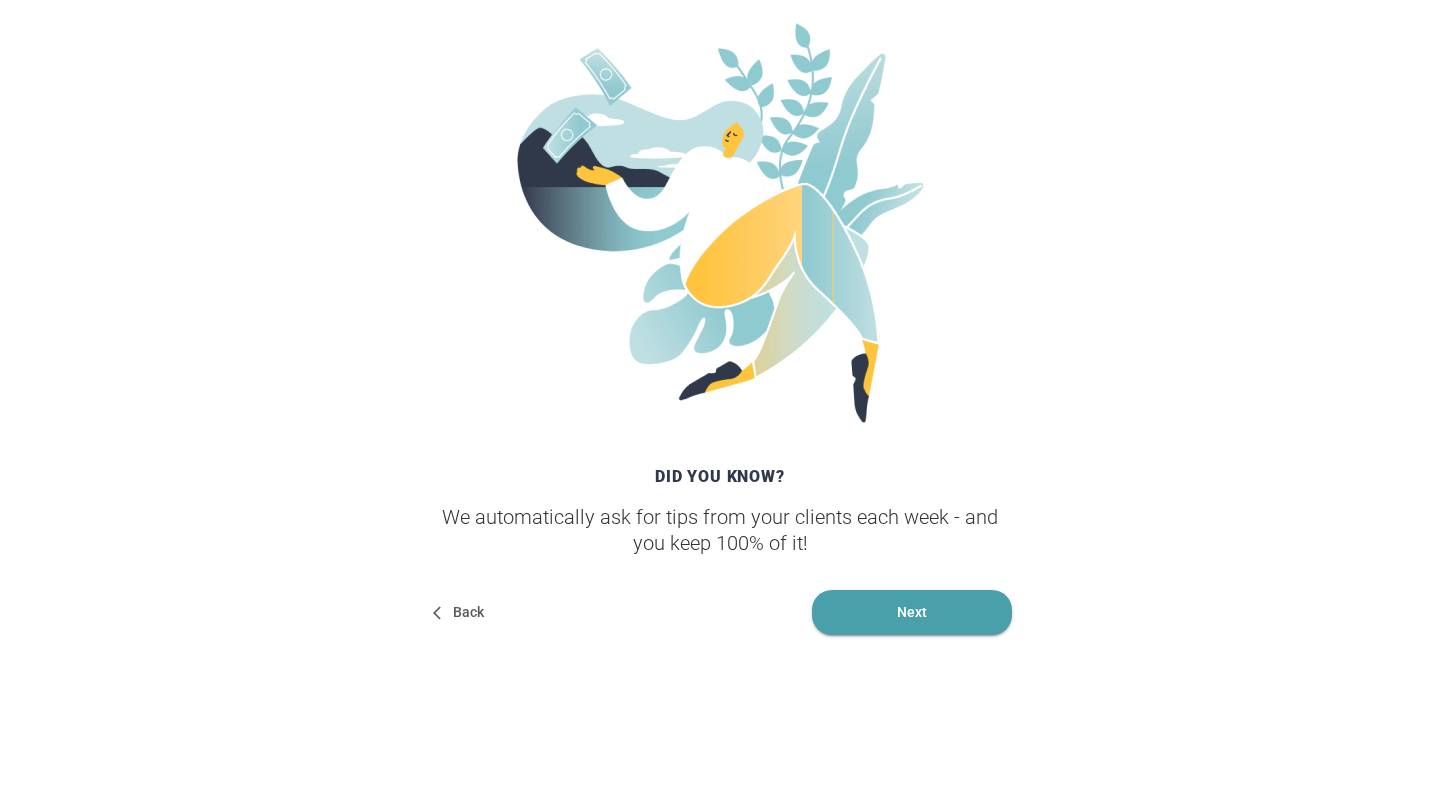scroll, scrollTop: 284, scrollLeft: 0, axis: vertical 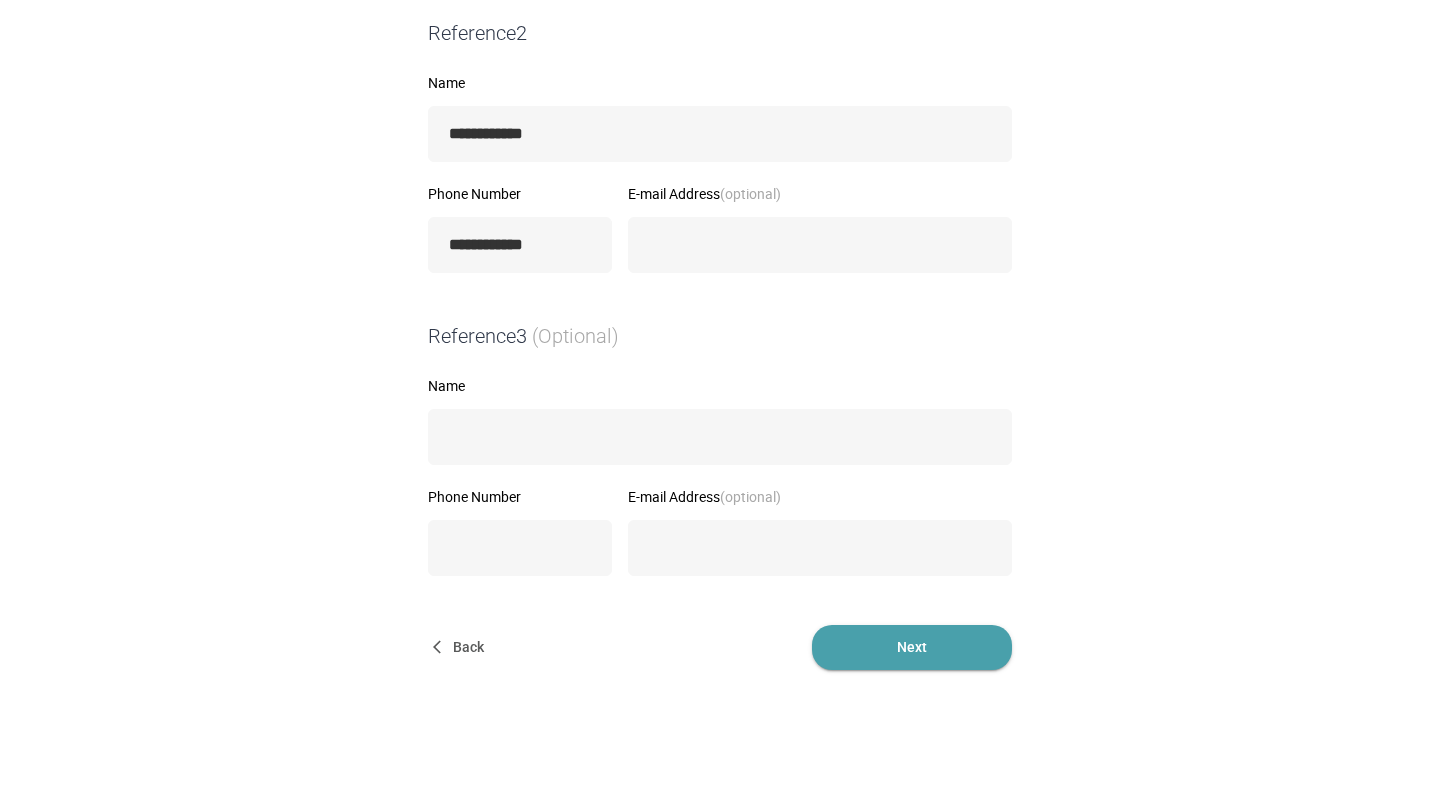 click on "Next" at bounding box center [912, 647] 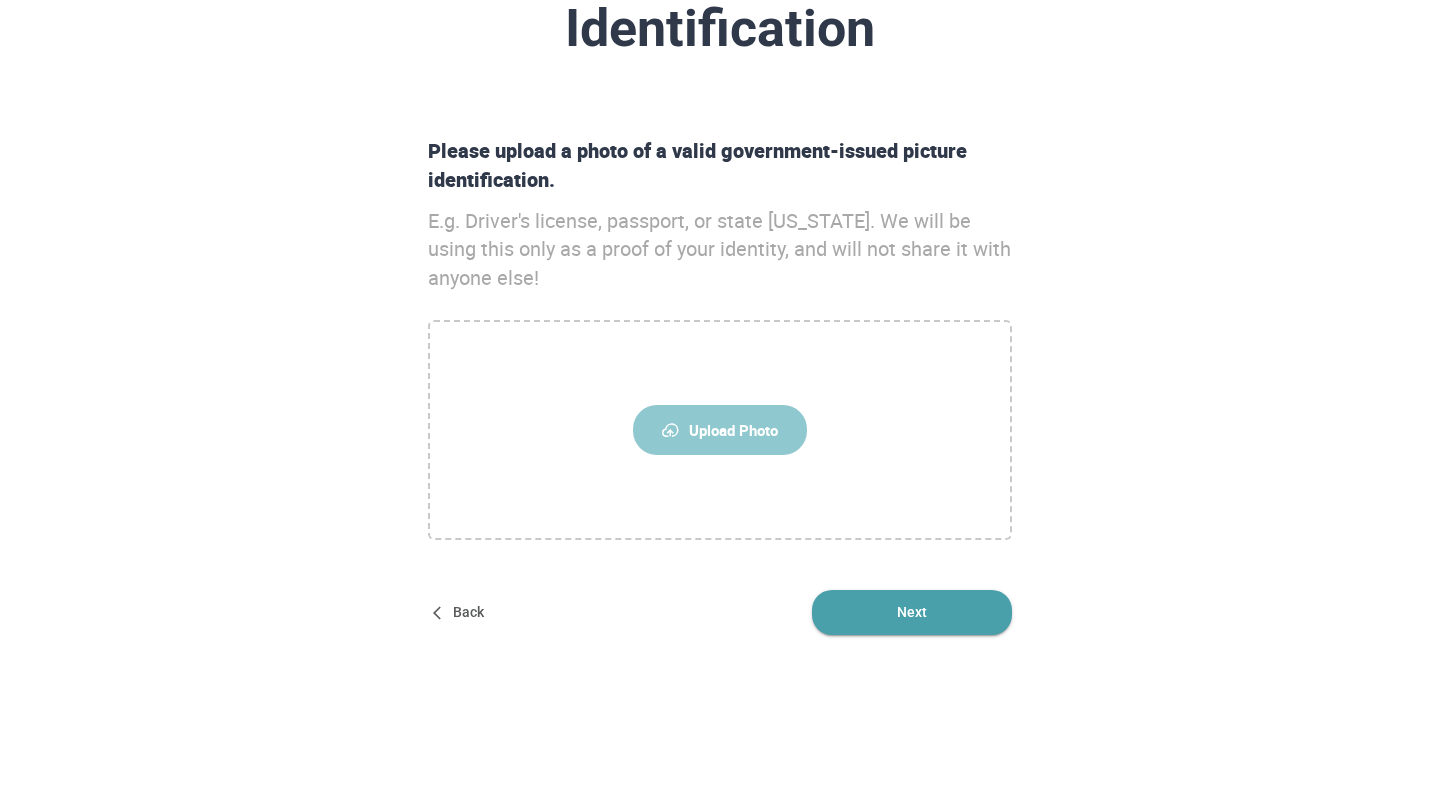 scroll, scrollTop: 0, scrollLeft: 0, axis: both 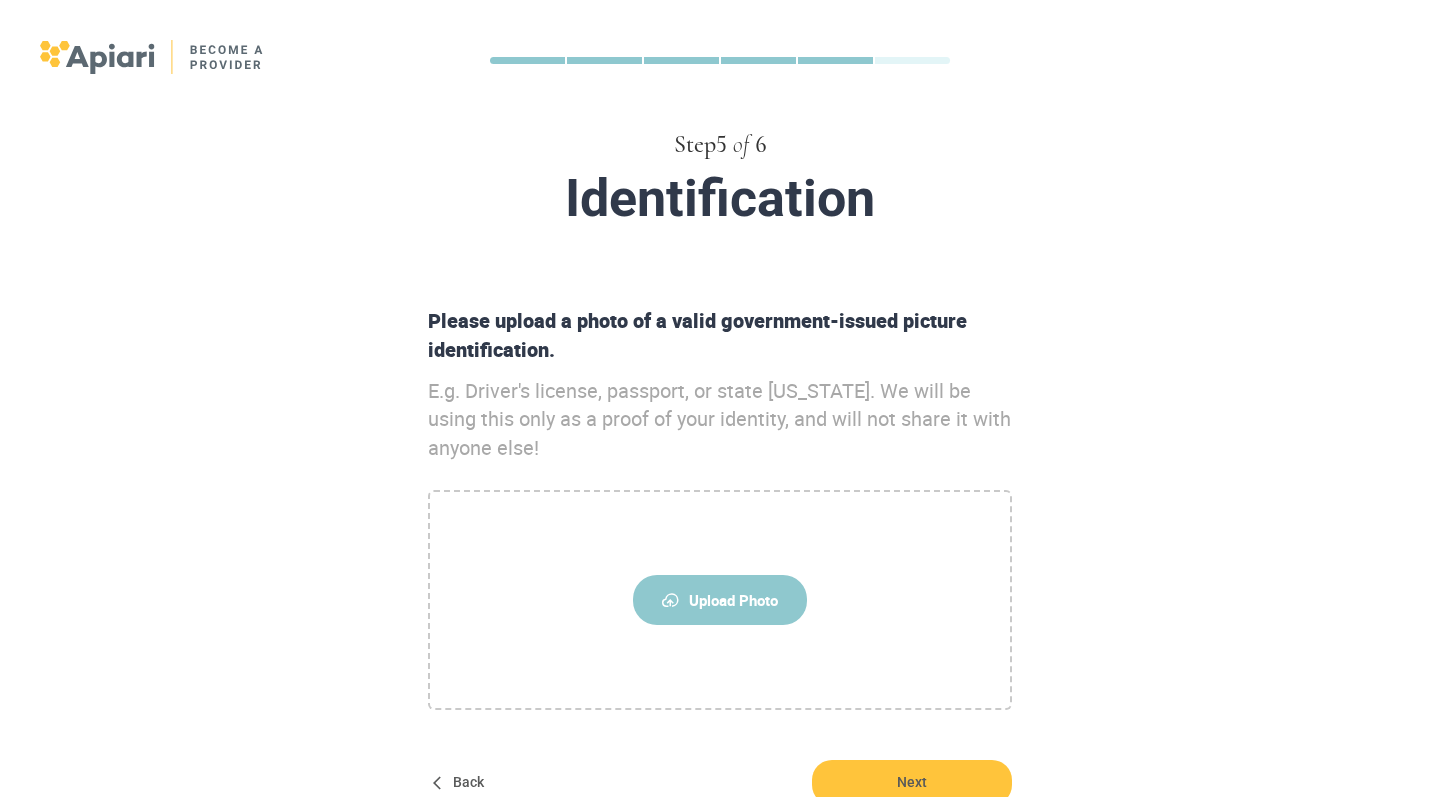 click on "Upload Photo" at bounding box center [720, 600] 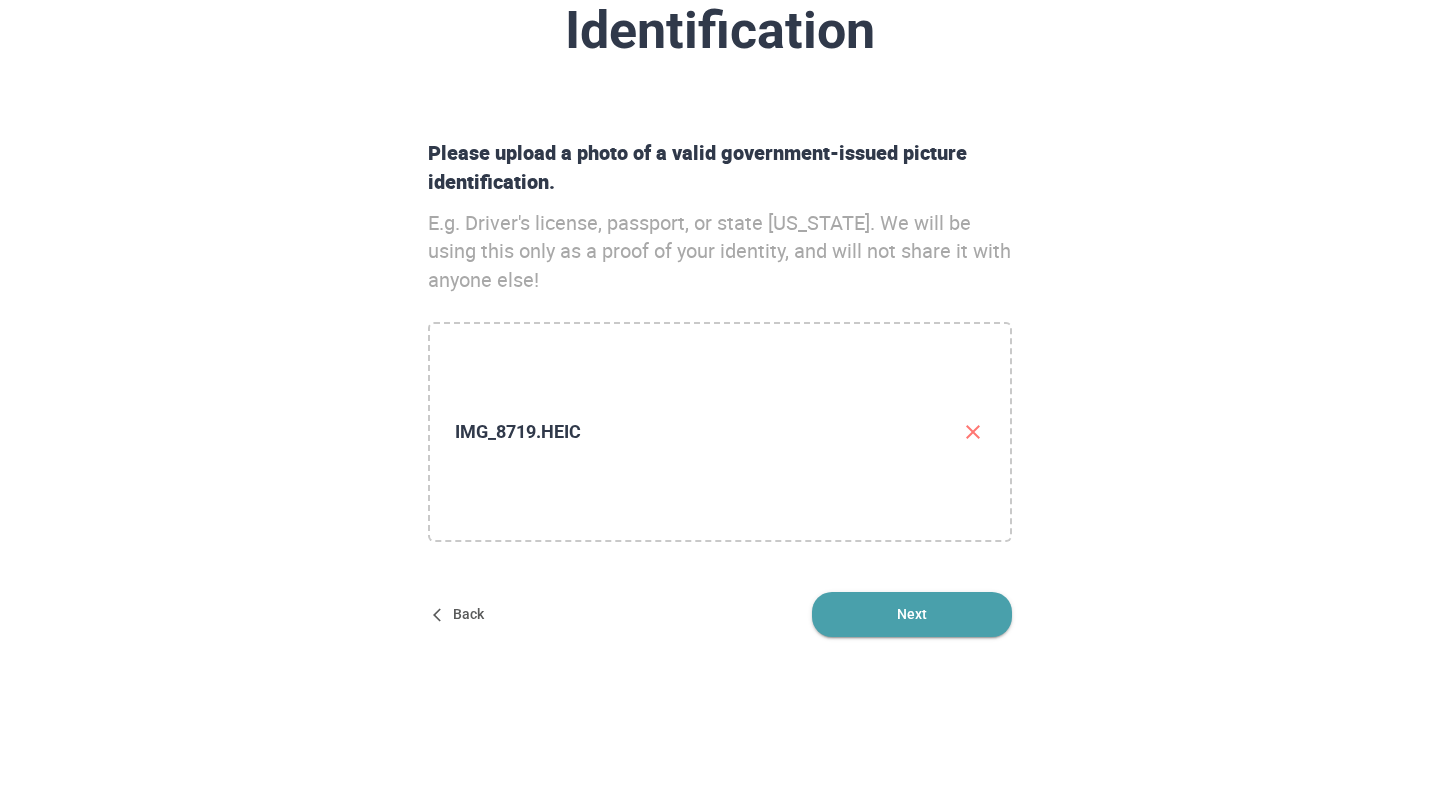 scroll, scrollTop: 167, scrollLeft: 0, axis: vertical 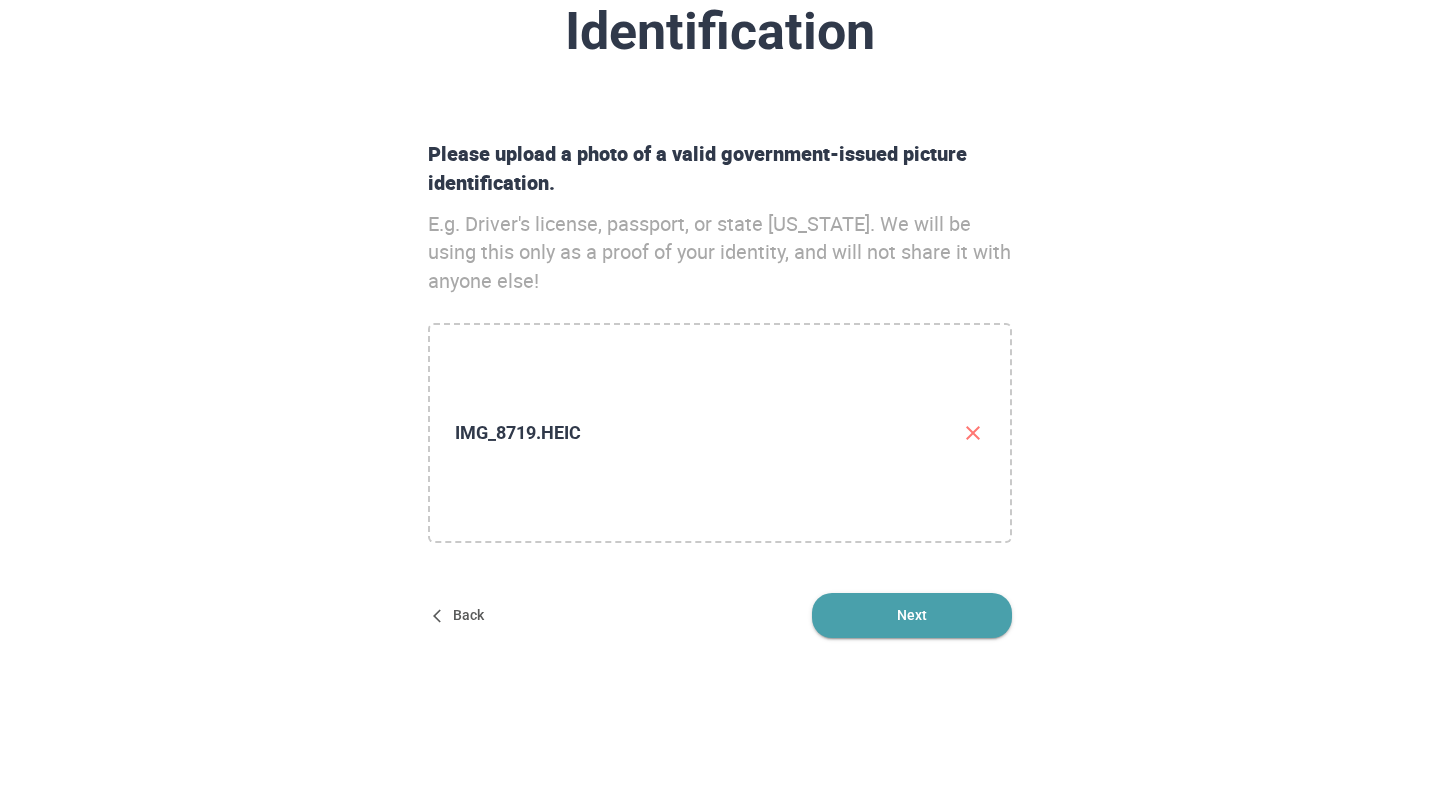 click on "Next" at bounding box center [912, 615] 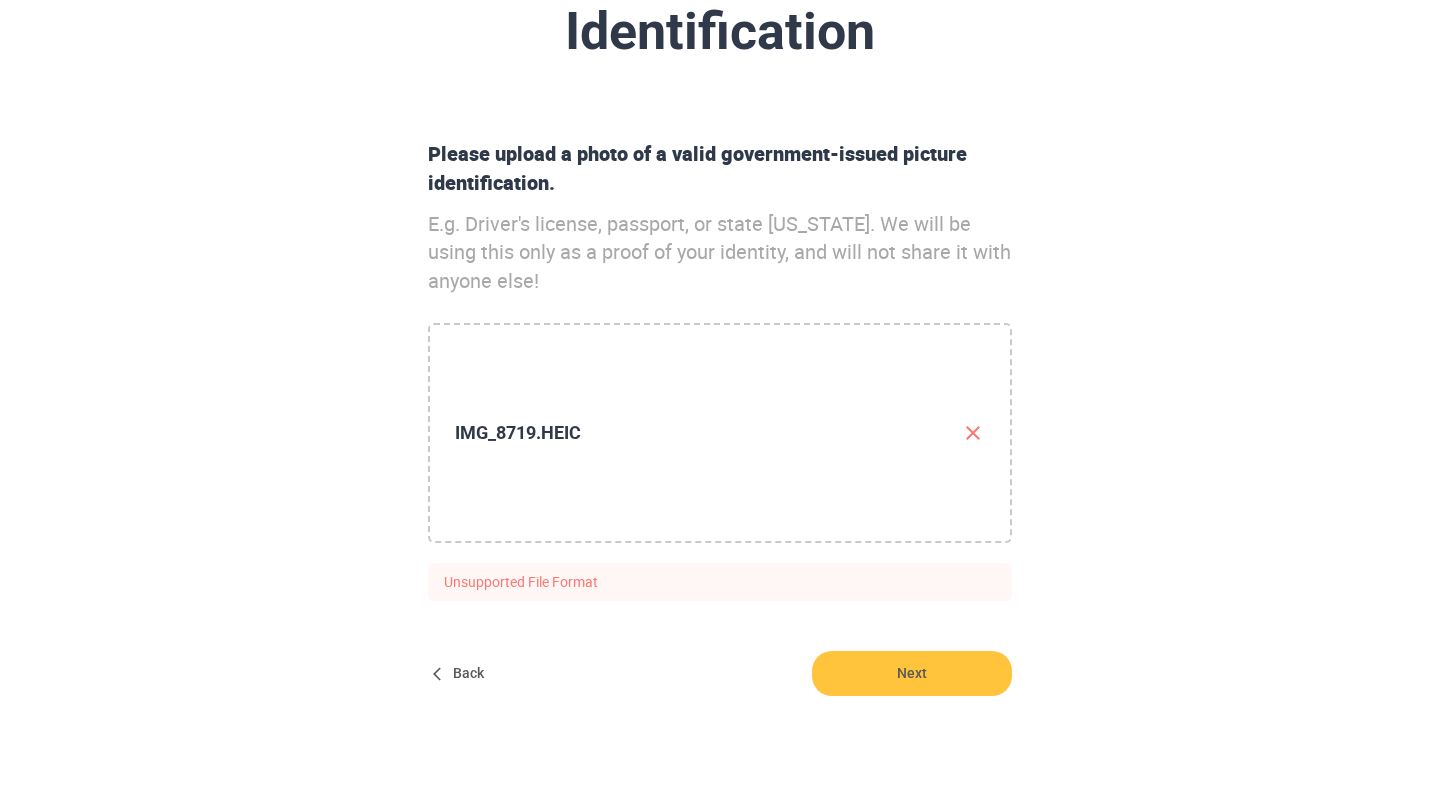 click on "Please upload a photo of a valid government-issued picture identification. E.g. Driver's license, passport, or state [US_STATE]. We will be using this only as a proof of your identity, and will not share it with anyone else! IMG_8719.HEIC   Unsupported File Format Back Next" at bounding box center (720, 418) 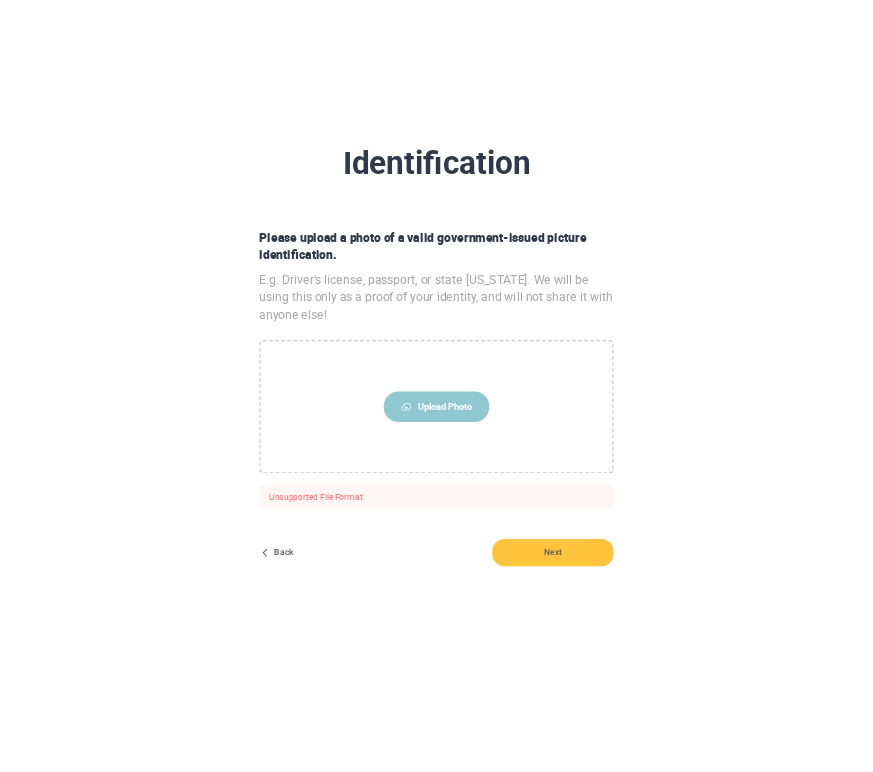 scroll, scrollTop: 88, scrollLeft: 0, axis: vertical 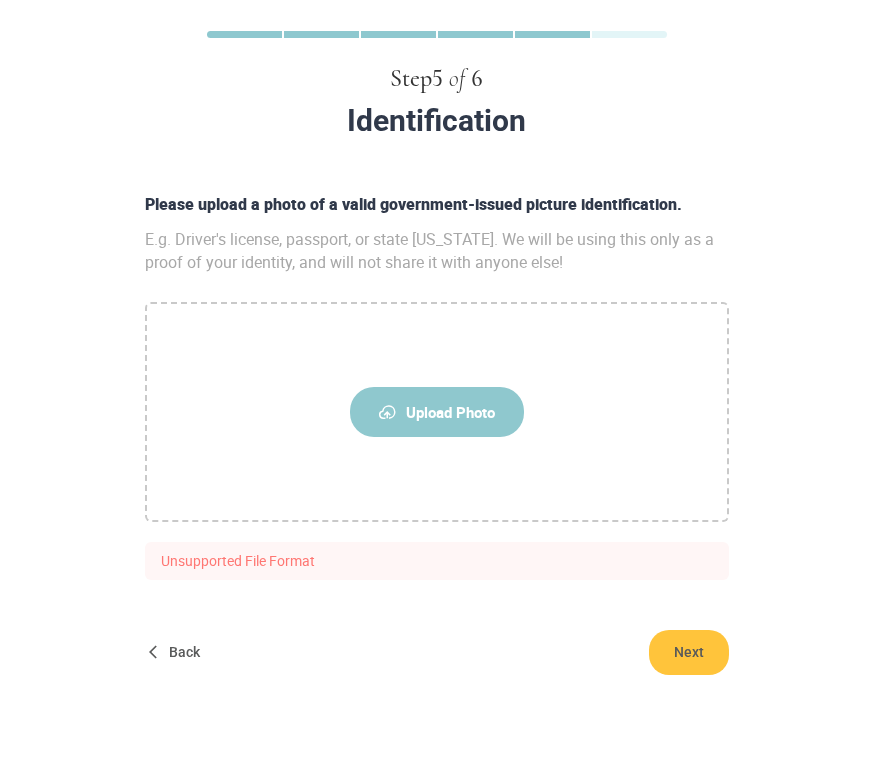 click on "Upload Photo" at bounding box center (437, 412) 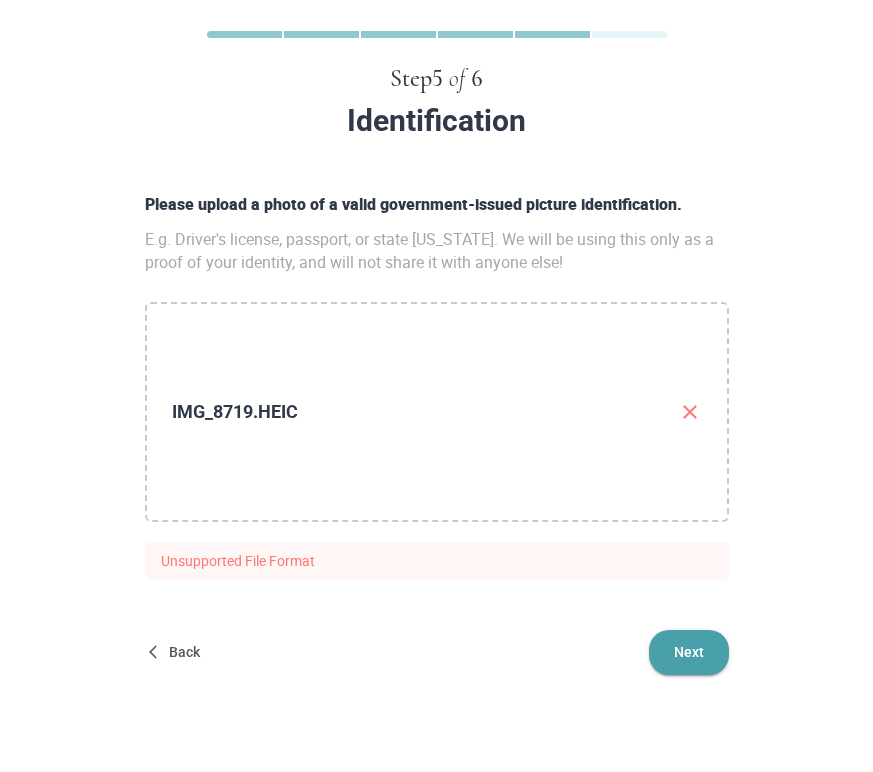 click on "Next" at bounding box center (689, 652) 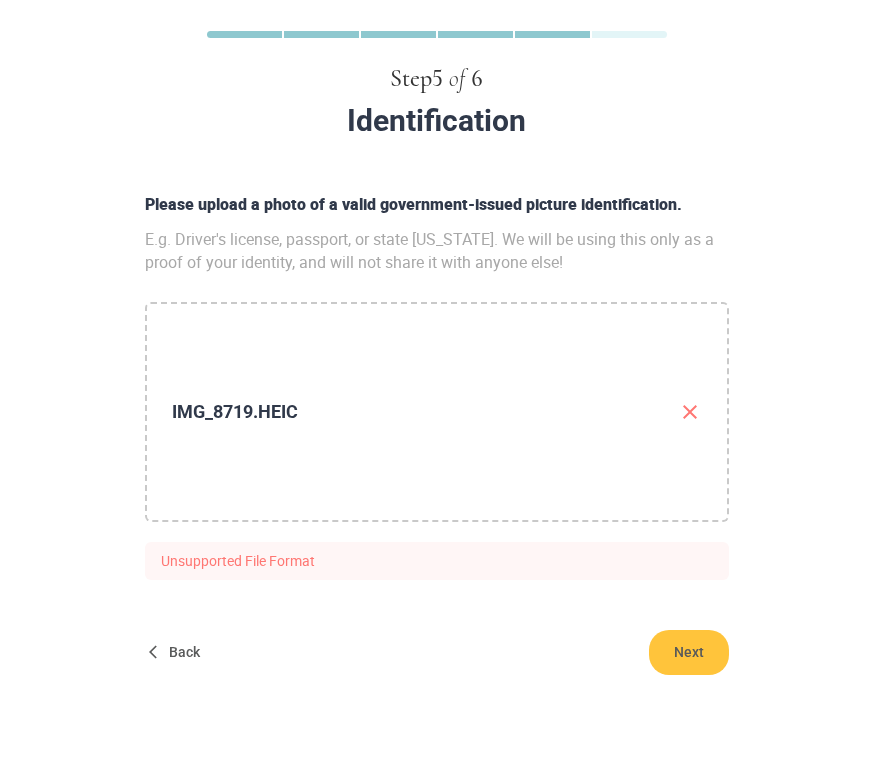 click 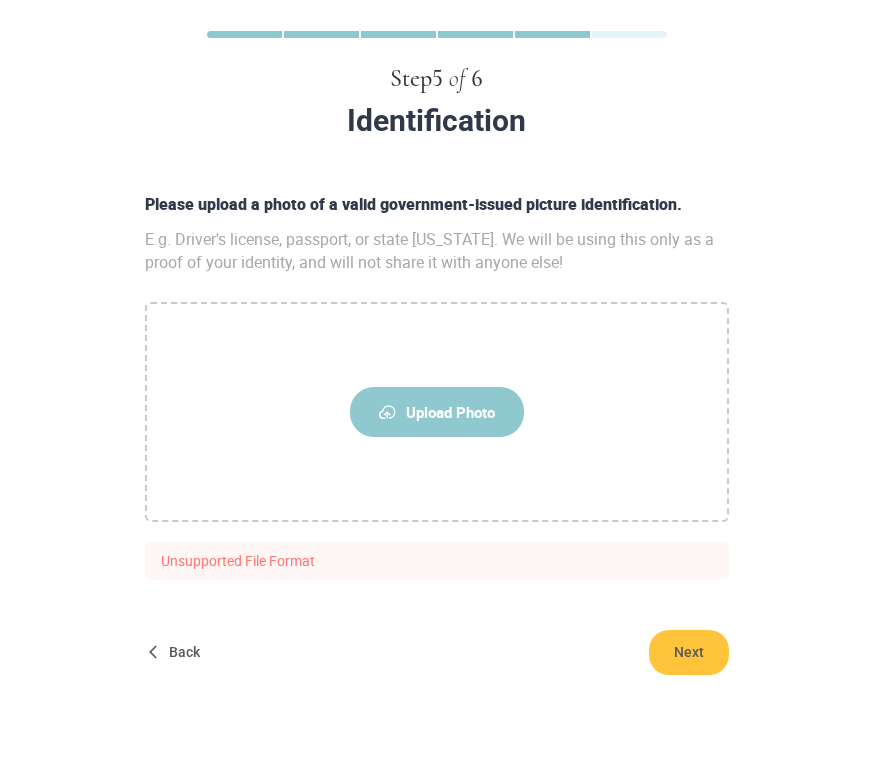 click on "Upload Photo" at bounding box center [437, 412] 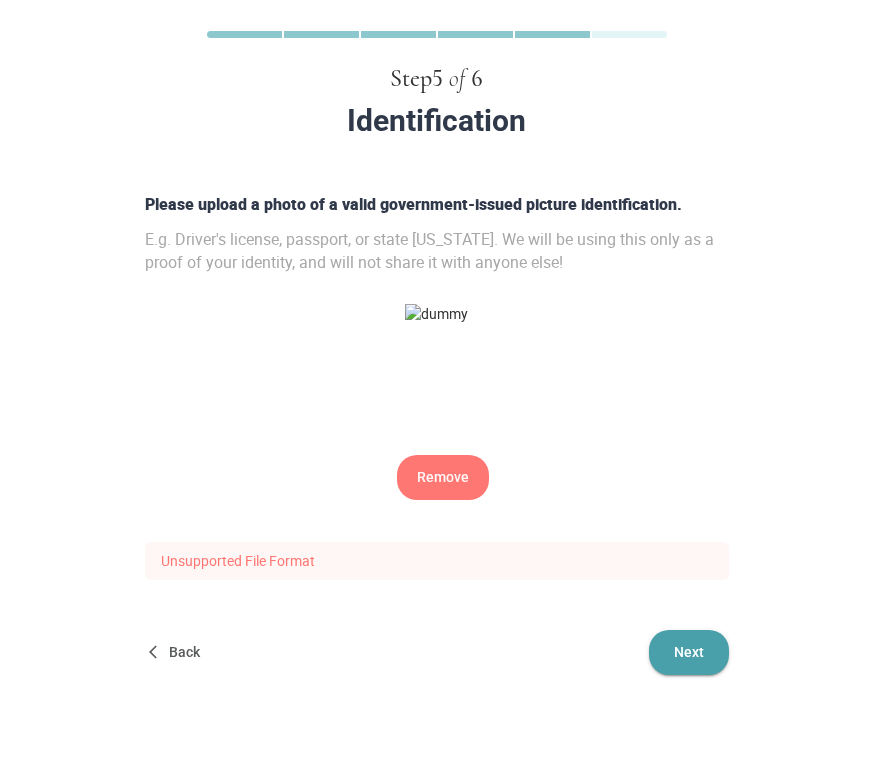 click on "Next" at bounding box center (689, 652) 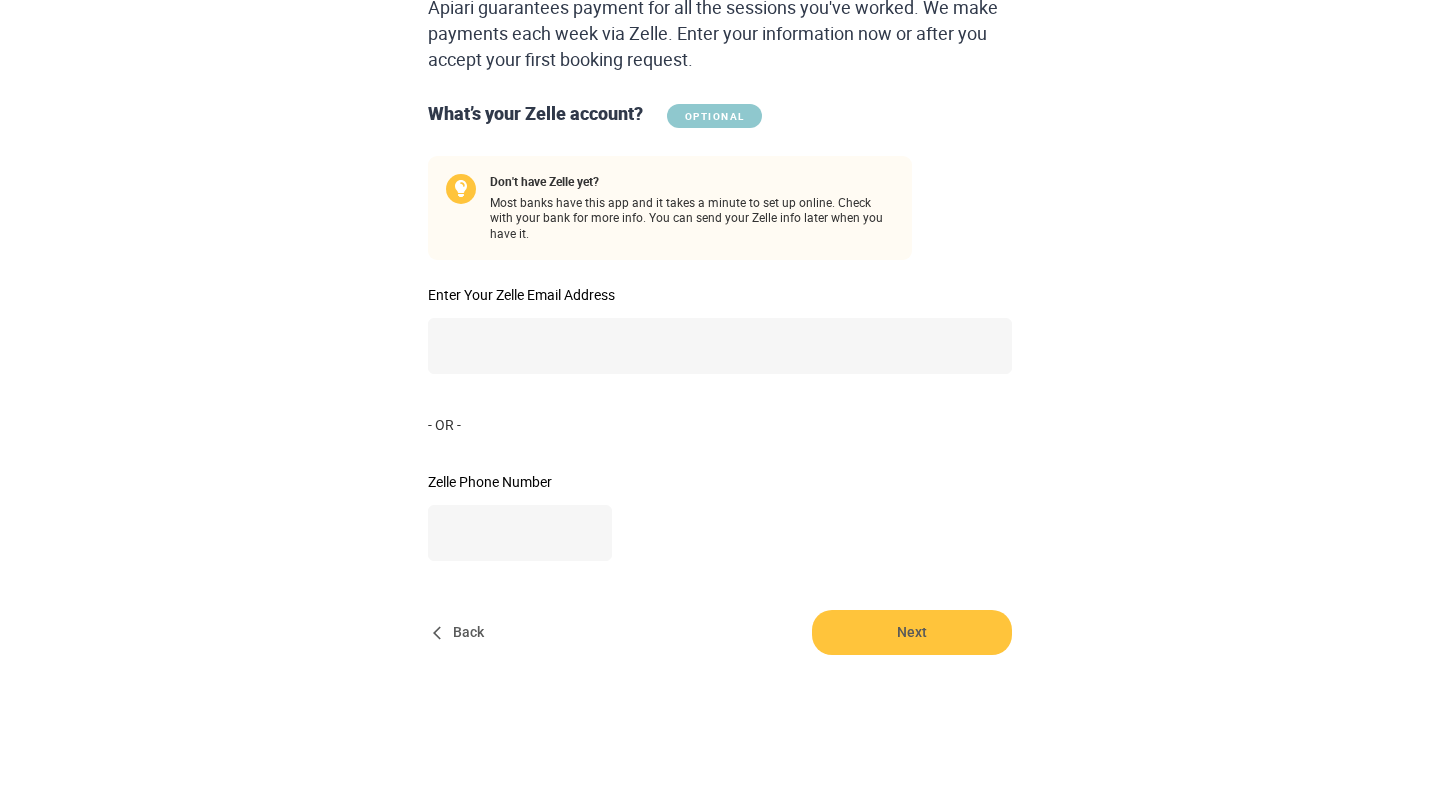 scroll, scrollTop: 313, scrollLeft: 0, axis: vertical 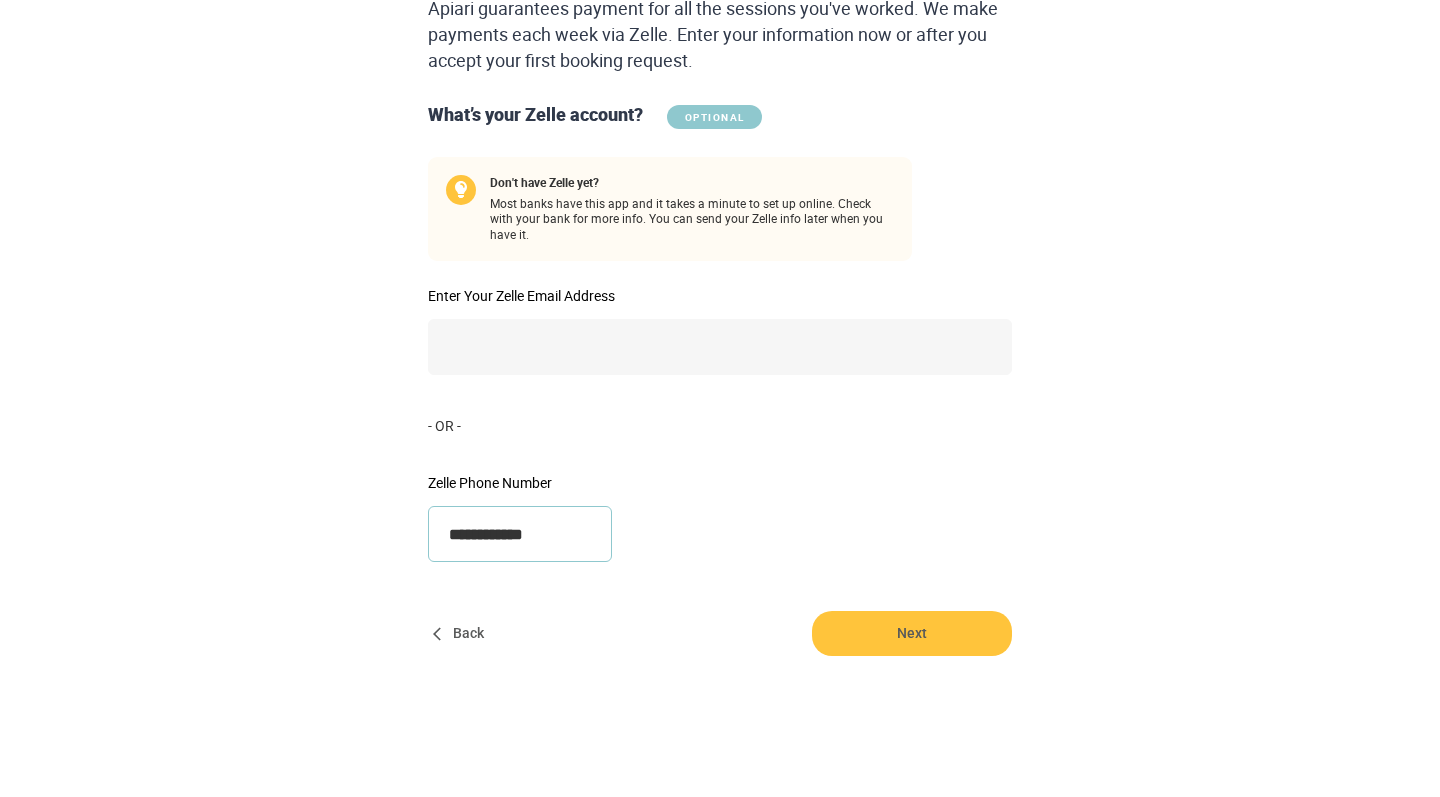 click on "Next" at bounding box center [912, 633] 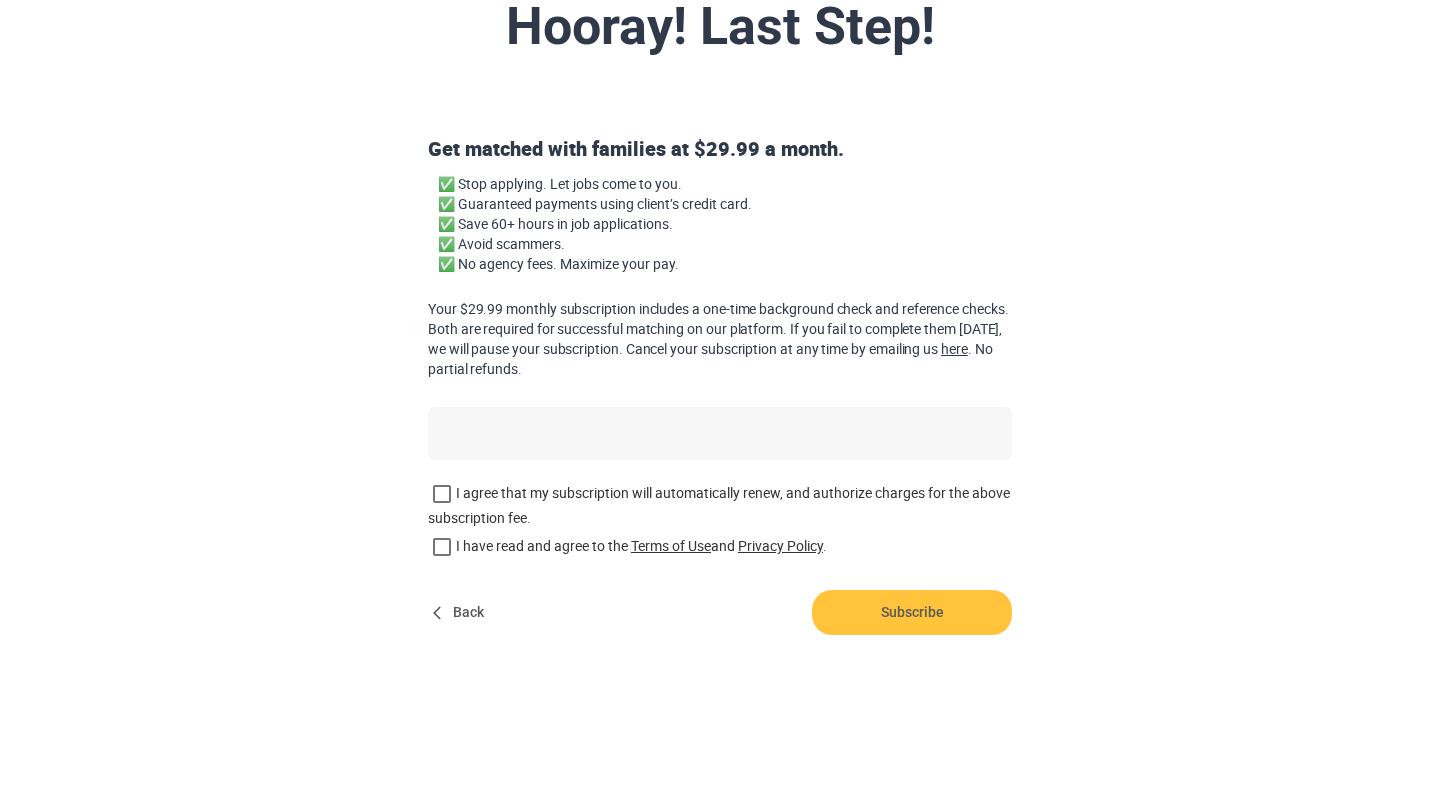 scroll, scrollTop: 171, scrollLeft: 0, axis: vertical 